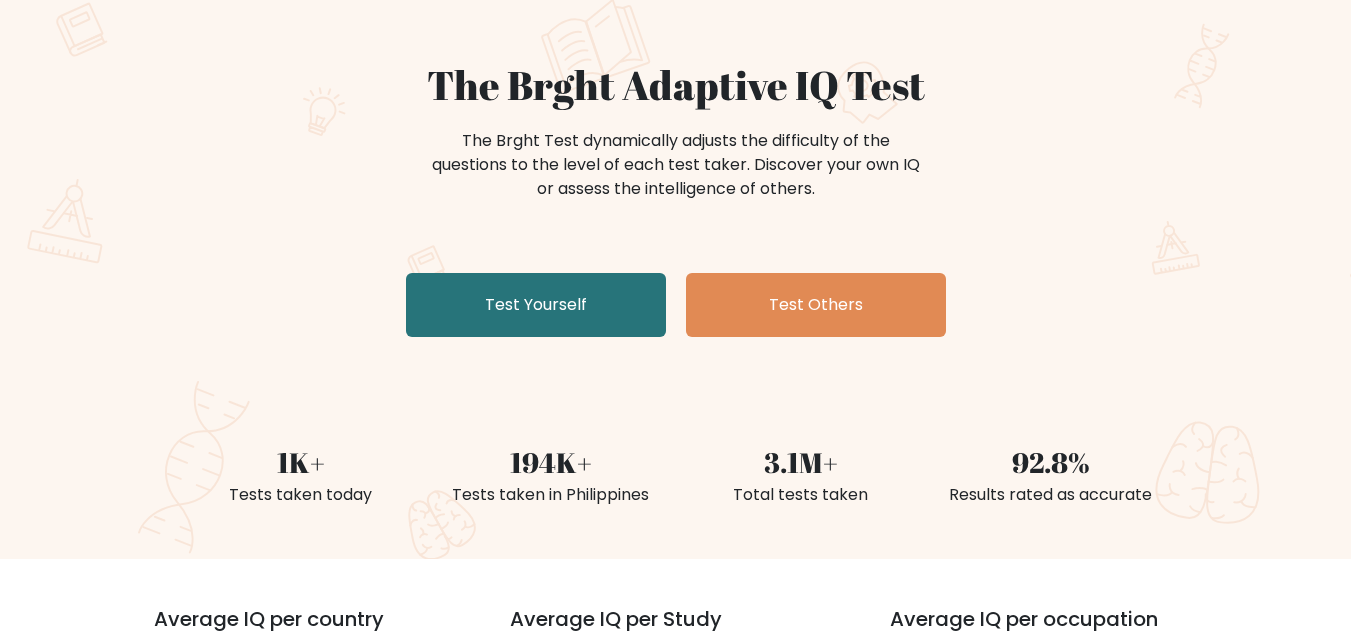 scroll, scrollTop: 100, scrollLeft: 0, axis: vertical 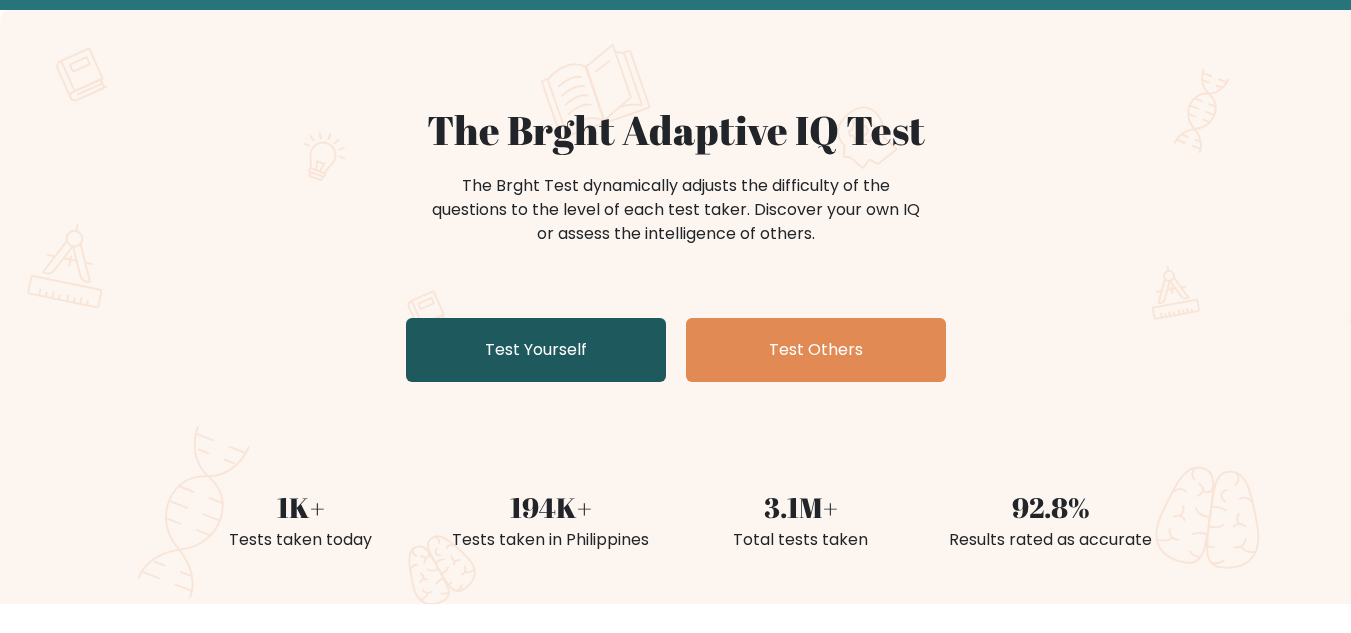 click on "Test Yourself" at bounding box center [536, 350] 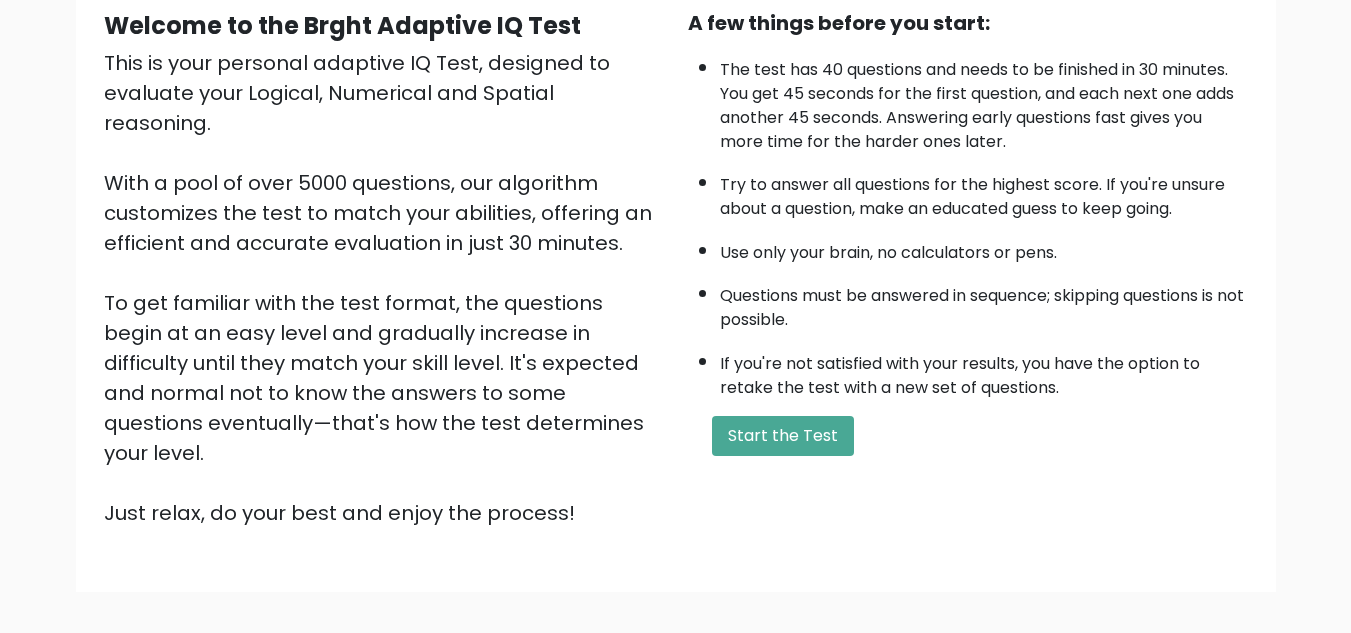 scroll, scrollTop: 200, scrollLeft: 0, axis: vertical 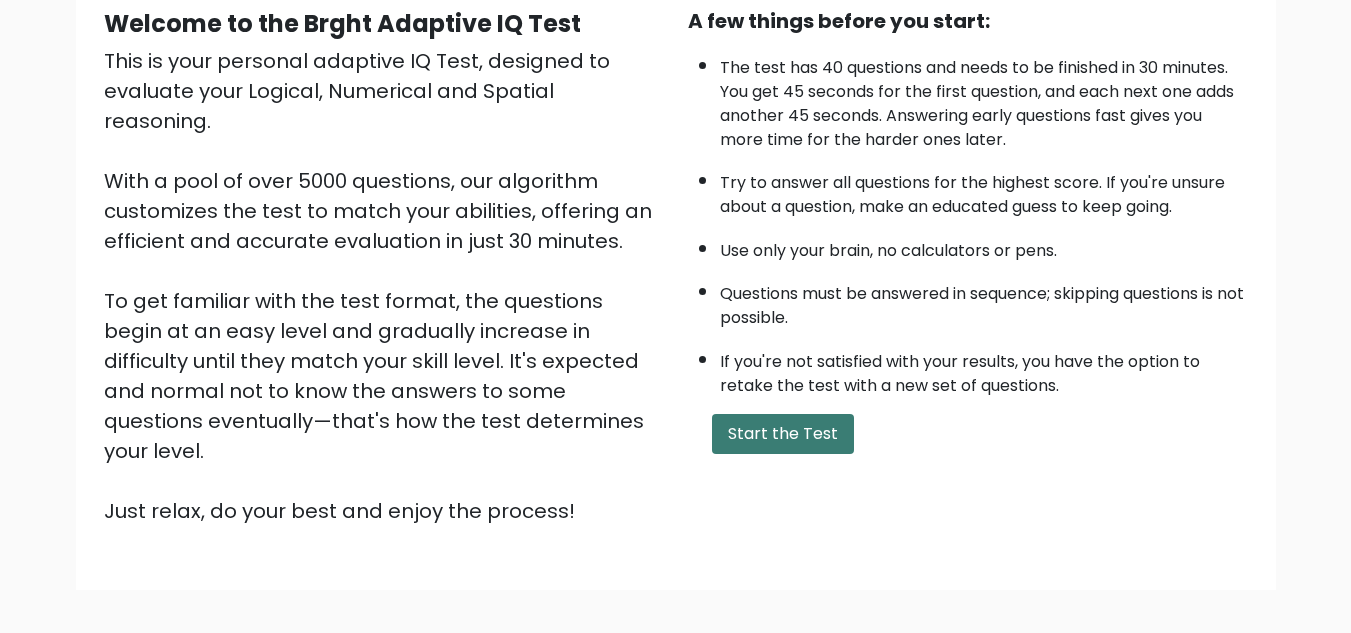 click on "Start the Test" at bounding box center (783, 434) 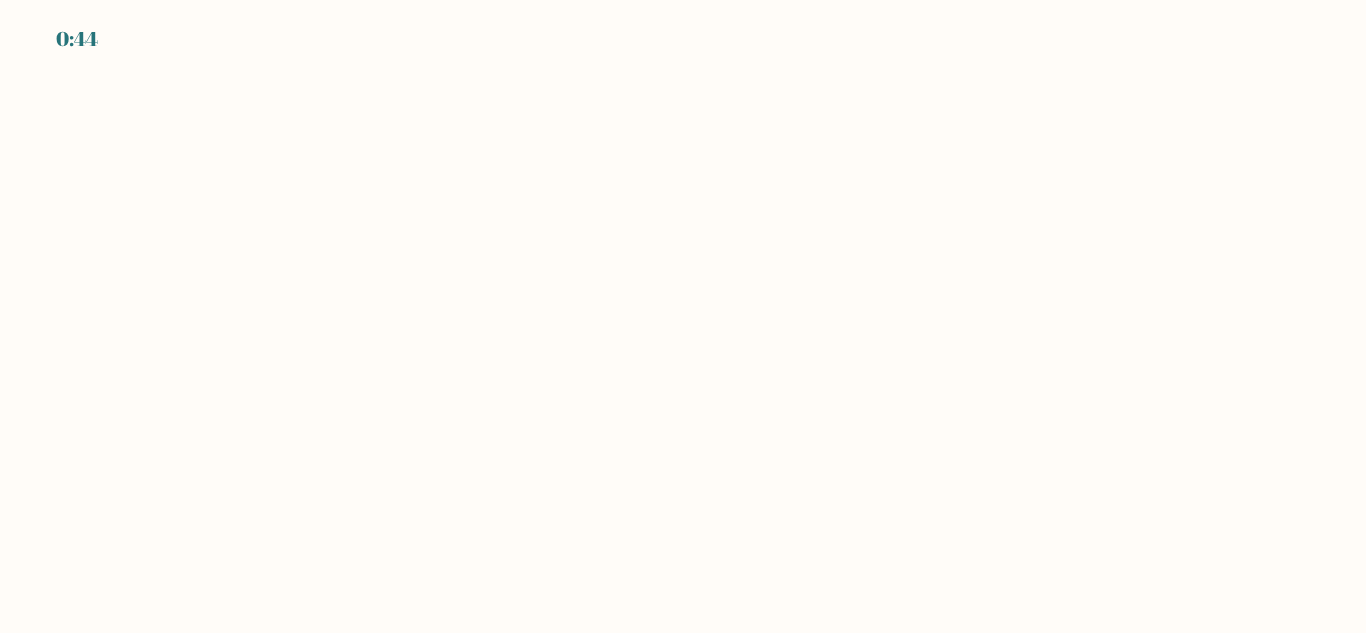 scroll, scrollTop: 0, scrollLeft: 0, axis: both 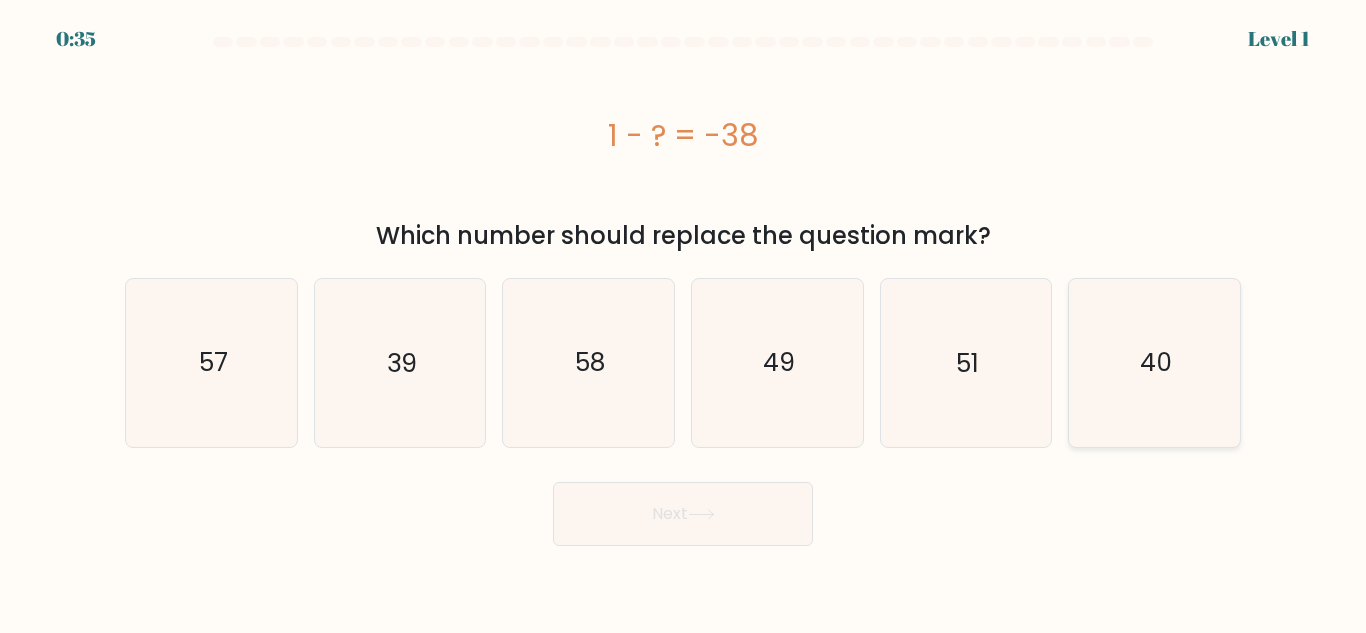 click on "40" at bounding box center (1156, 362) 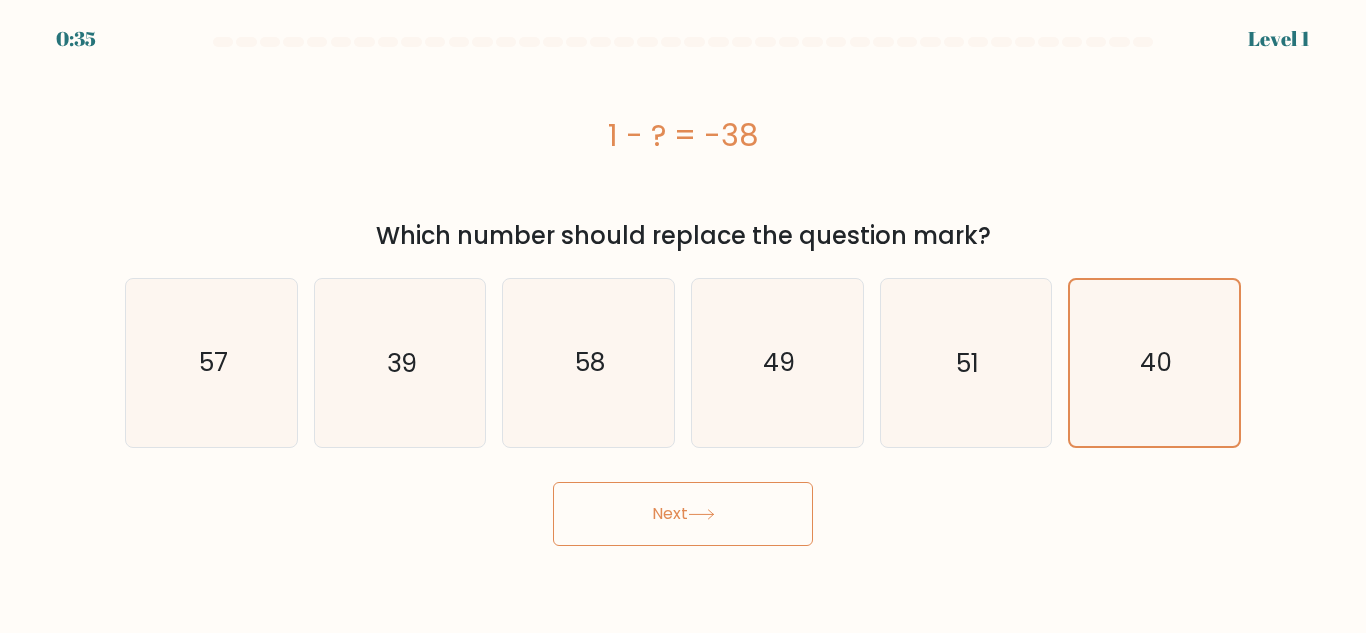 click on "Next" at bounding box center (683, 514) 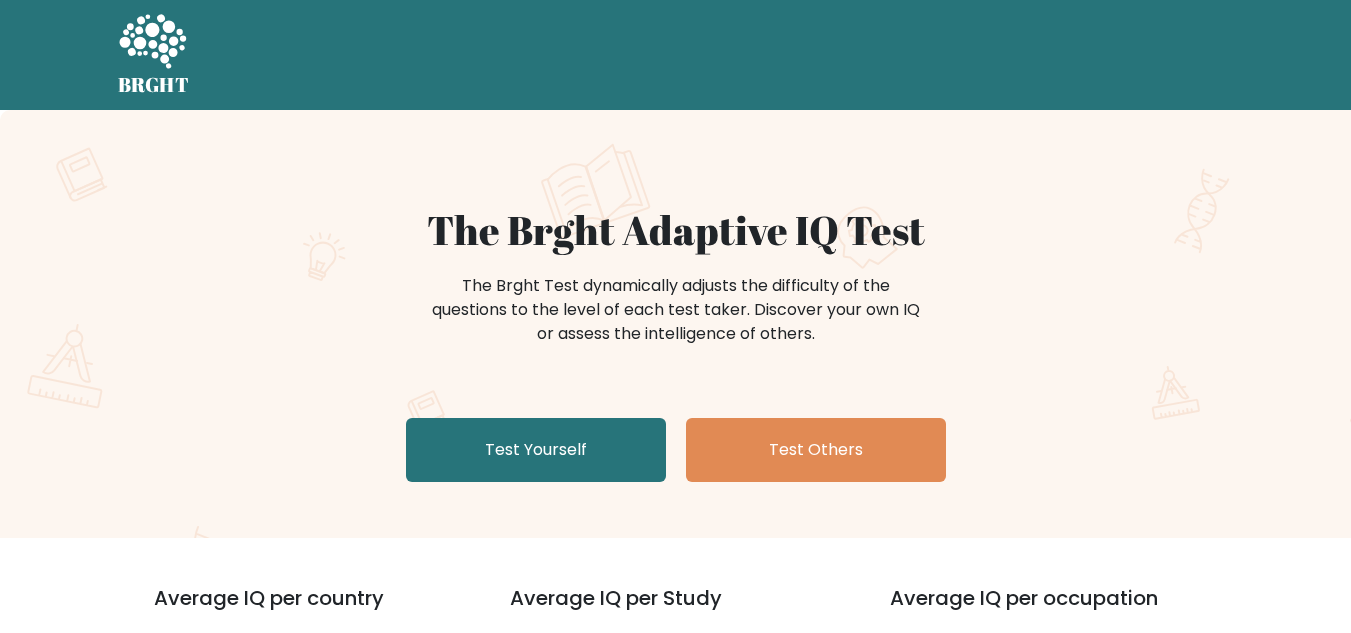 scroll, scrollTop: 0, scrollLeft: 0, axis: both 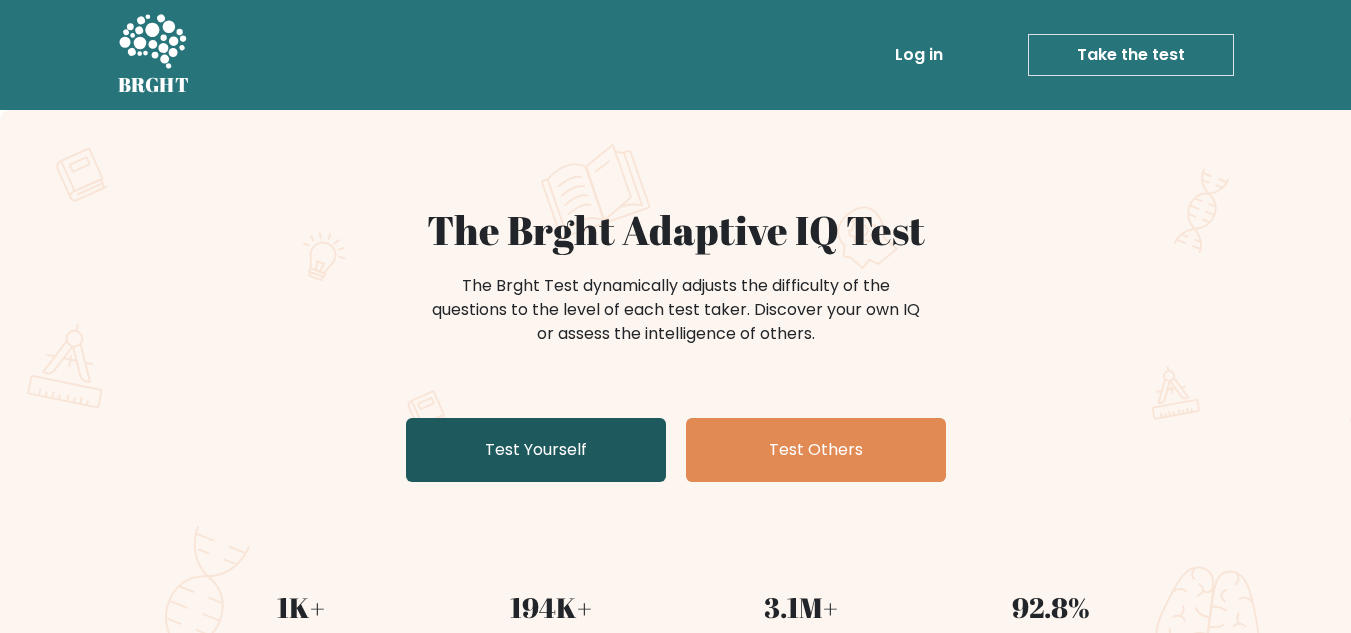 click on "Test Yourself" at bounding box center [536, 450] 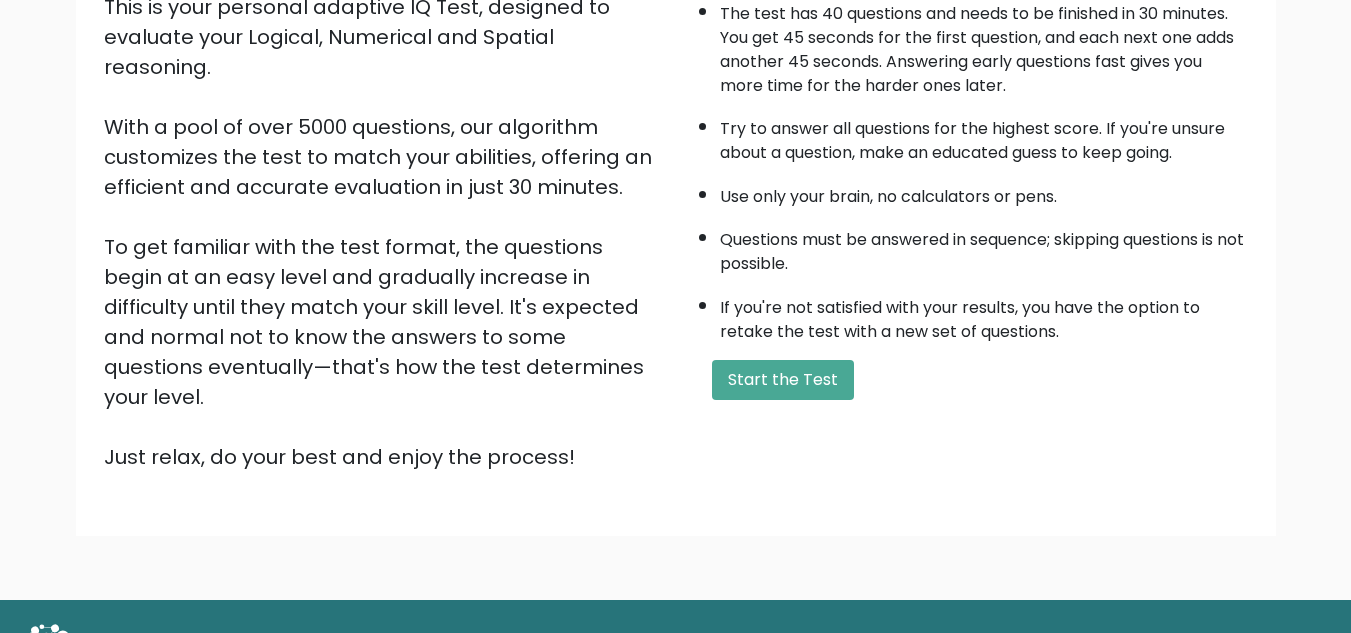 scroll, scrollTop: 283, scrollLeft: 0, axis: vertical 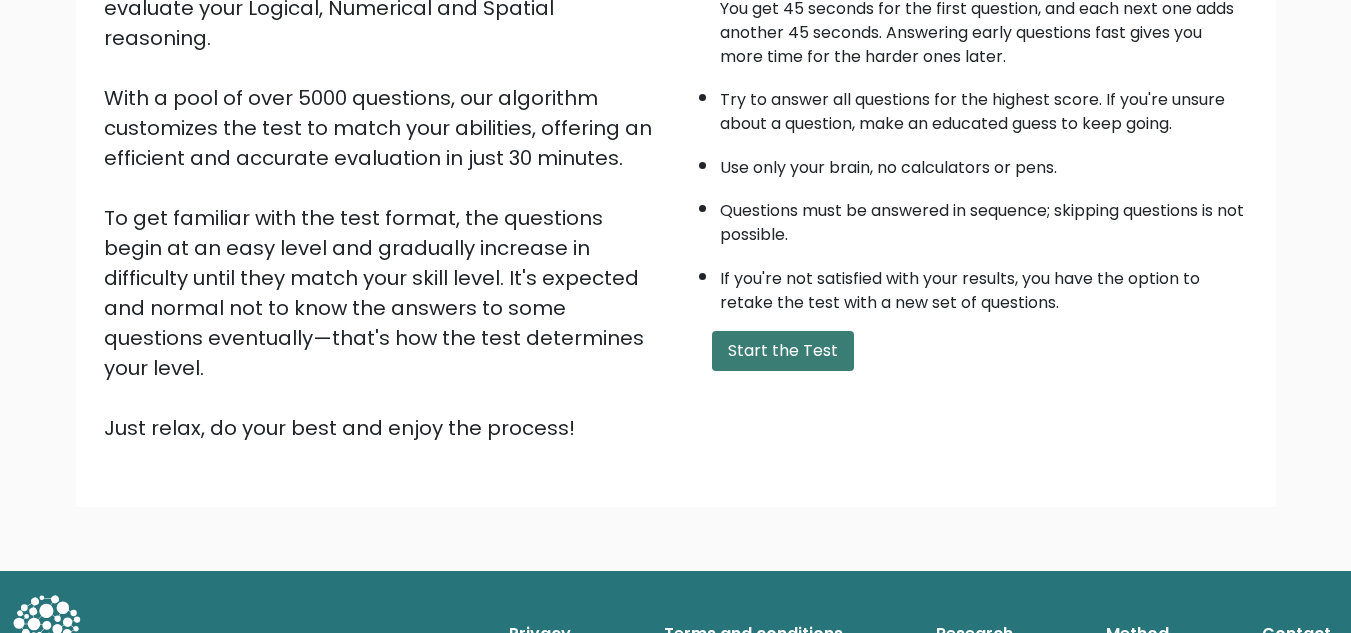 click on "Start the Test" at bounding box center [783, 351] 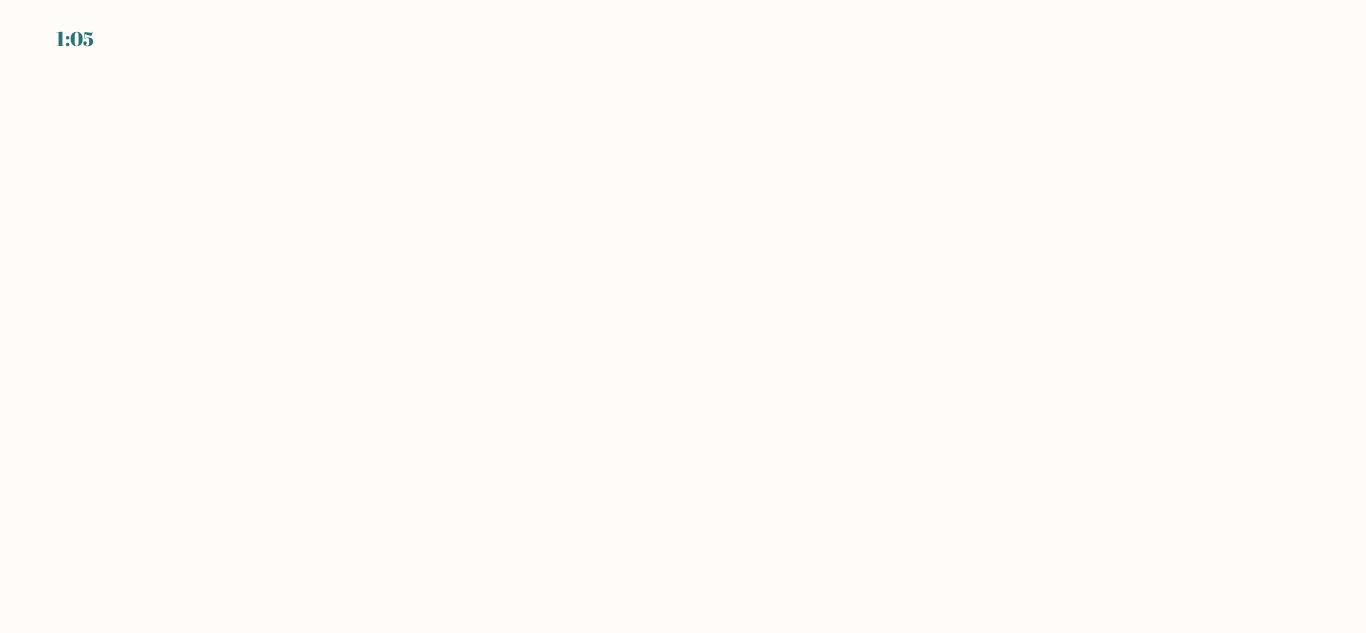 scroll, scrollTop: 0, scrollLeft: 0, axis: both 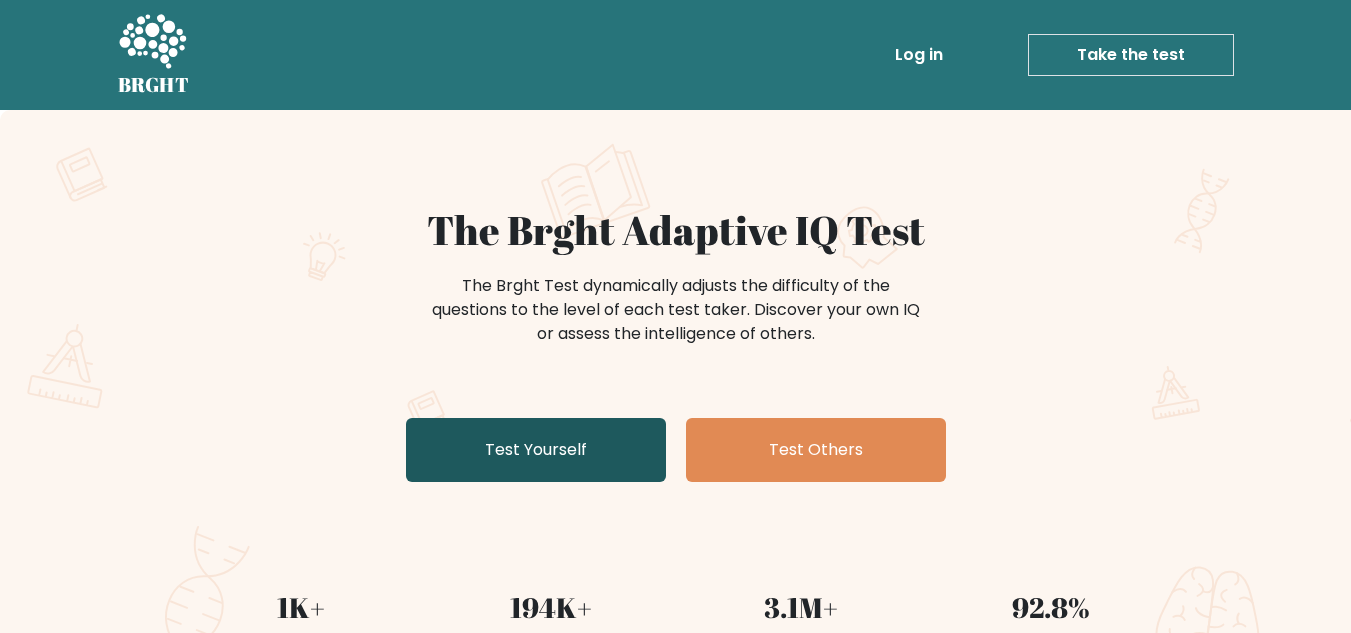 click on "Test Yourself" at bounding box center (536, 450) 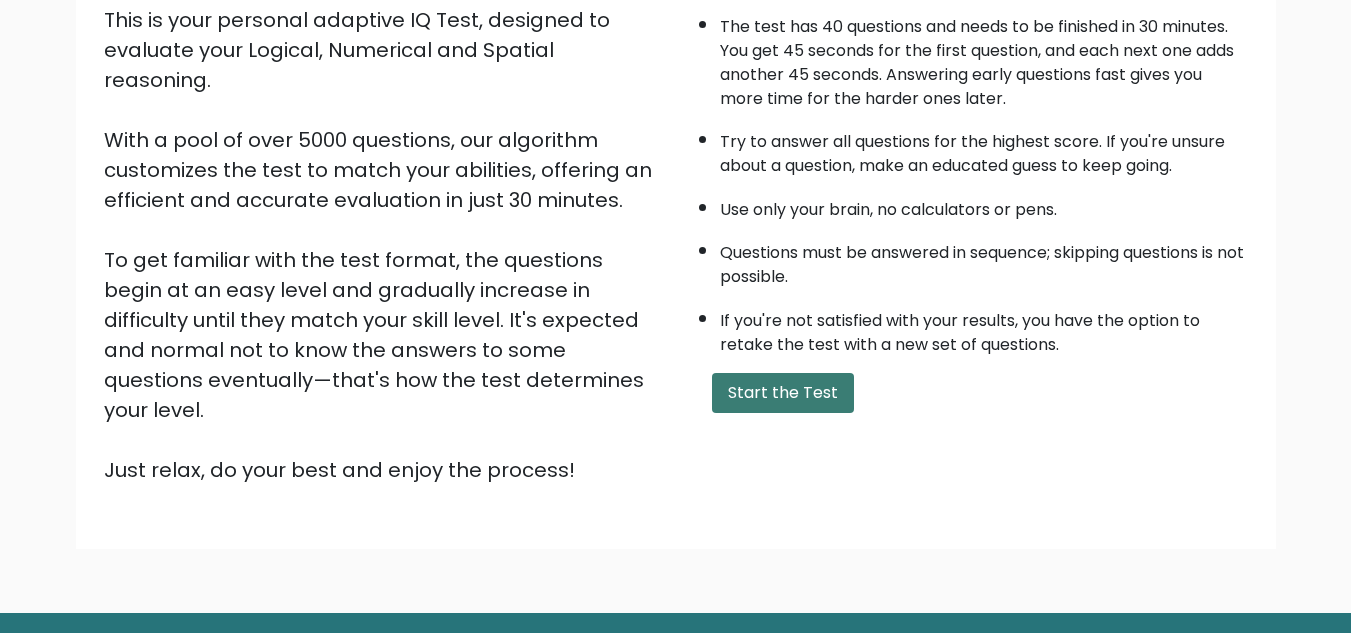 scroll, scrollTop: 283, scrollLeft: 0, axis: vertical 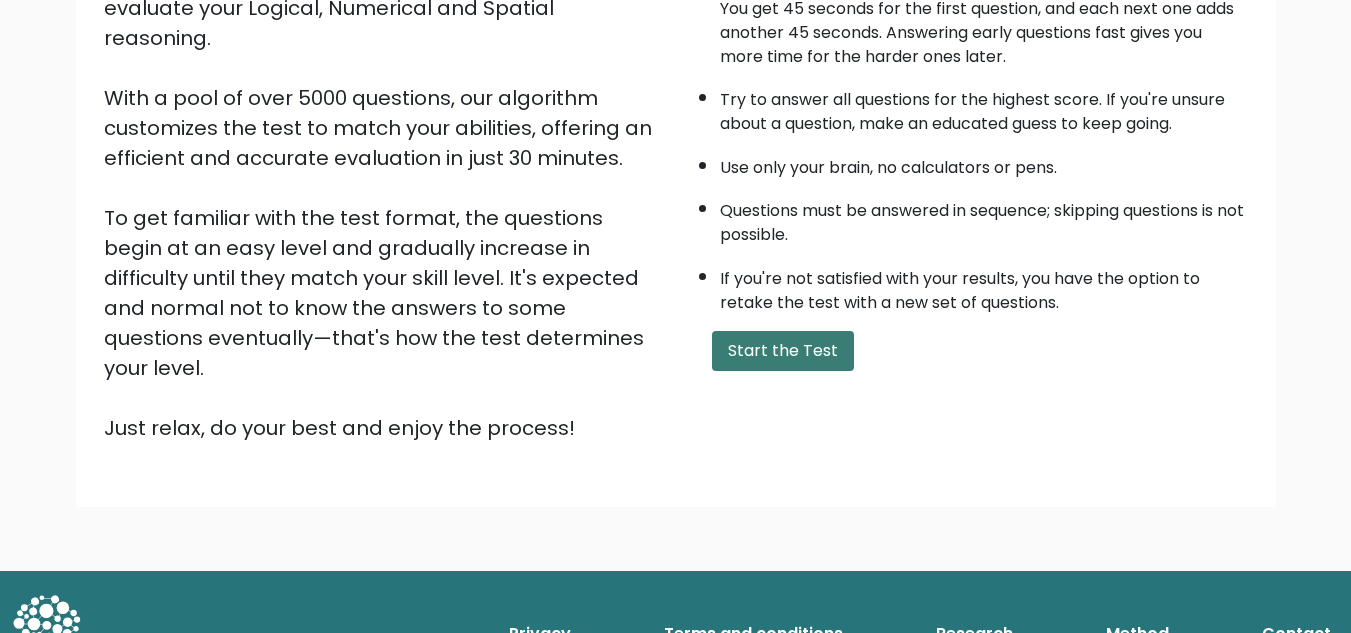 click on "Start the Test" at bounding box center (783, 351) 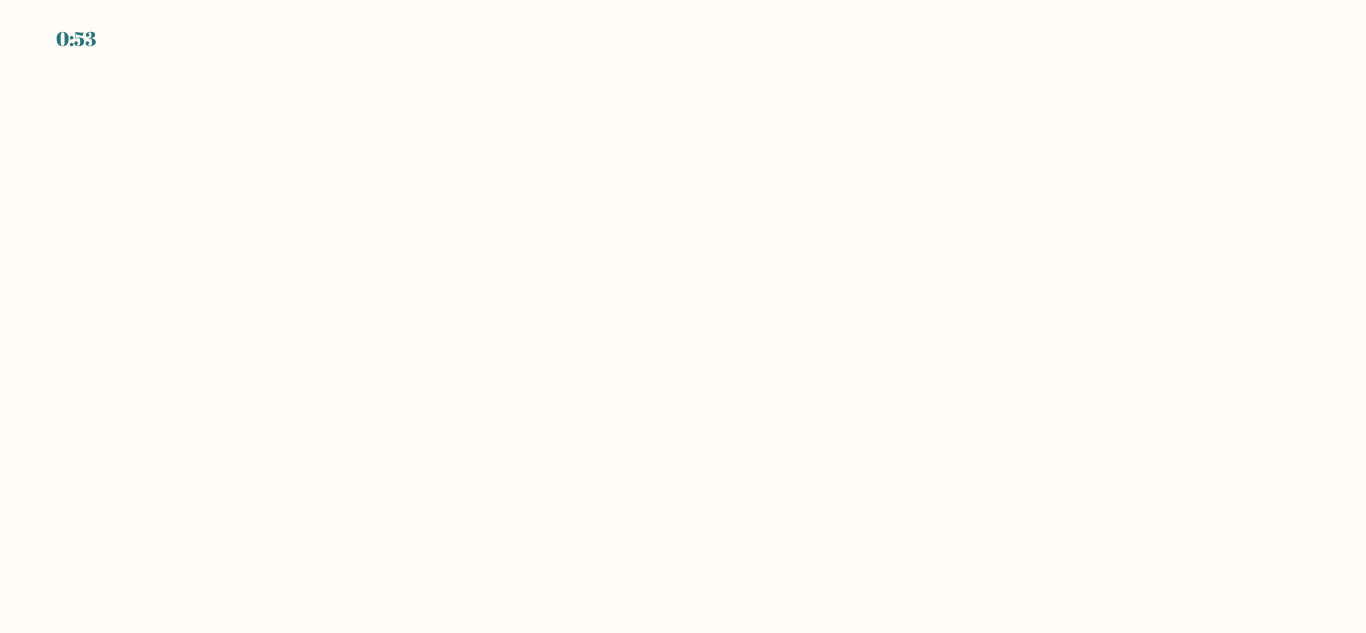 scroll, scrollTop: 0, scrollLeft: 0, axis: both 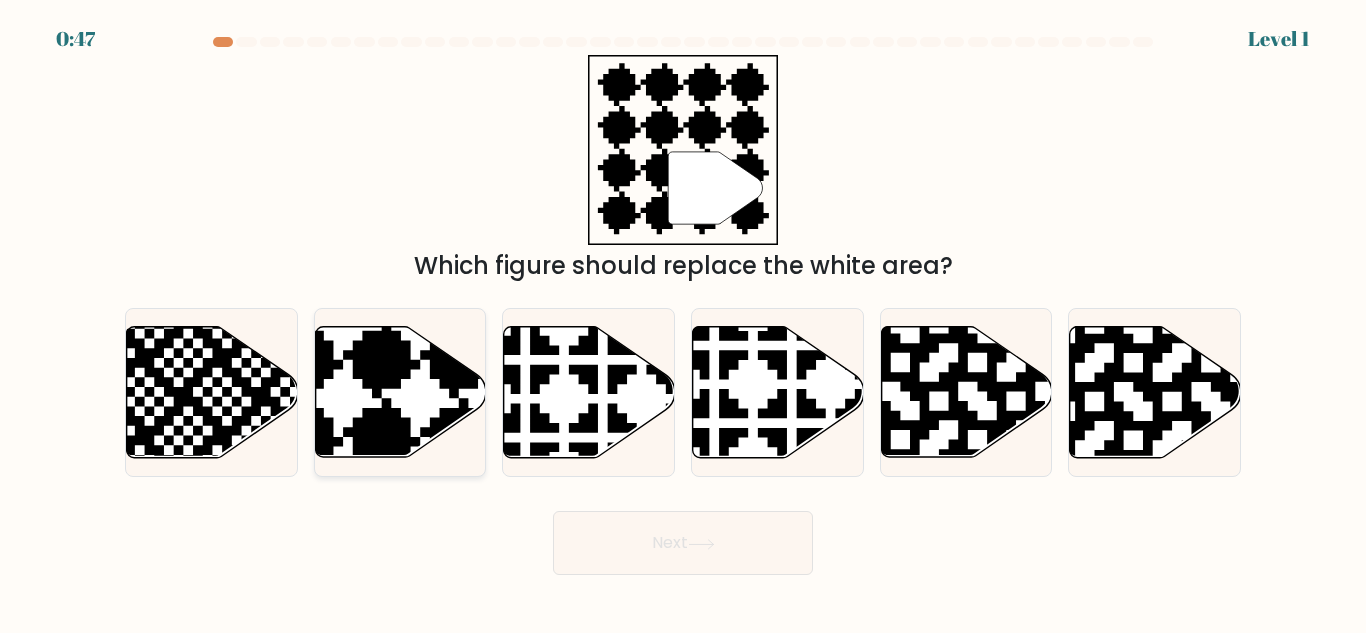 click at bounding box center [343, 321] 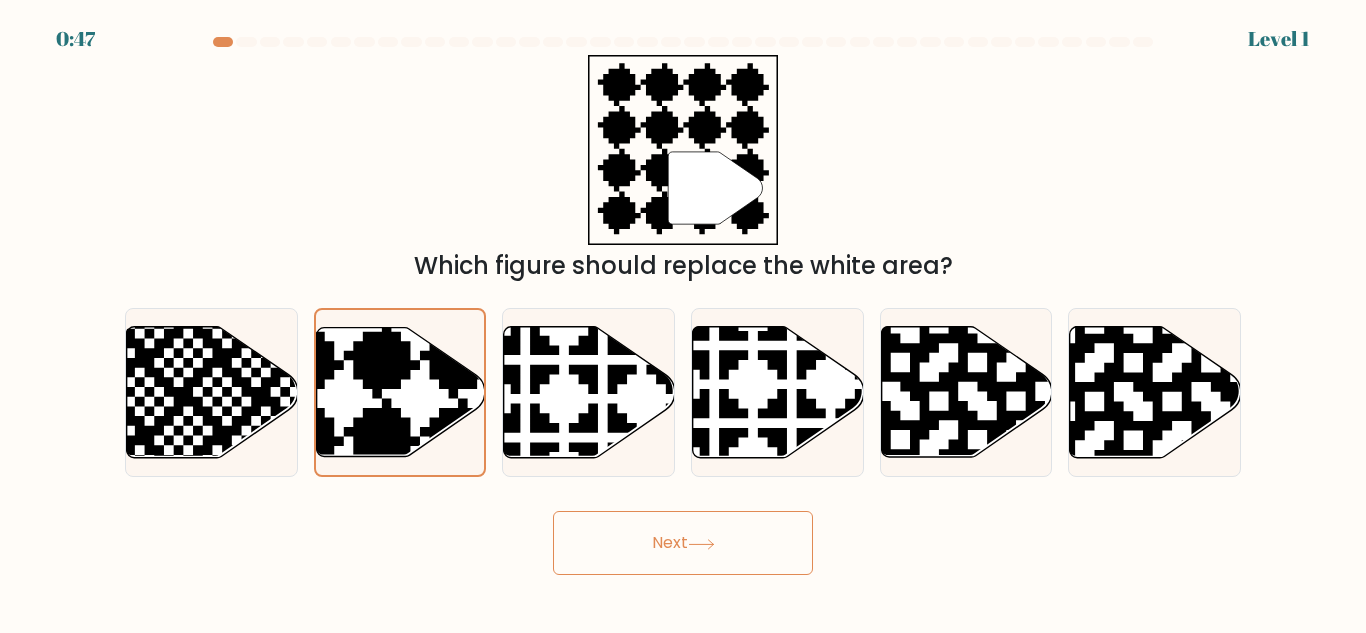 click on "Next" at bounding box center [683, 543] 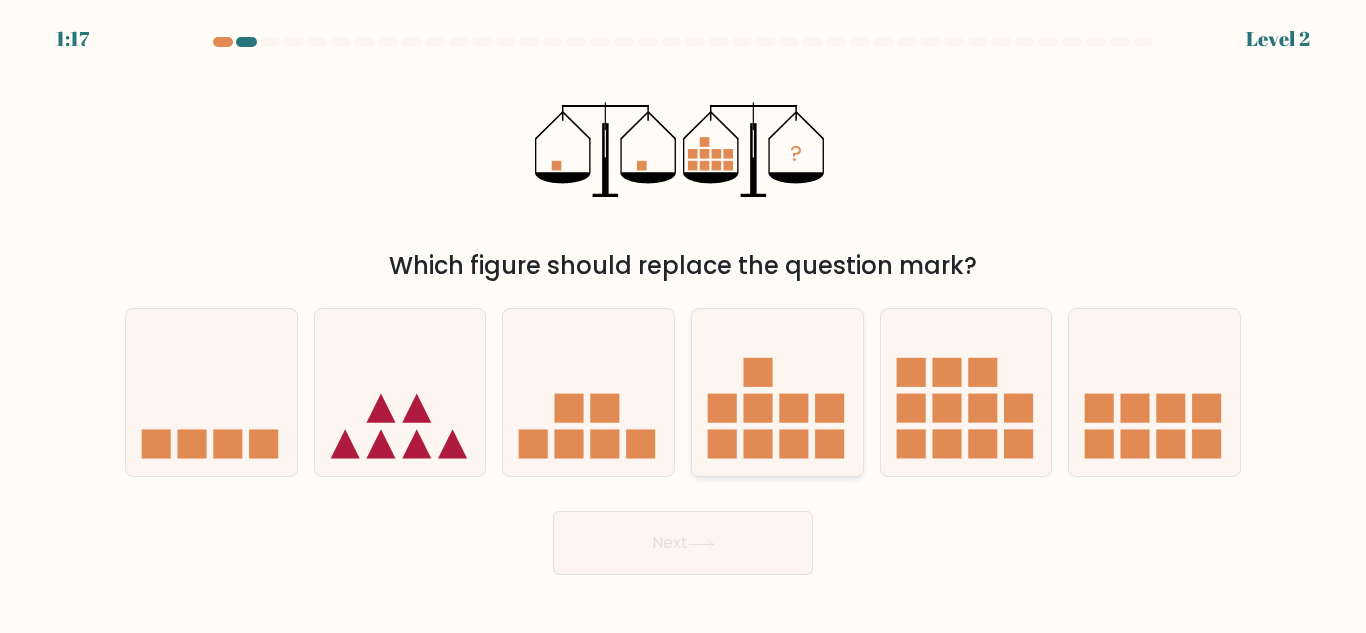 click at bounding box center (758, 444) 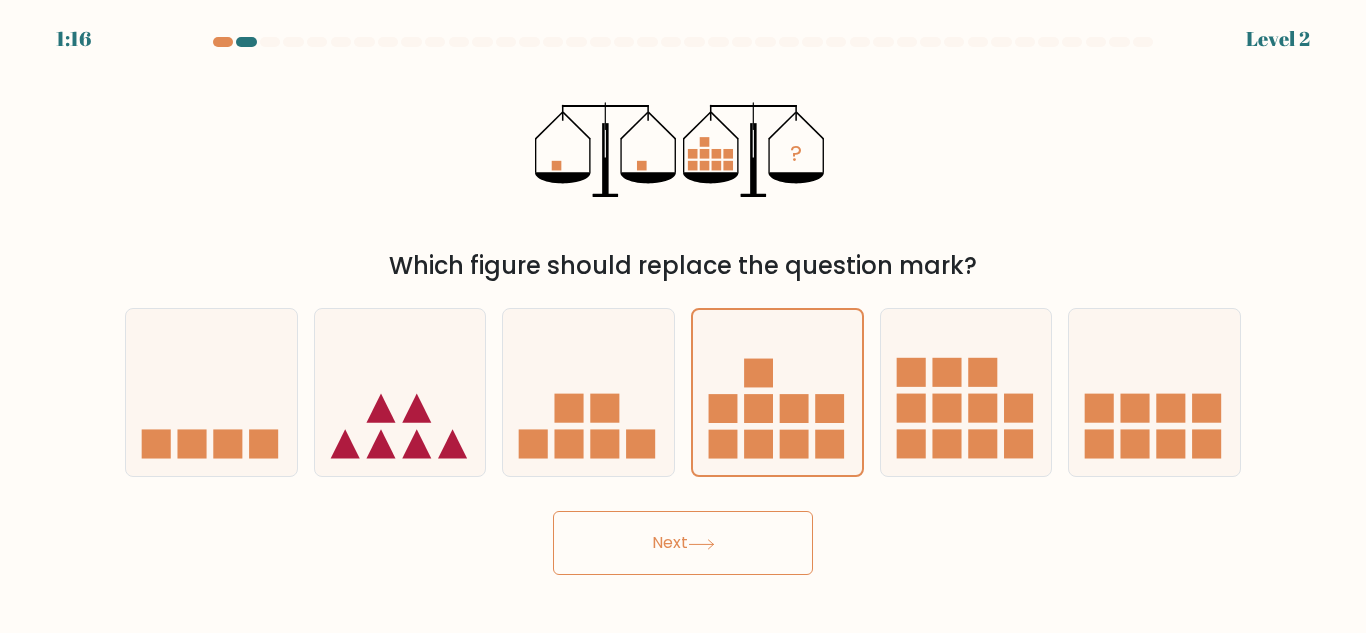 click at bounding box center (701, 544) 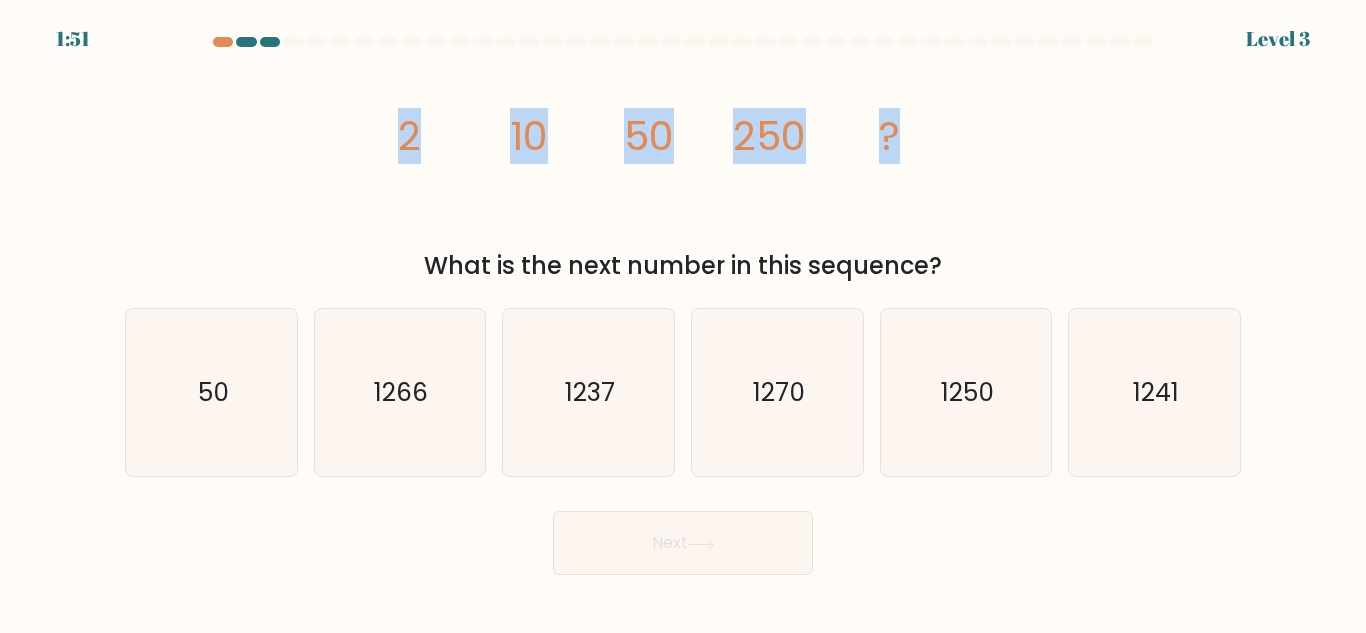drag, startPoint x: 395, startPoint y: 130, endPoint x: 895, endPoint y: 122, distance: 500.064 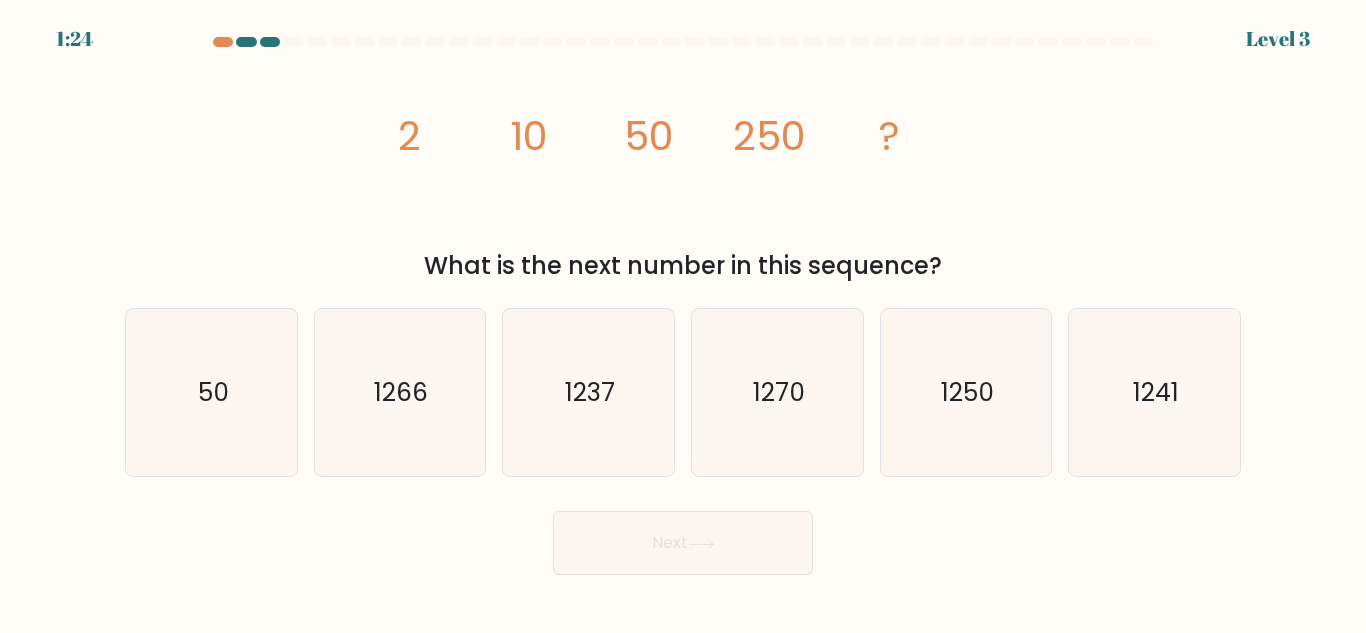 drag, startPoint x: 957, startPoint y: 399, endPoint x: 765, endPoint y: 512, distance: 222.78465 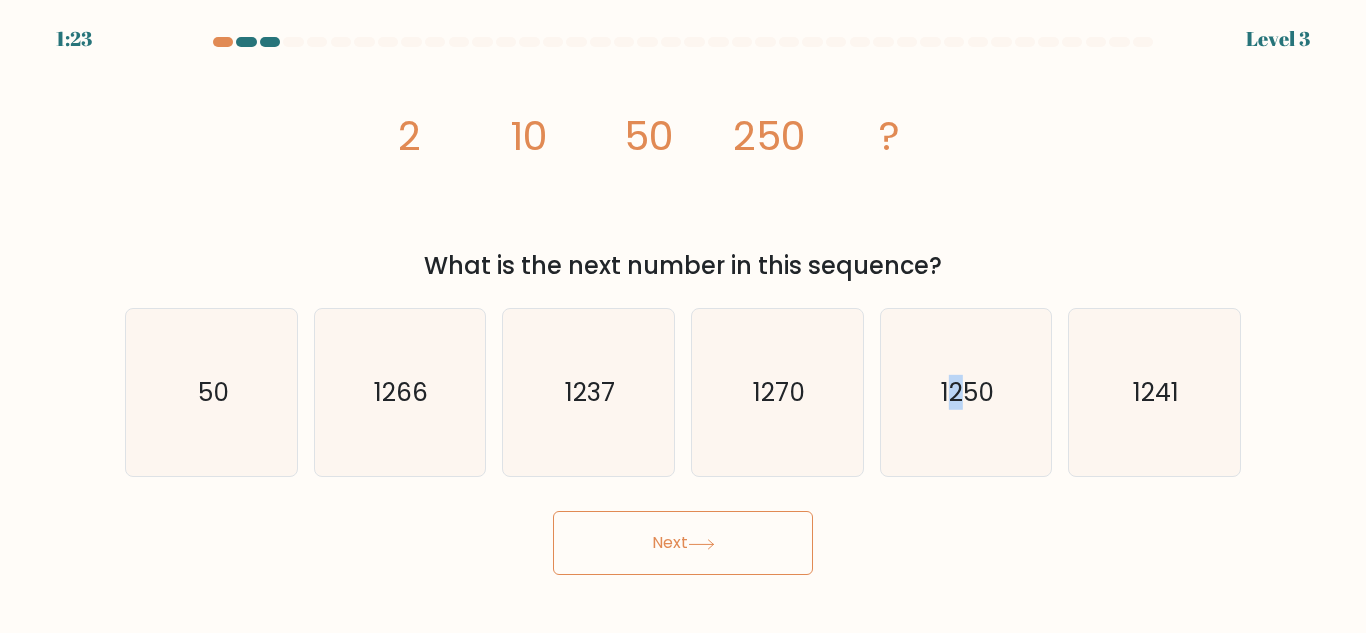 click on "Next" at bounding box center (683, 543) 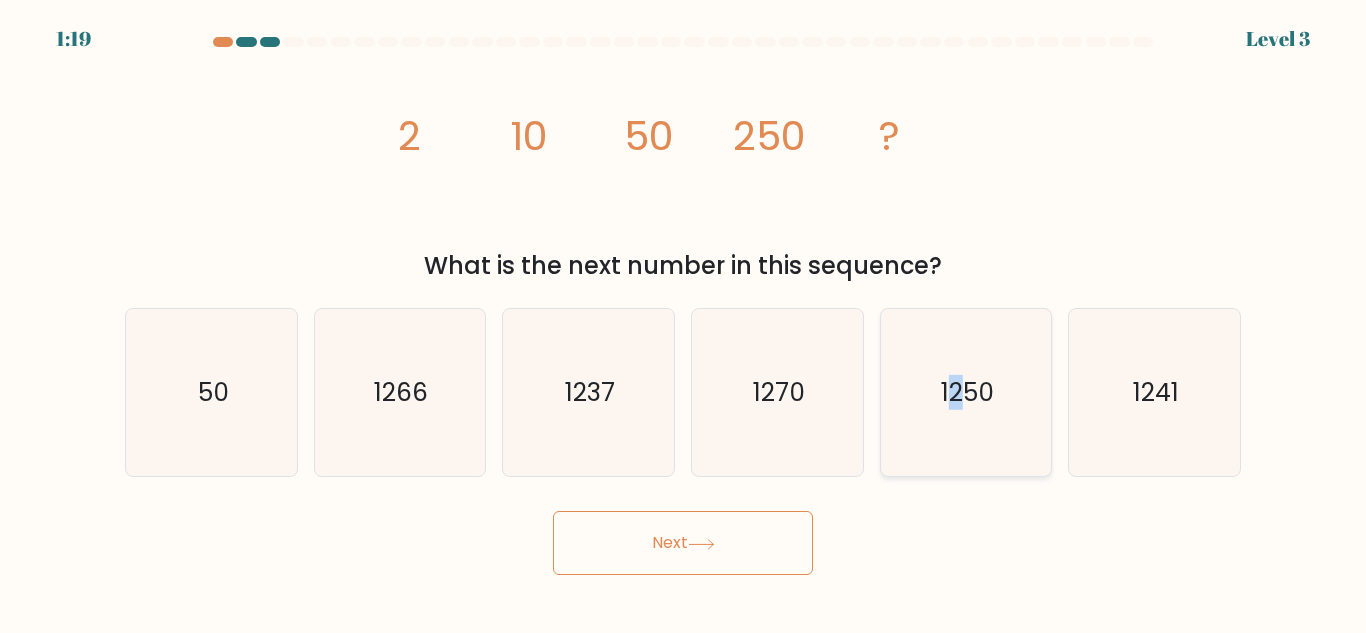 click on "1250" at bounding box center [965, 392] 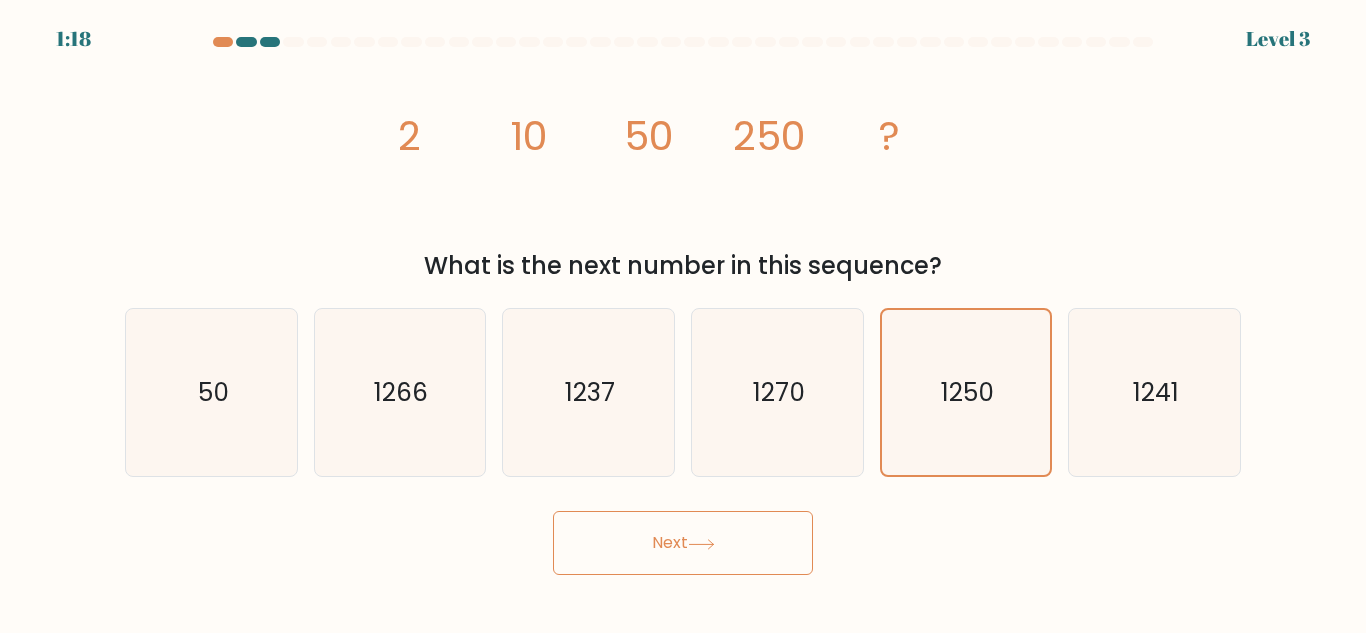 click on "Next" at bounding box center [683, 543] 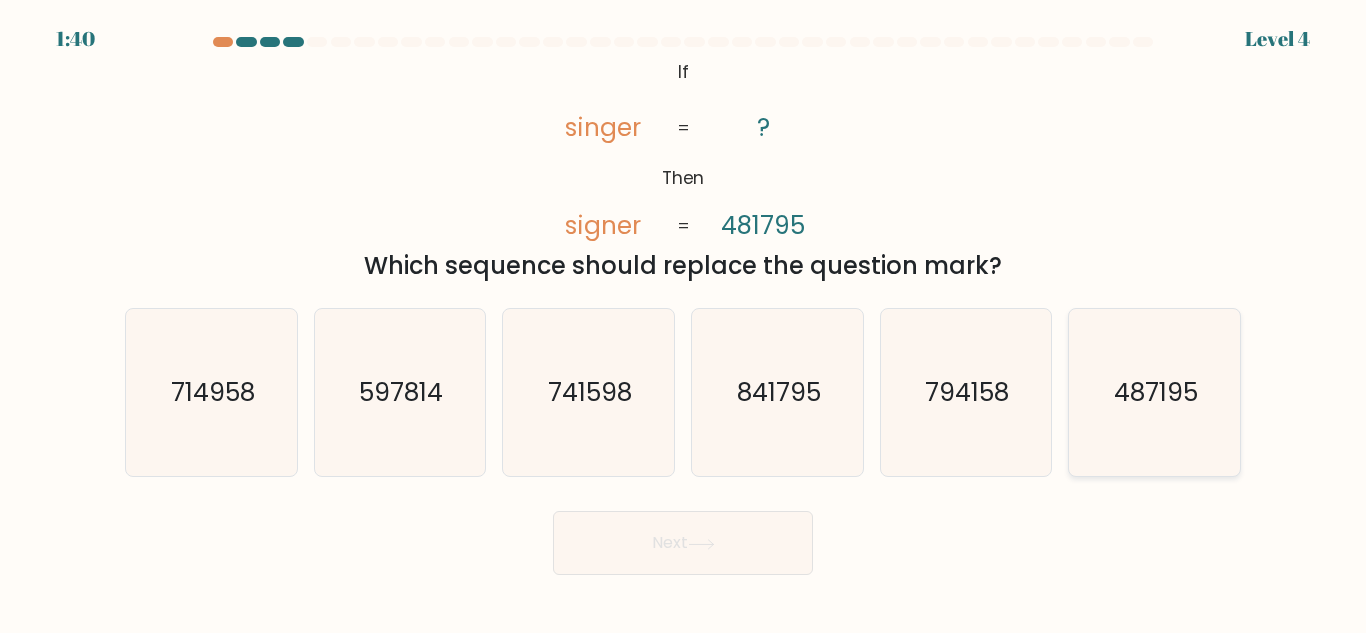 click on "487195" at bounding box center (1156, 392) 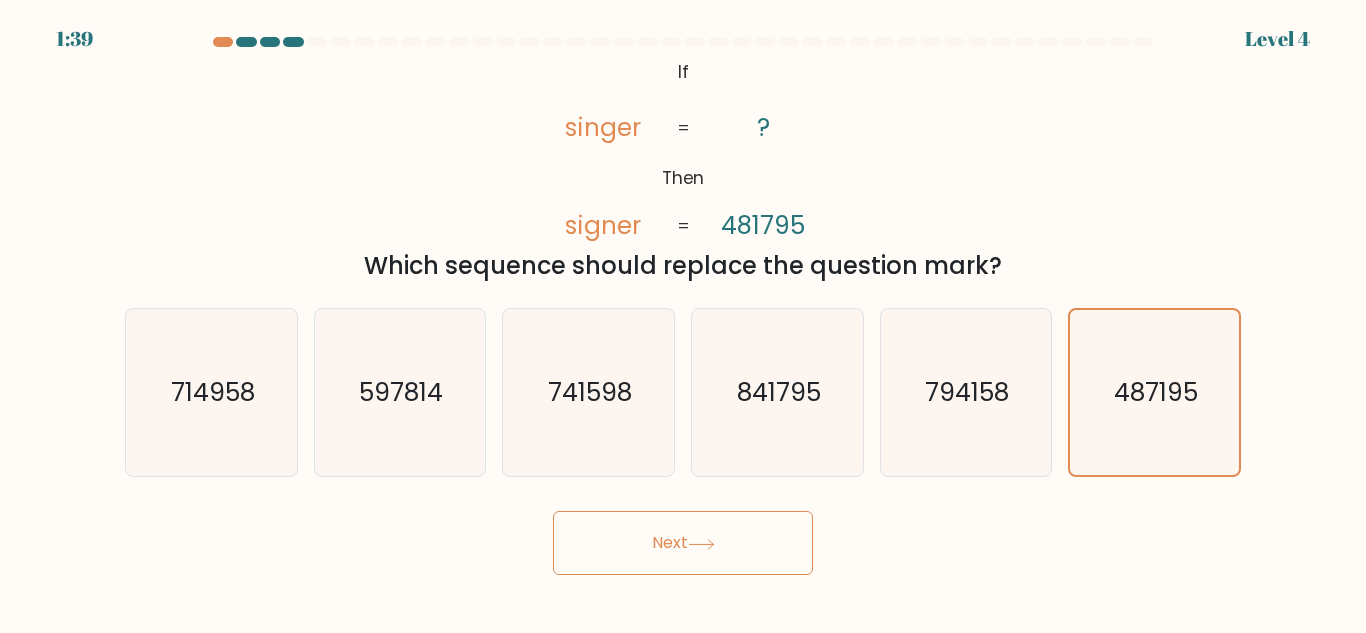 click on "Next" at bounding box center (683, 543) 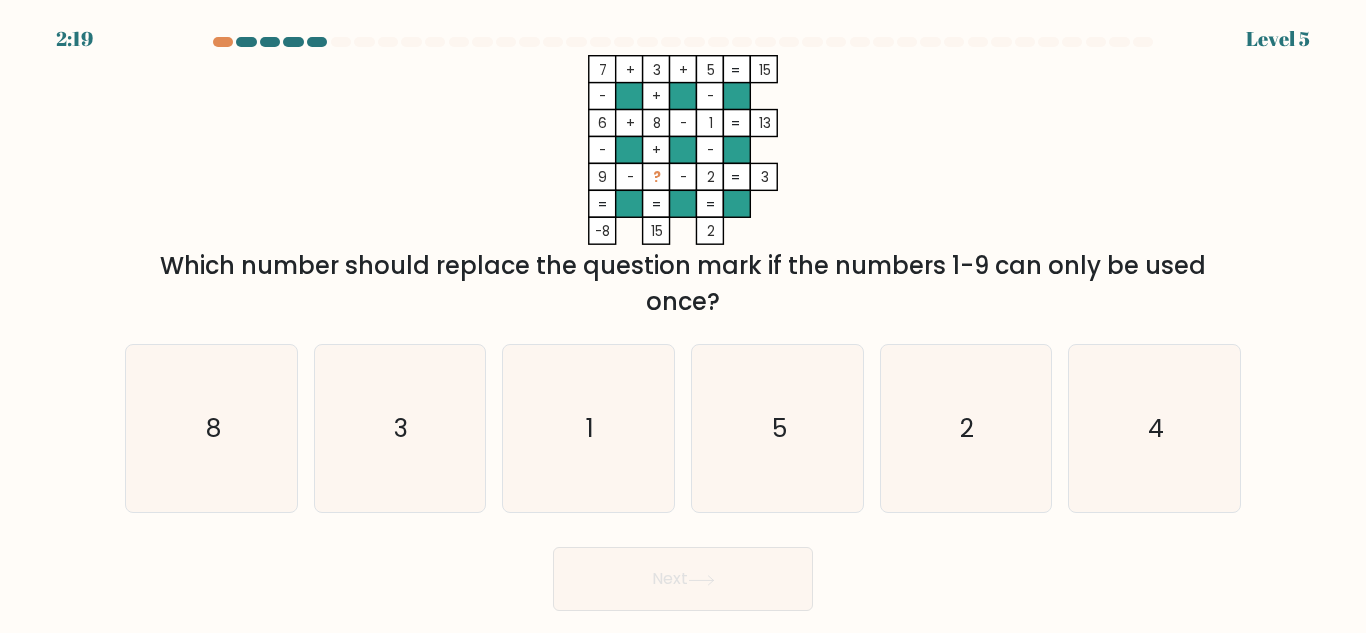 drag, startPoint x: 552, startPoint y: 41, endPoint x: 753, endPoint y: 240, distance: 282.84625 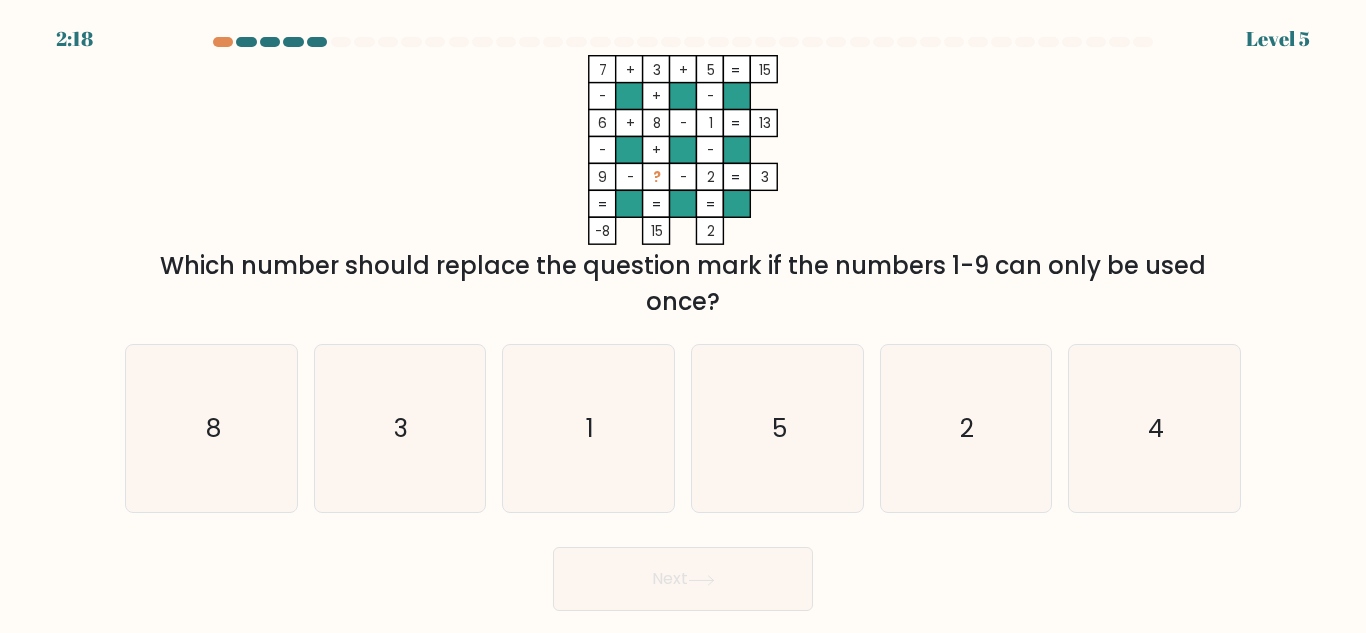 copy on "7    +    3    +    5    15    -    +    -    6    +    8    -    1    13    -    +    -    9    -    ?    -    2    =   3    =   =   =   =   -8    15    2" 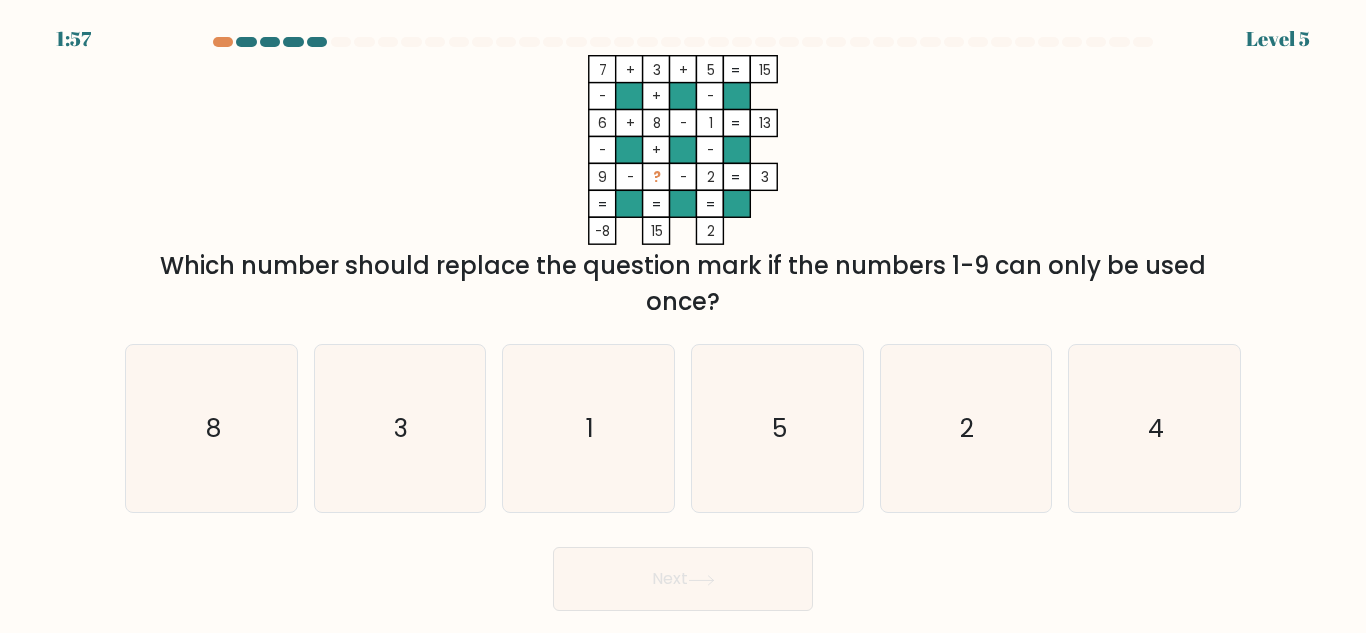 click on "7    +    3    +    5    15    -    +    -    6    +    8    -    1    13    -    +    -    9    -    ?    -    2    =   3    =   =   =   =   -8    15    2    =
Which number should replace the question mark if the numbers 1-9 can only be used once?" at bounding box center (683, 187) 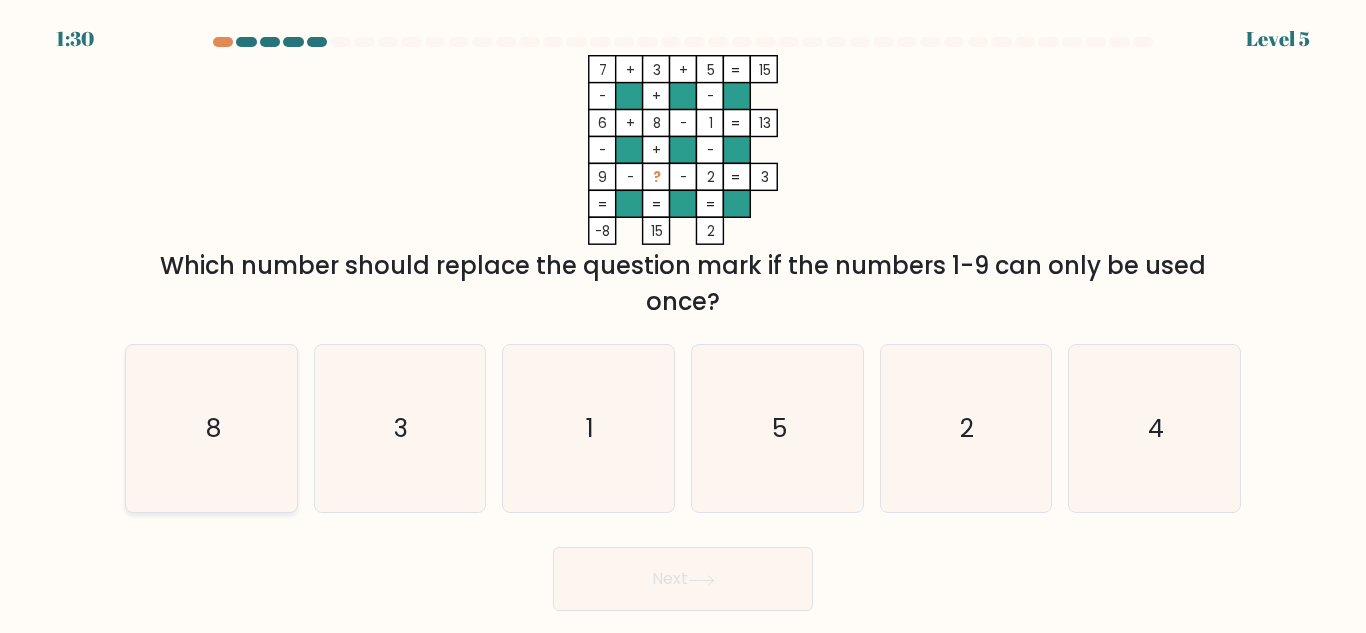 click on "8" at bounding box center [211, 428] 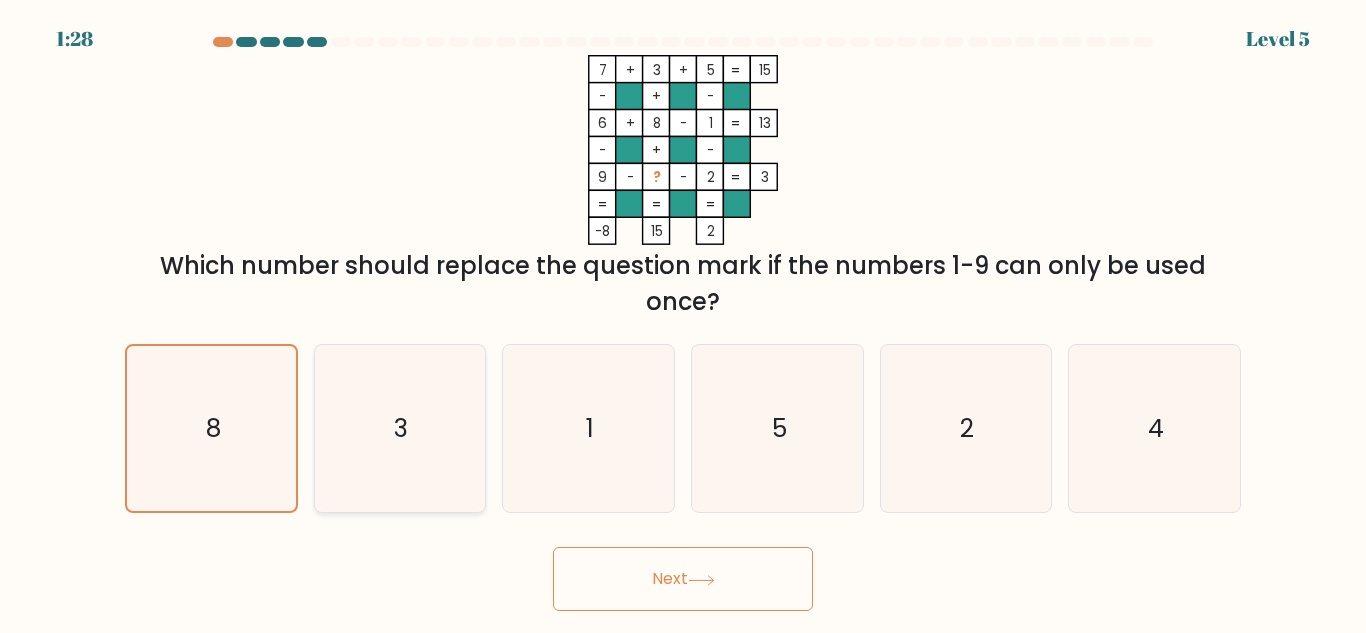 click on "3" at bounding box center (399, 428) 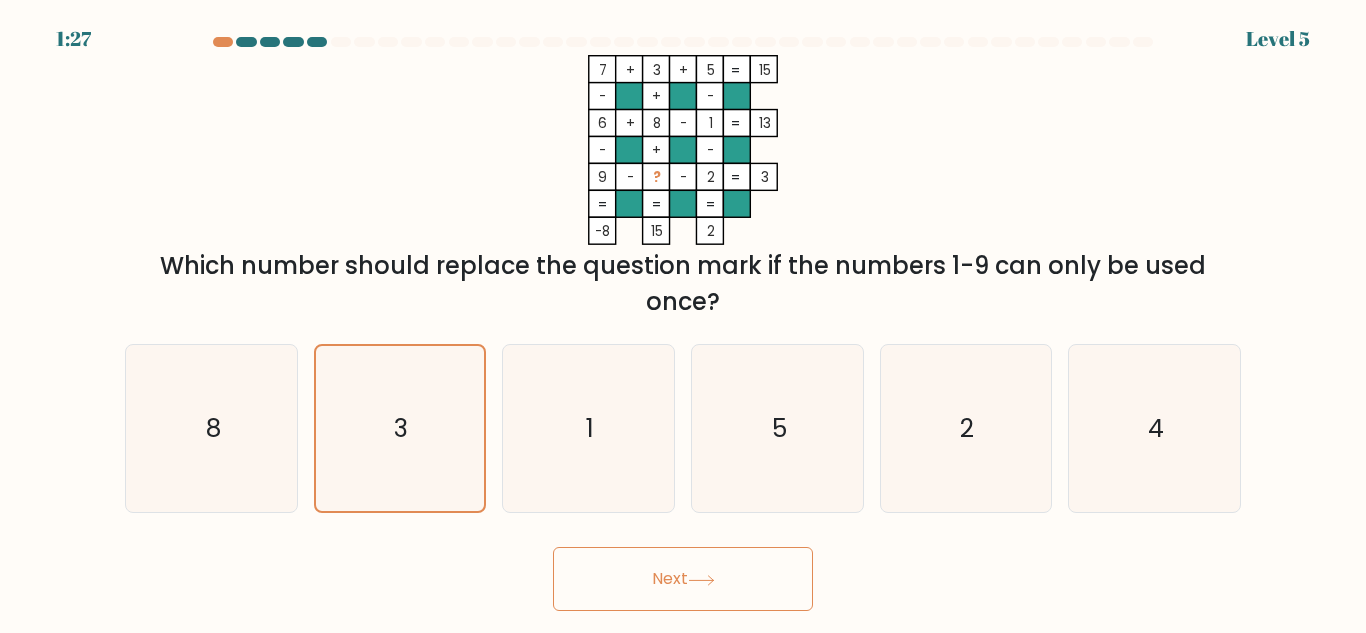 click on "Next" at bounding box center (683, 579) 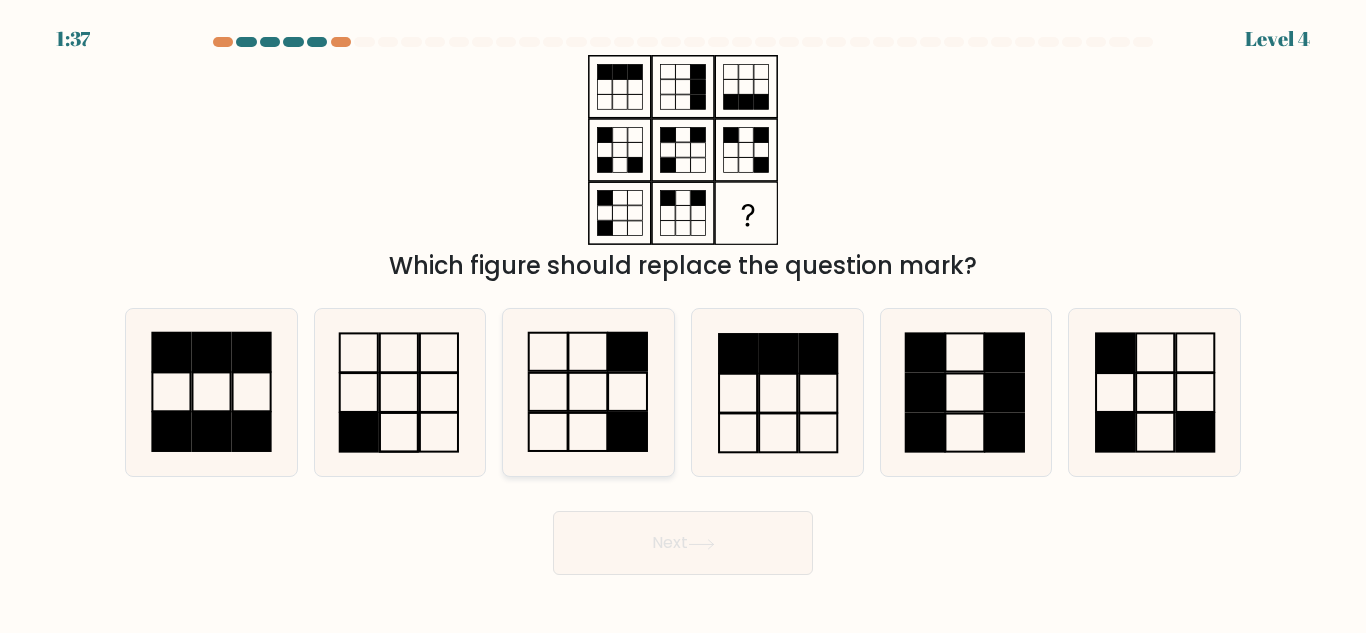click at bounding box center [588, 392] 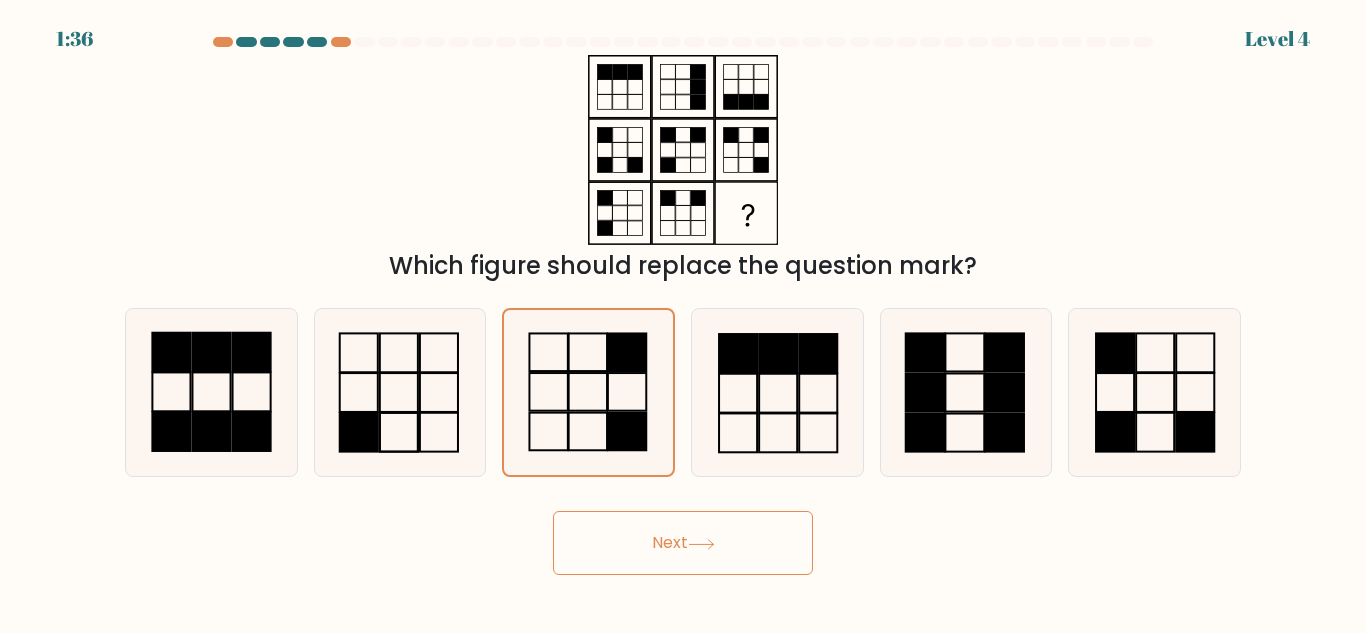 click on "Next" at bounding box center [683, 543] 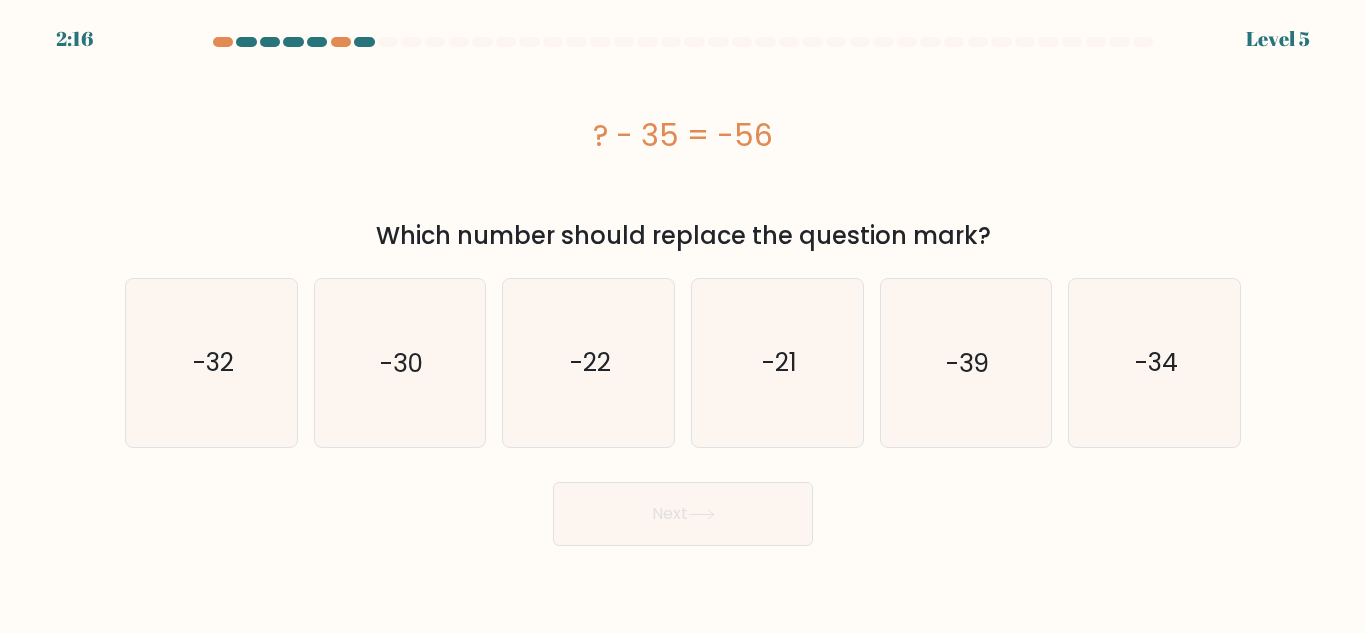 drag, startPoint x: 787, startPoint y: 135, endPoint x: 595, endPoint y: 130, distance: 192.0651 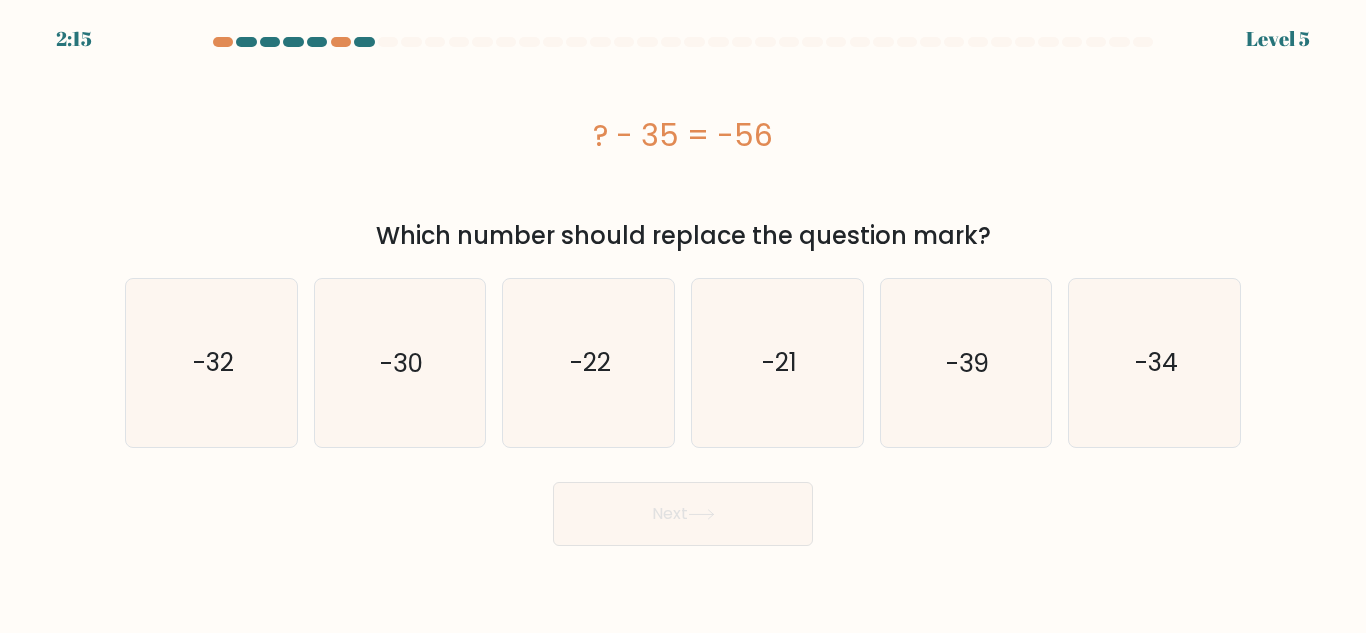 copy on "? - 35 = -56" 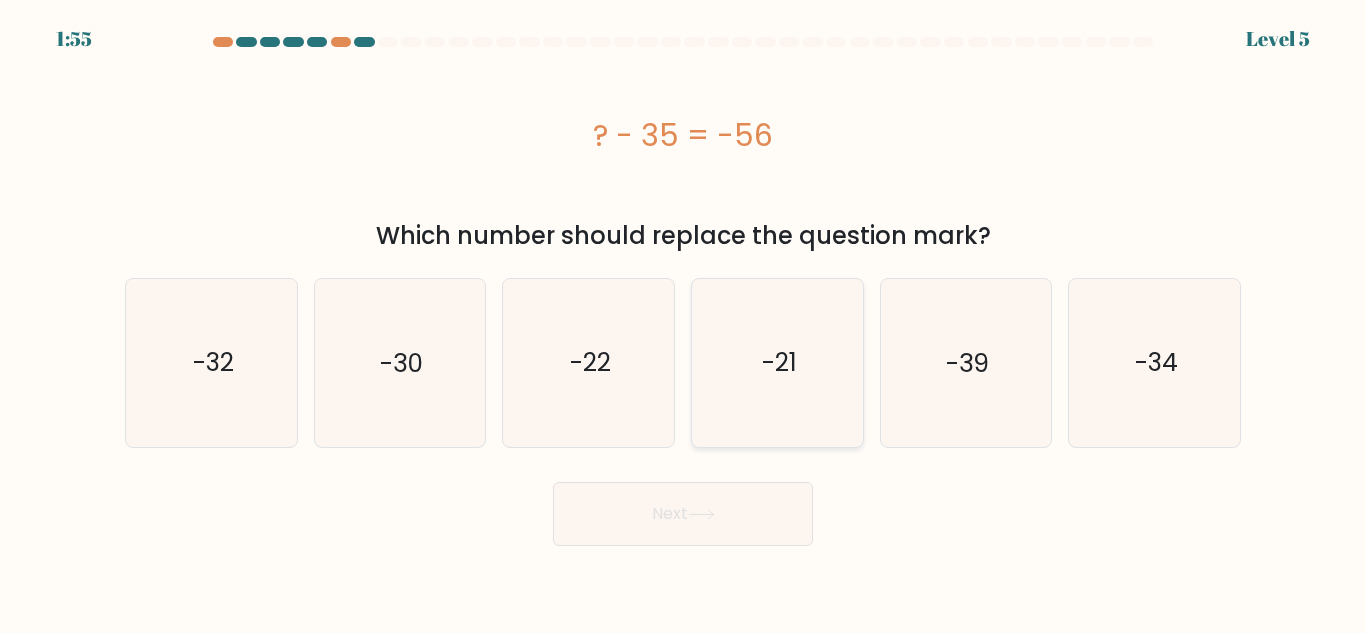 click on "-21" at bounding box center (778, 362) 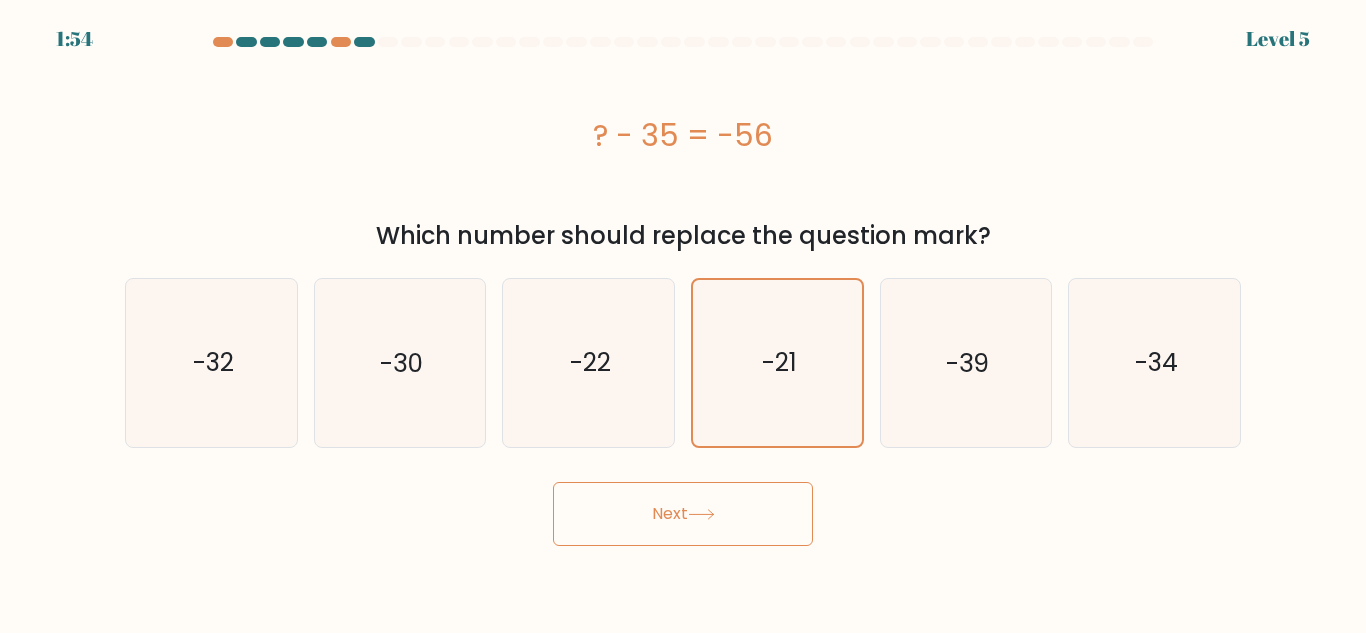 click on "Next" at bounding box center (683, 514) 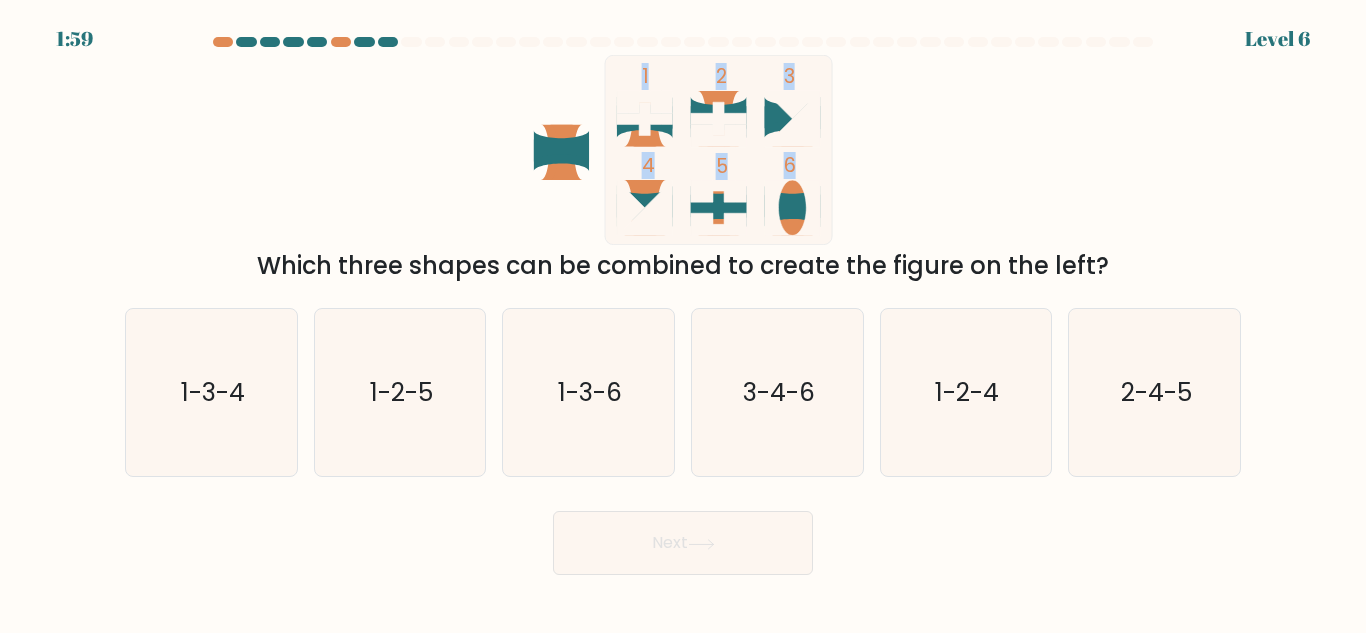 drag, startPoint x: 586, startPoint y: 55, endPoint x: 865, endPoint y: 213, distance: 320.6322 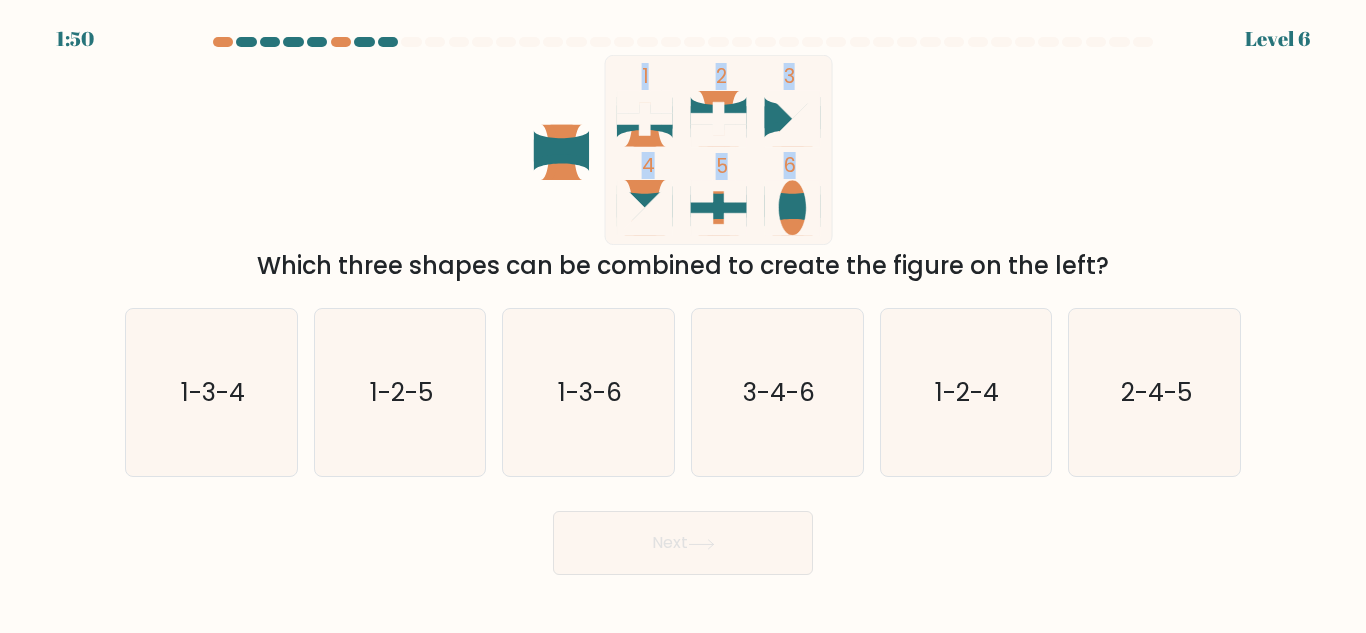 click on "1
2
3
4
5
6
Which three shapes can be combined to create the figure on the left?" at bounding box center (683, 169) 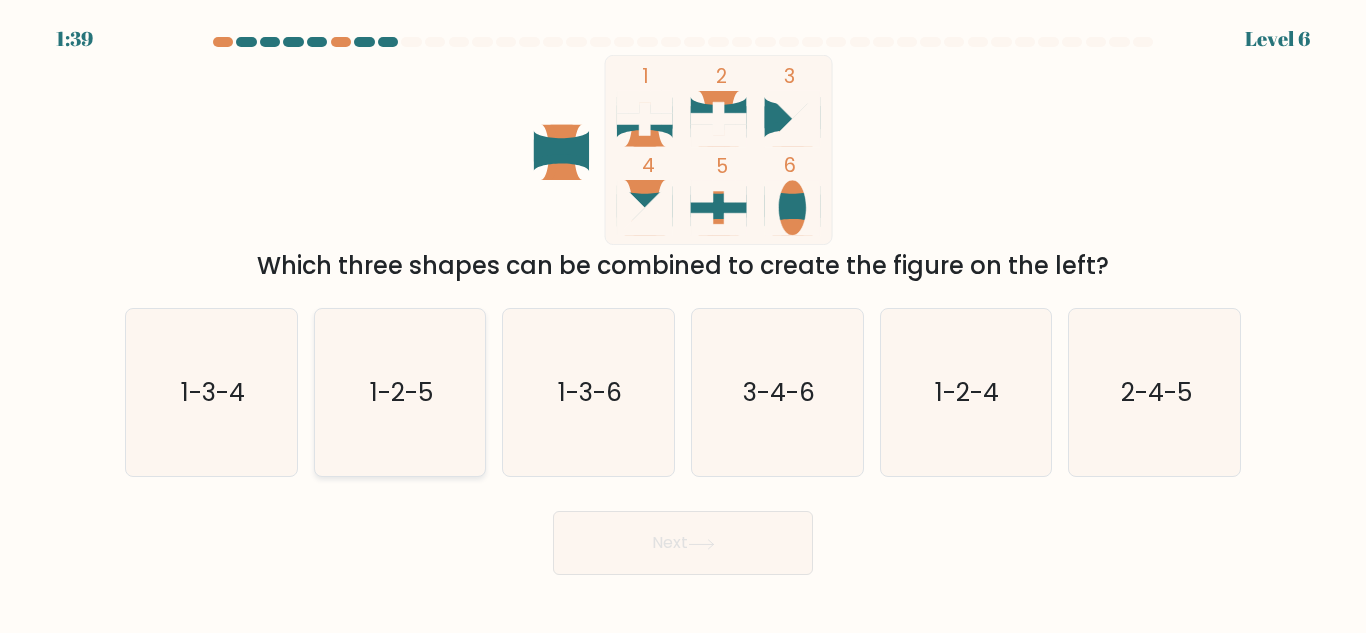 click on "1-2-5" at bounding box center [399, 392] 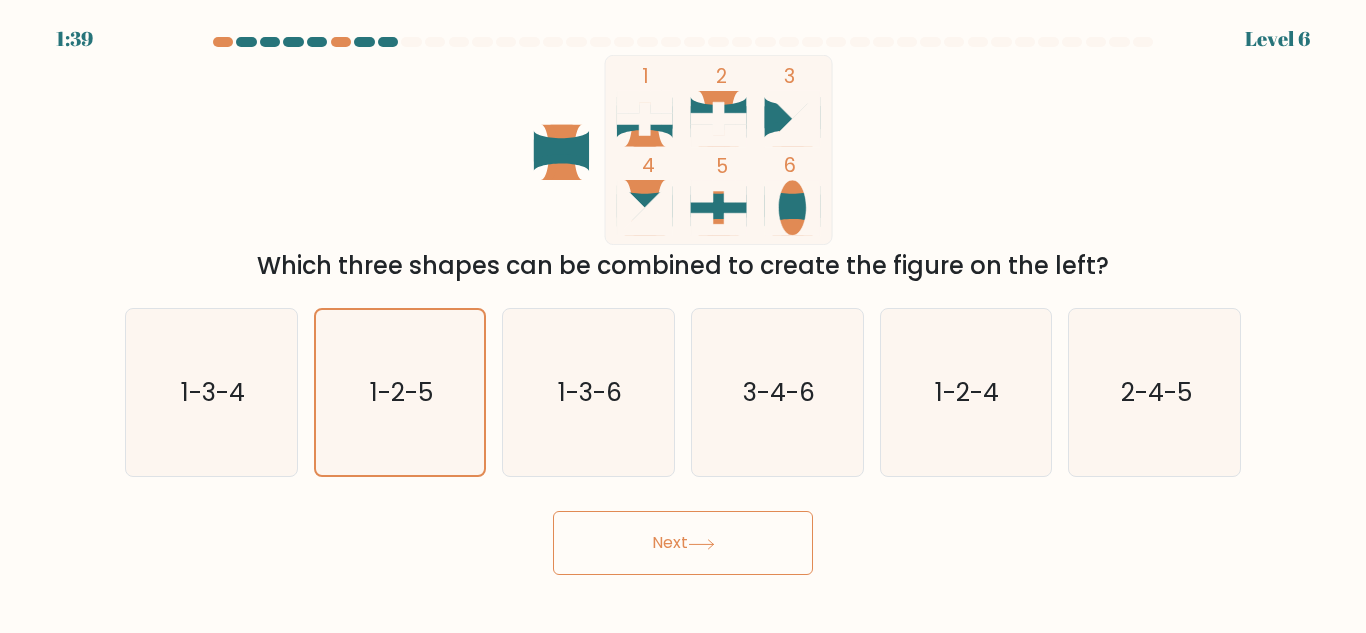 click on "Next" at bounding box center [683, 543] 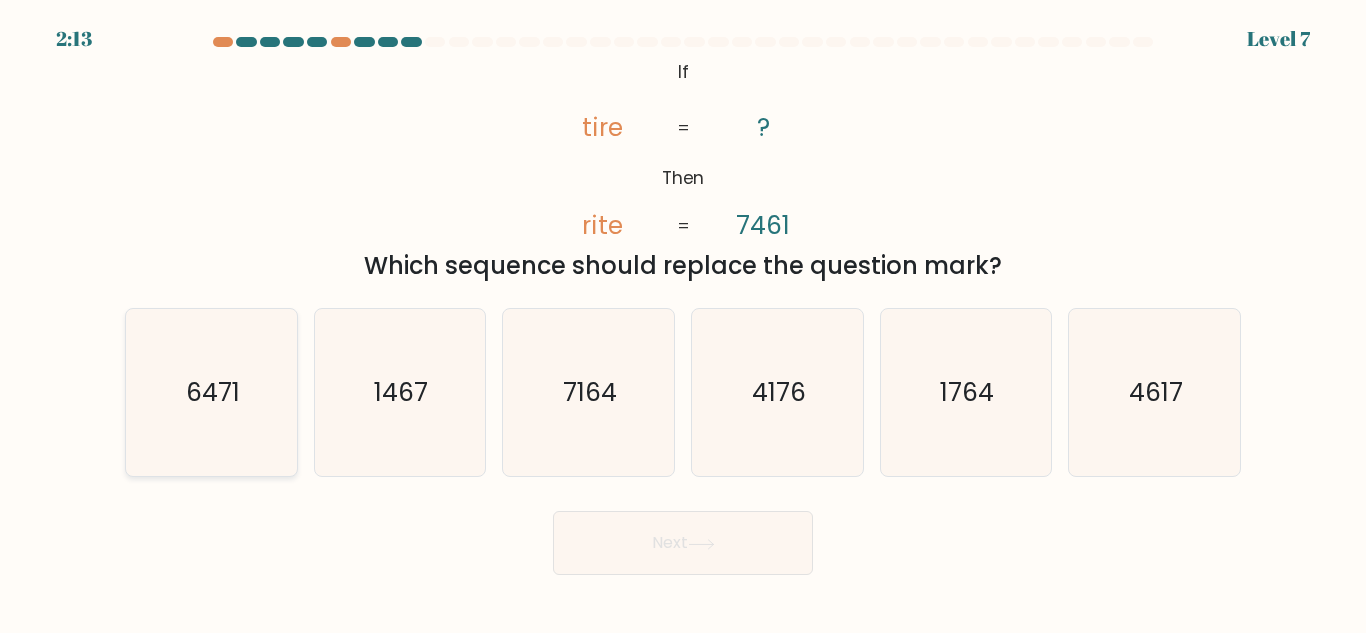 click on "6471" at bounding box center (211, 392) 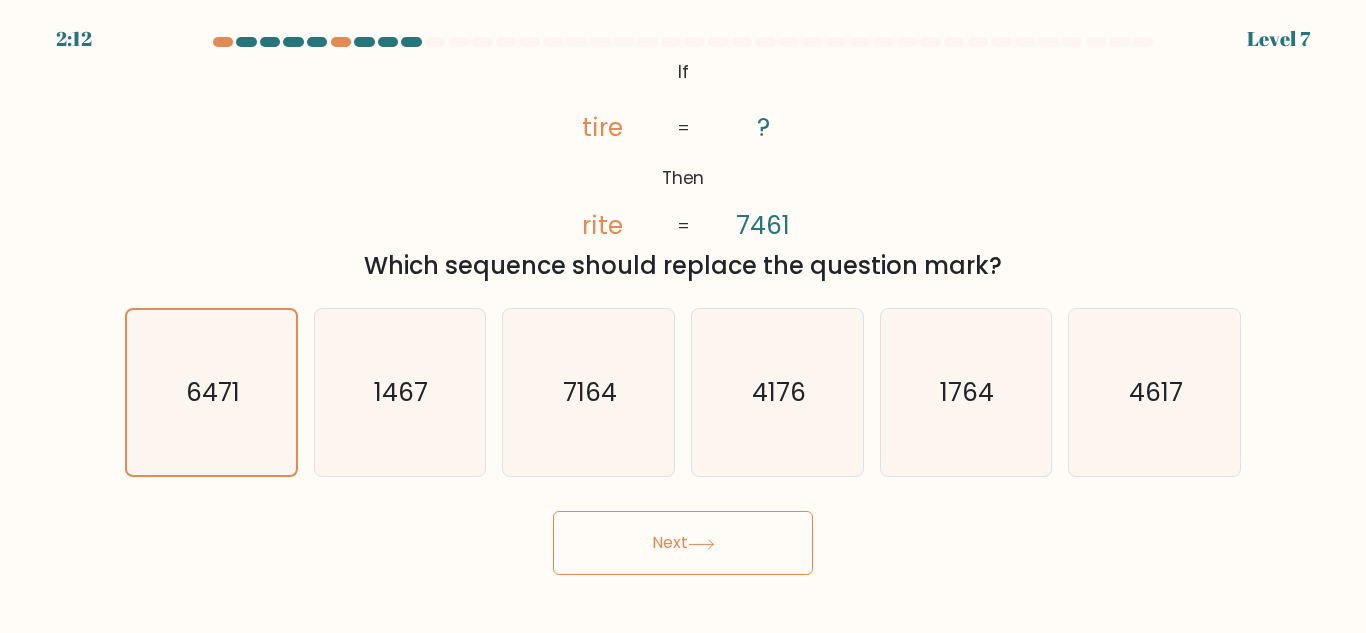 click on "Next" at bounding box center (683, 543) 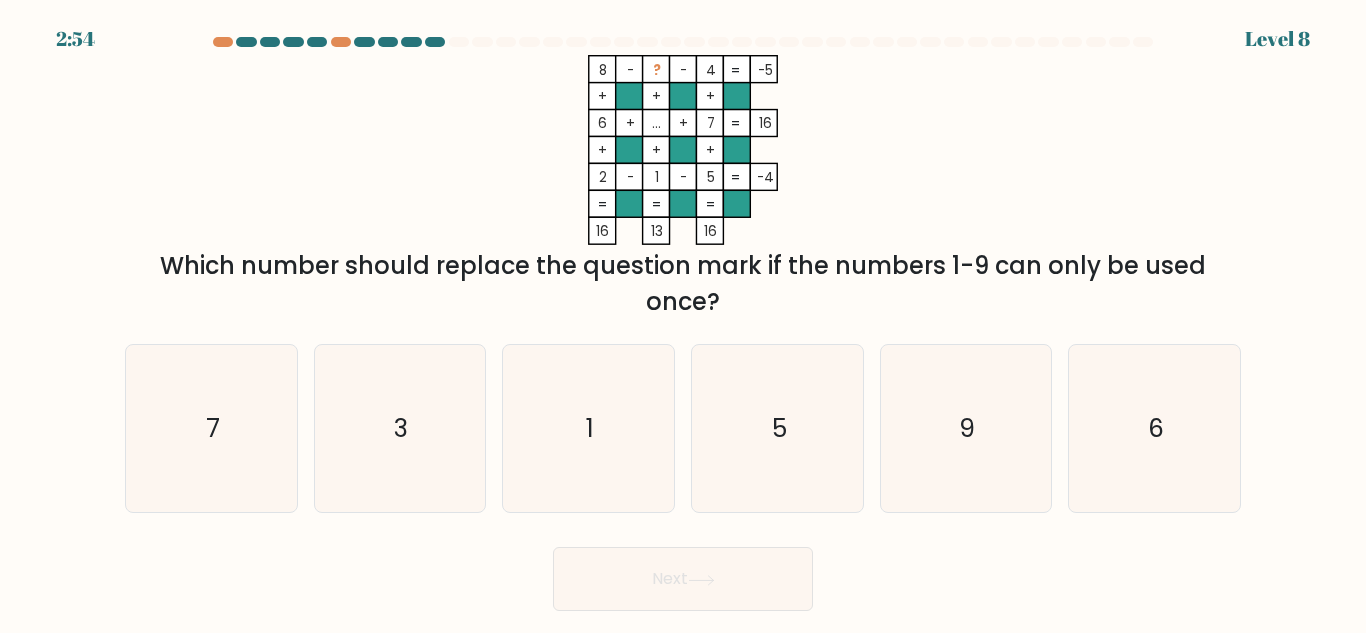 drag, startPoint x: 586, startPoint y: 59, endPoint x: 741, endPoint y: 239, distance: 237.53947 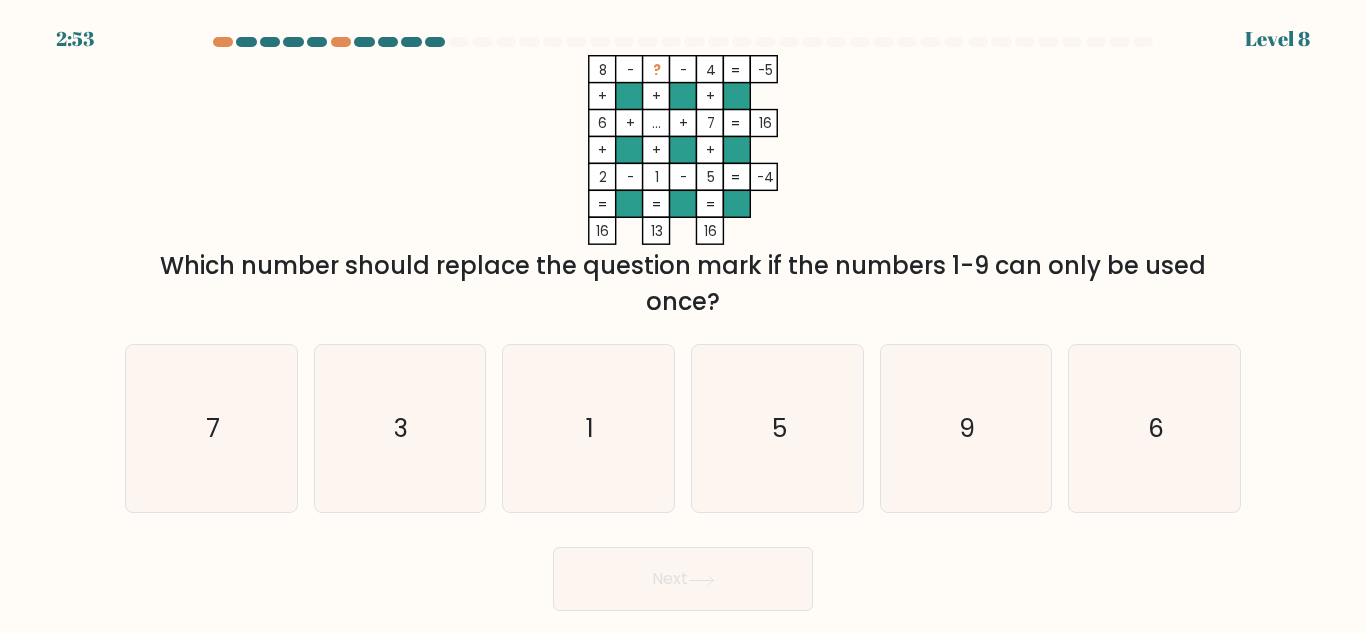 copy on "8    -    ?    -    4    -5    +    +    +    6    +    ...    +    7    16    +    +    +    2    -    1    -    5    =   -4    =   =   =   =   16    13    16" 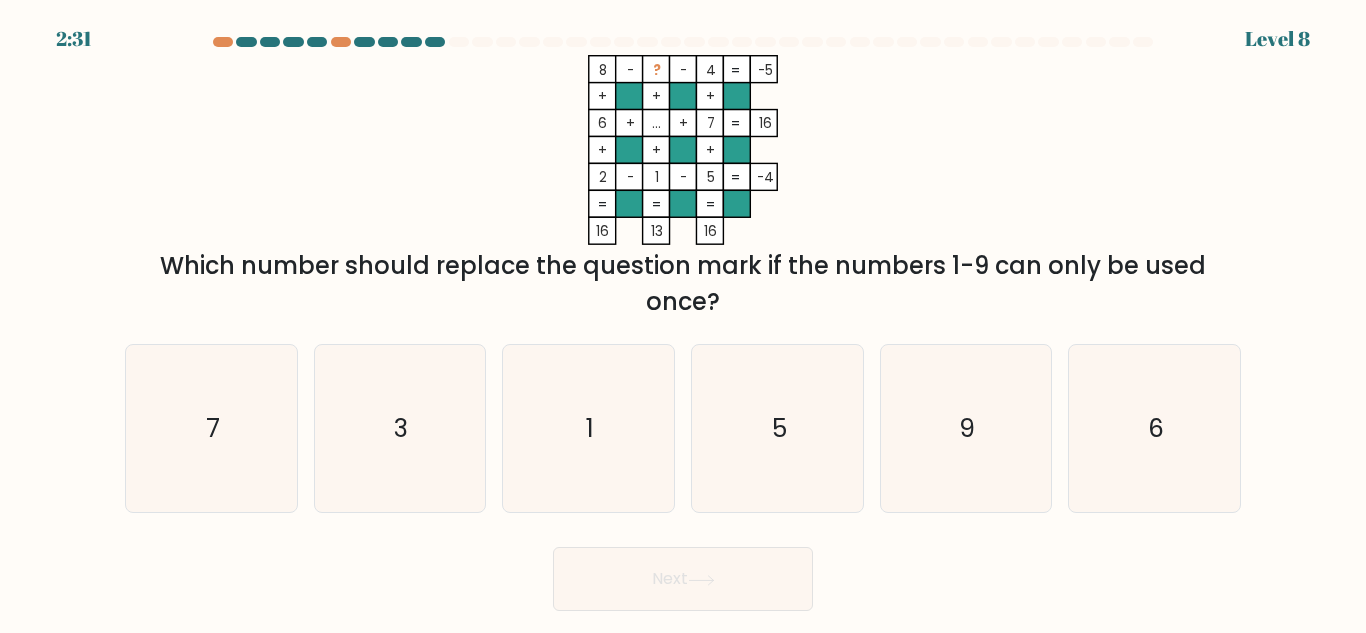 click on "8    -    ?    -    4    -5    +    +    +    6    +    ...    +    7    16    +    +    +    2    -    1    -    5    =   -4    =   =   =   =   16    13    16    =" at bounding box center [683, 150] 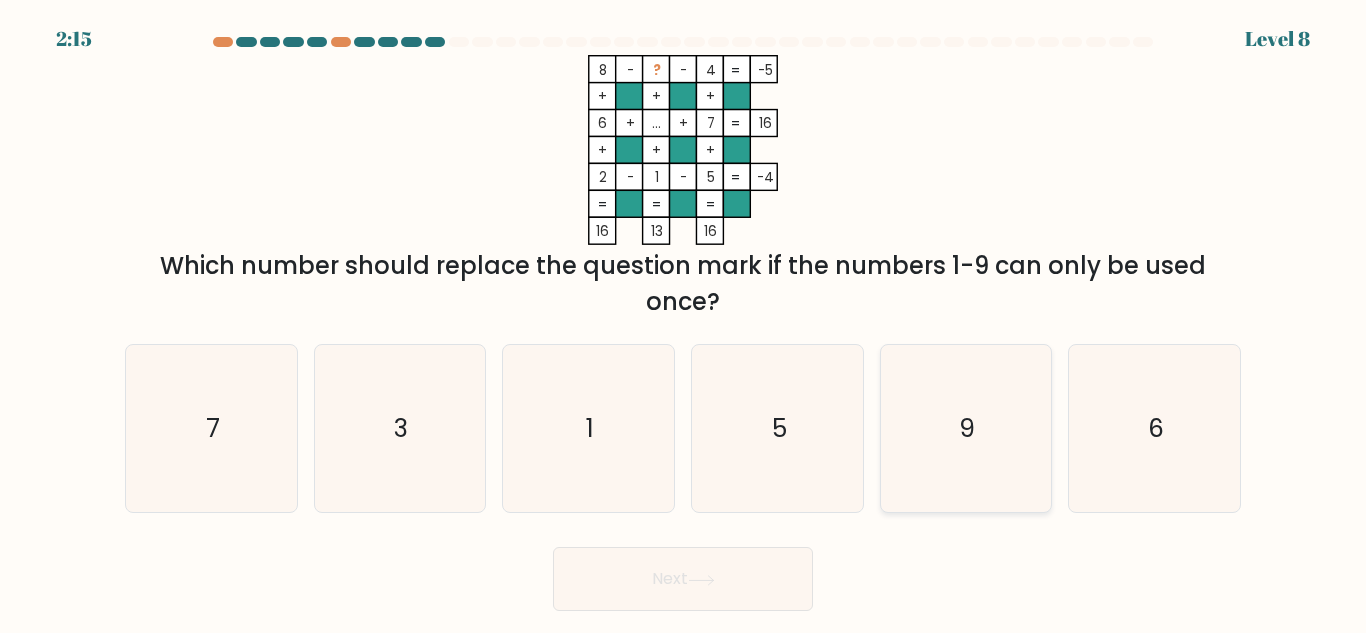 click on "9" at bounding box center [965, 428] 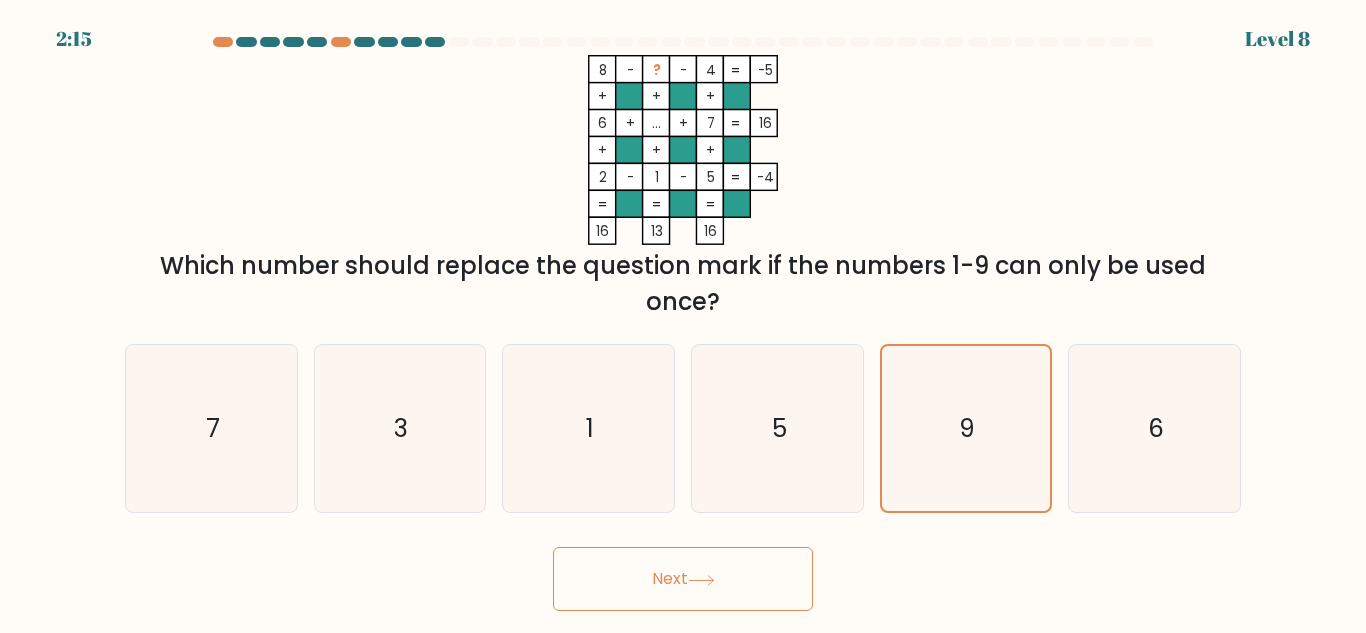 click on "Next" at bounding box center [683, 579] 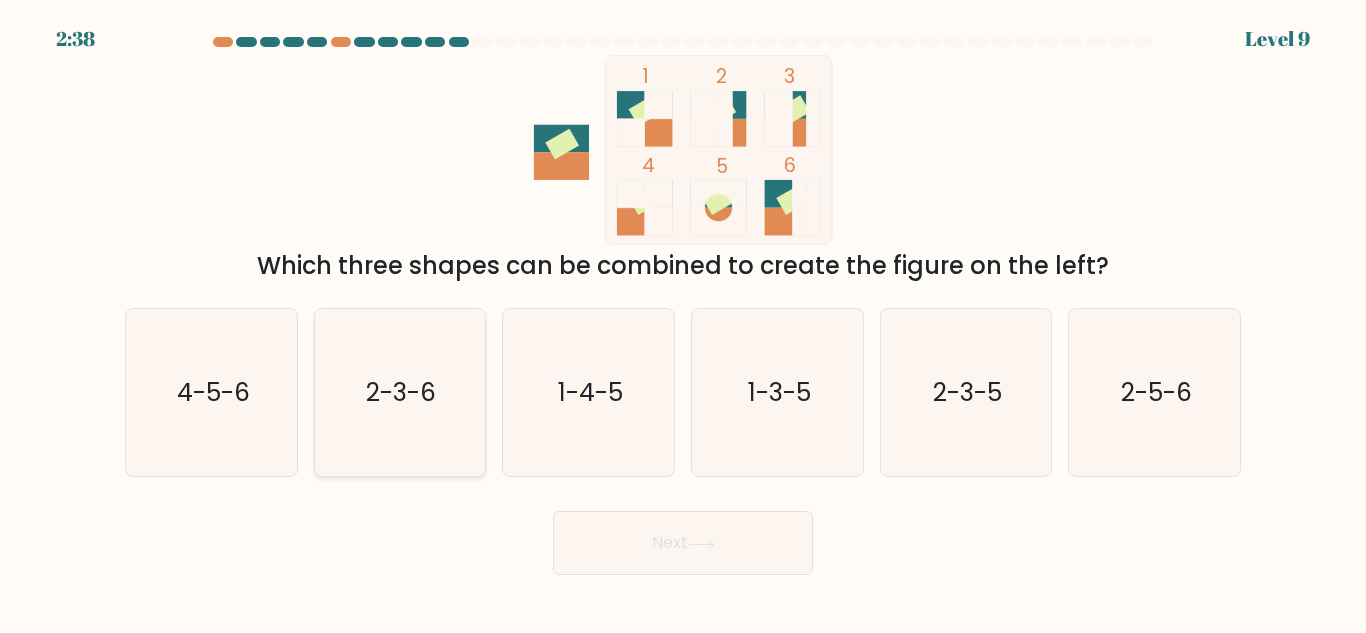 click on "2-3-6" at bounding box center [402, 392] 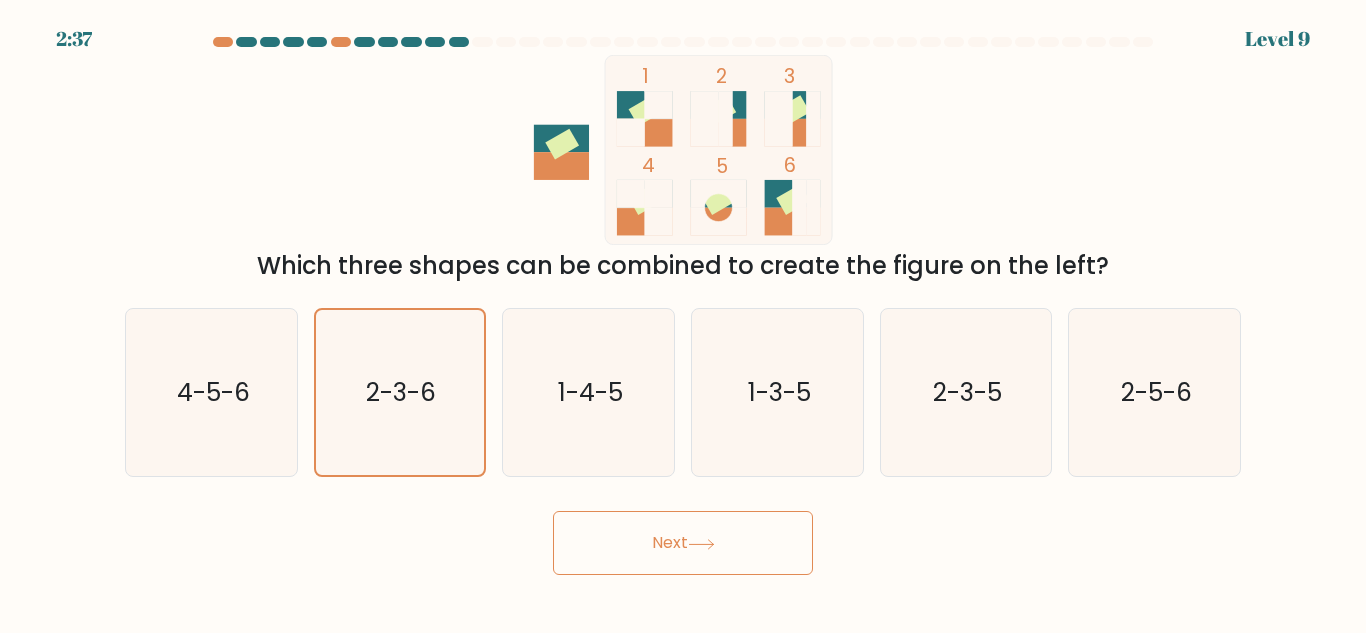 click on "Next" at bounding box center [683, 543] 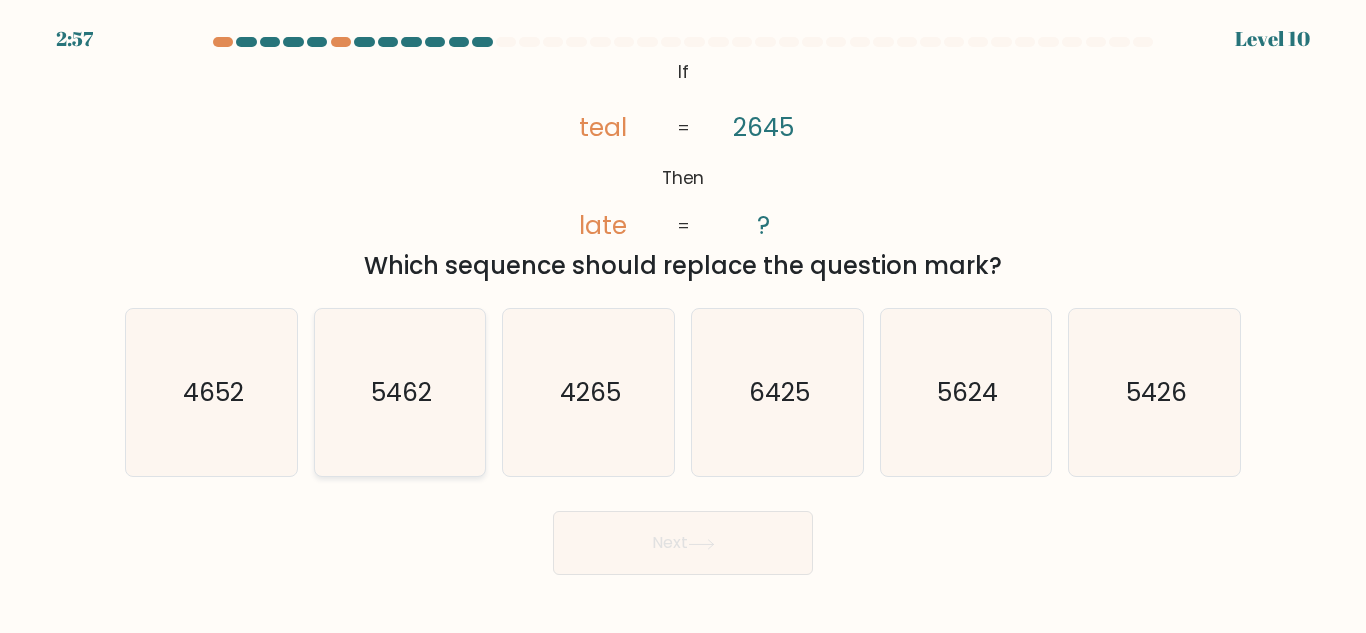 click on "5462" at bounding box center (401, 392) 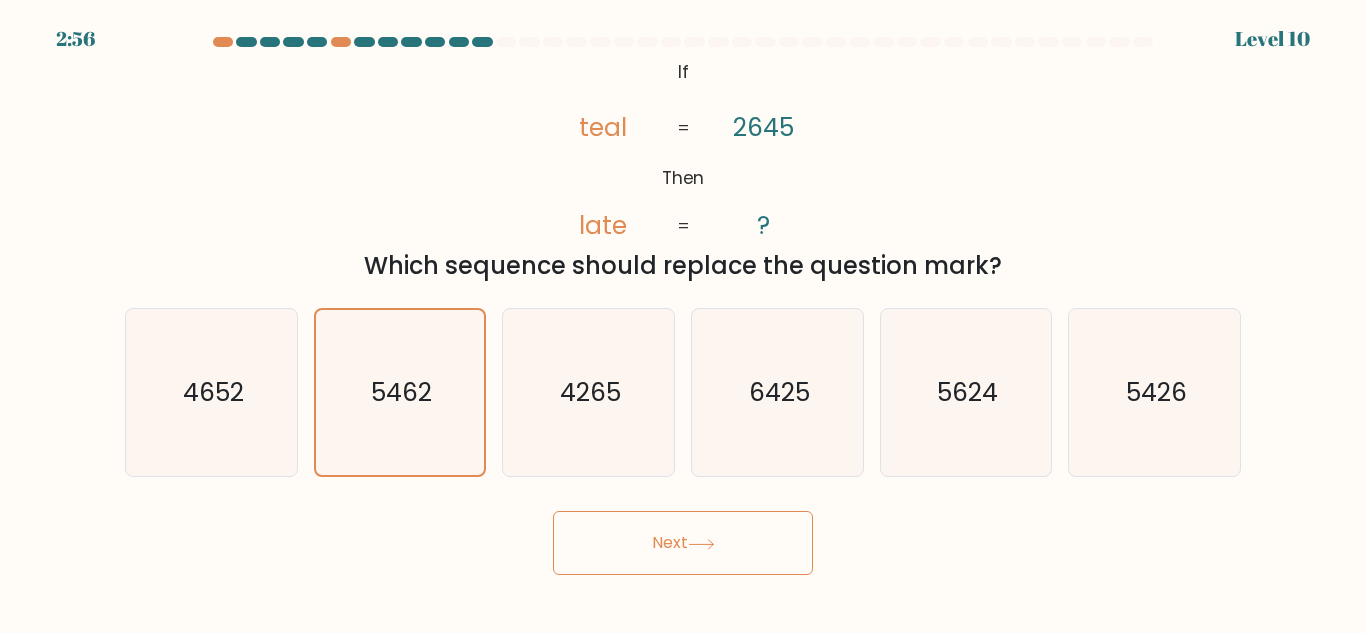 click on "Next" at bounding box center [683, 543] 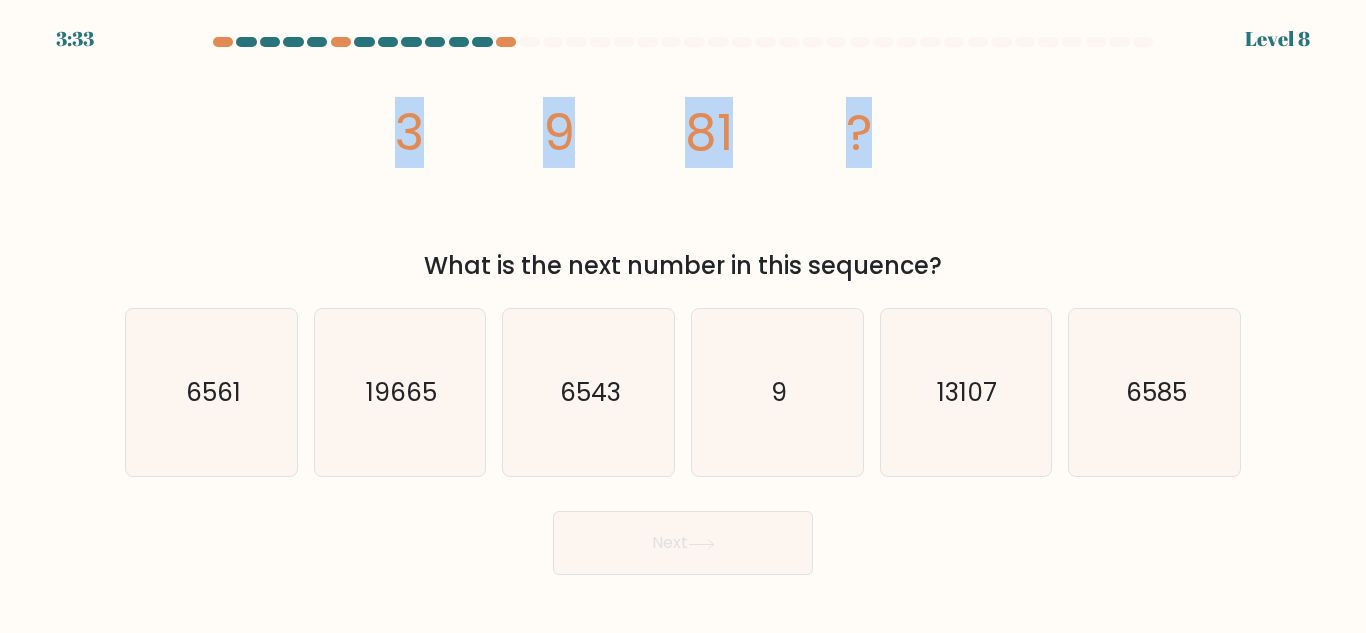 drag, startPoint x: 402, startPoint y: 118, endPoint x: 878, endPoint y: 128, distance: 476.10504 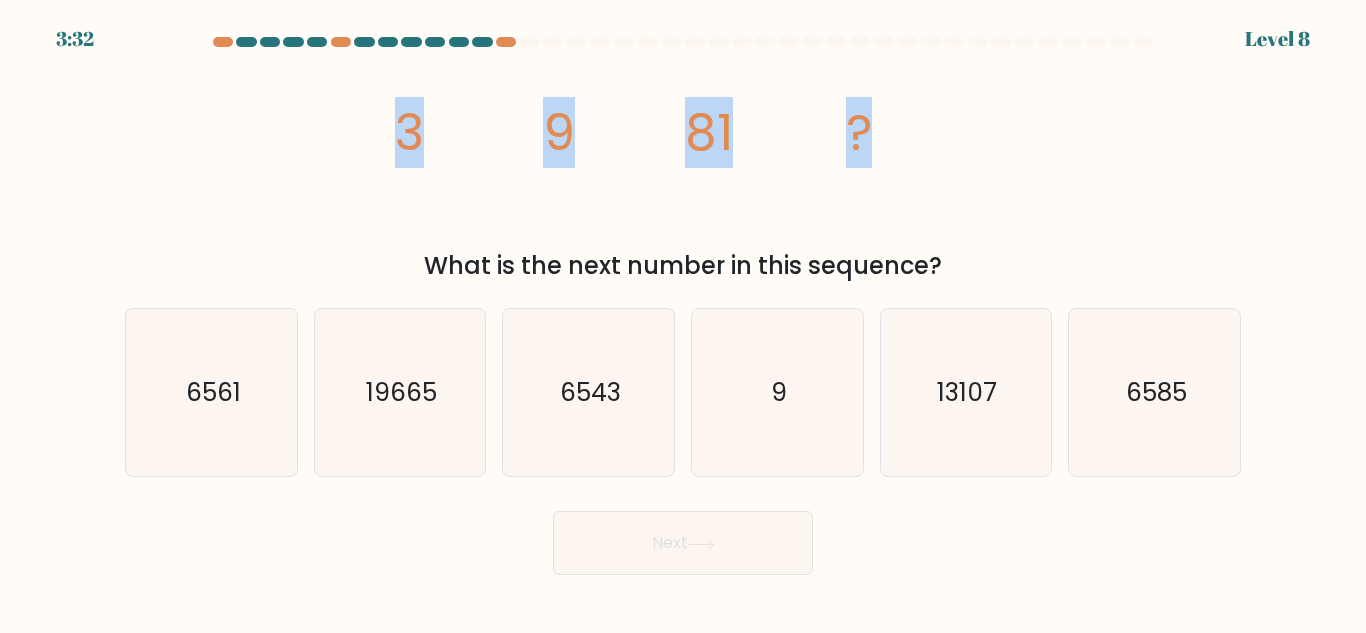 copy on "3
9
81
?" 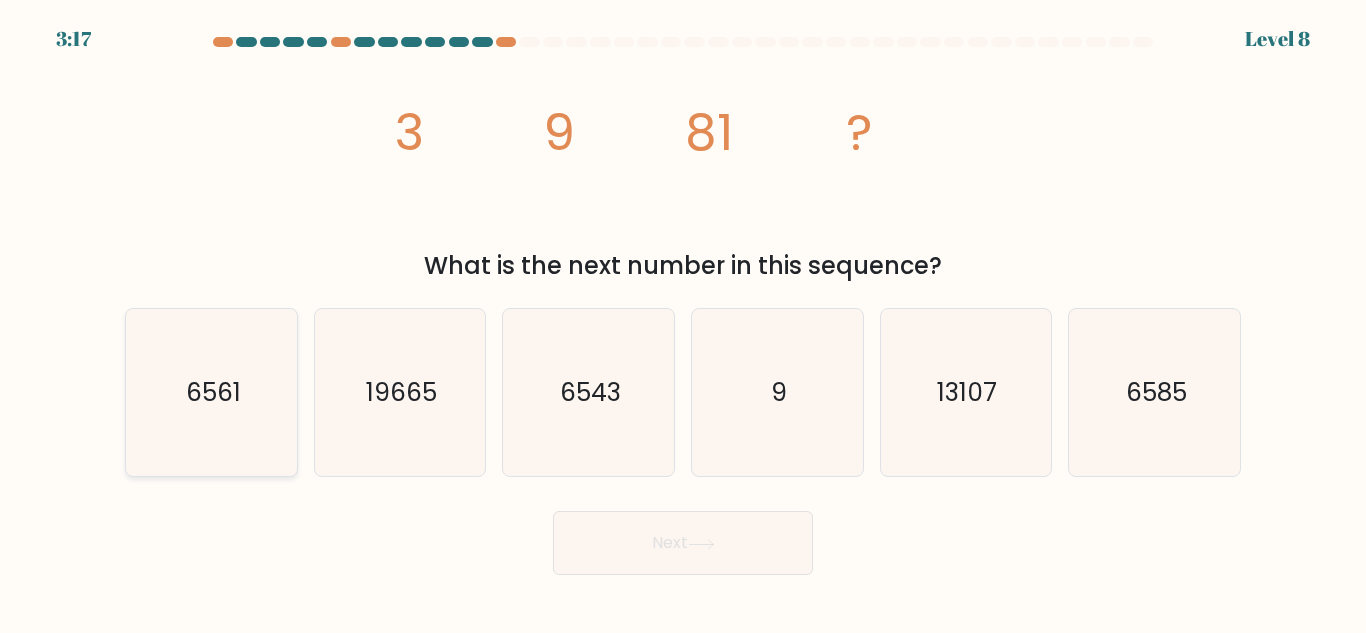 click on "6561" at bounding box center [212, 392] 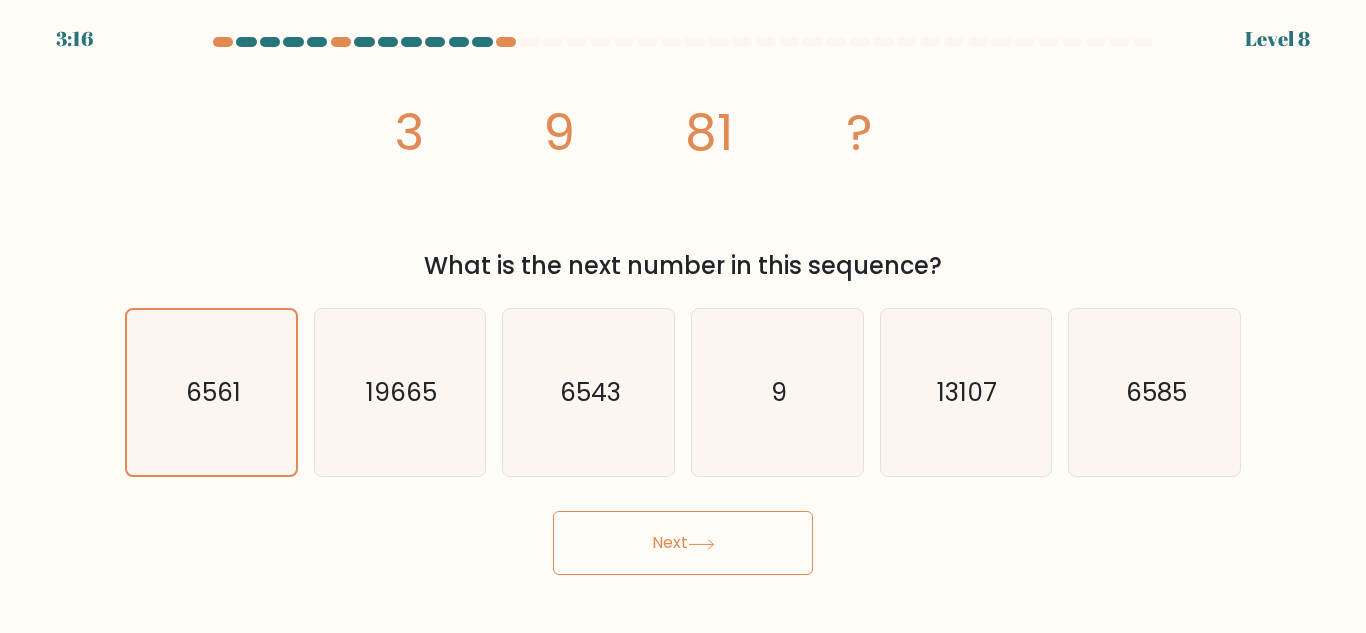 click on "Next" at bounding box center (683, 543) 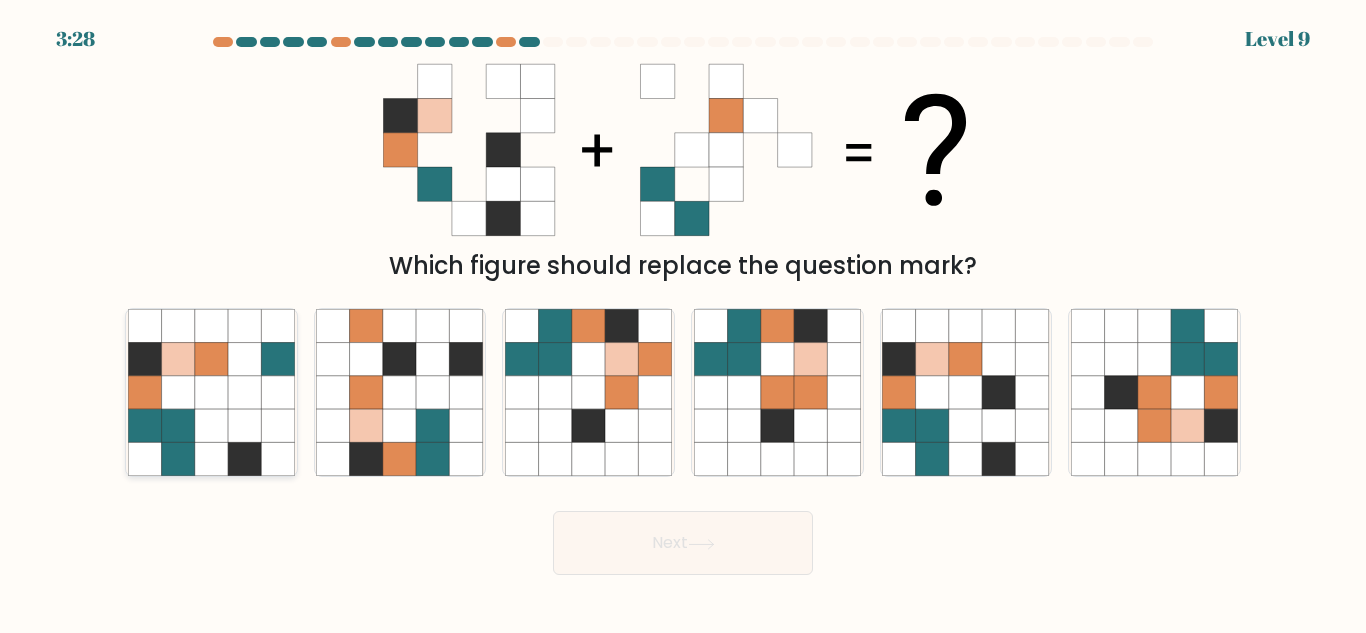 click at bounding box center [211, 392] 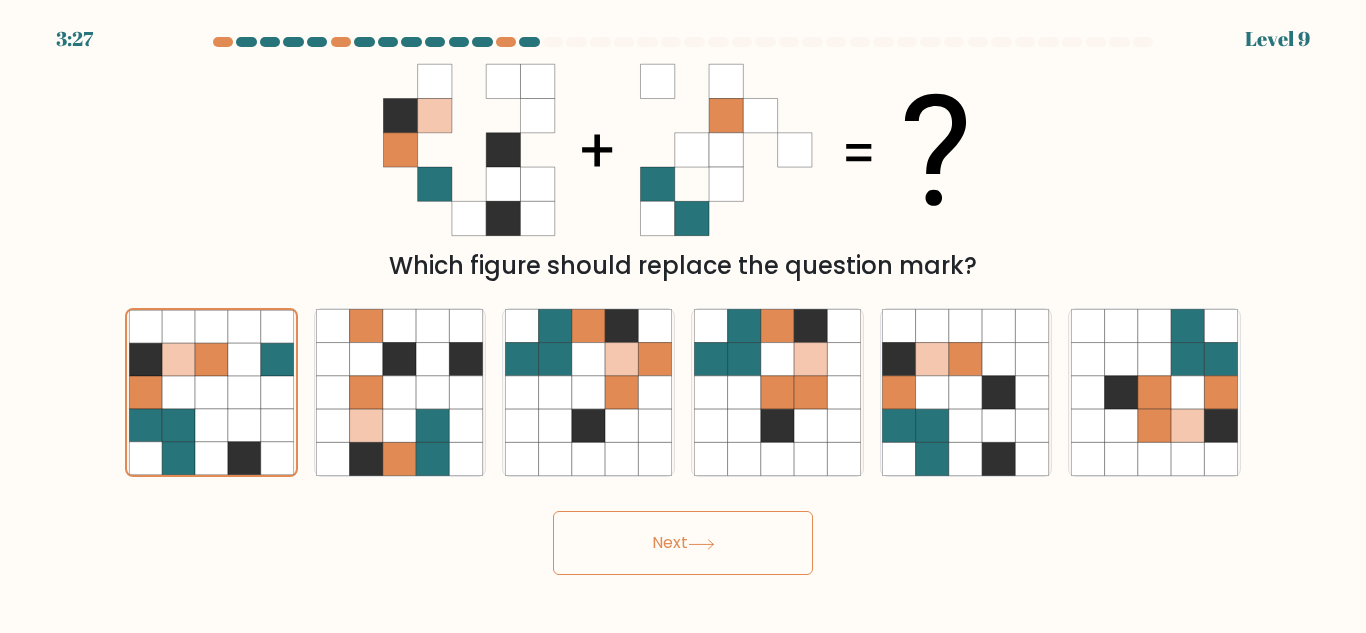 click on "Next" at bounding box center [683, 543] 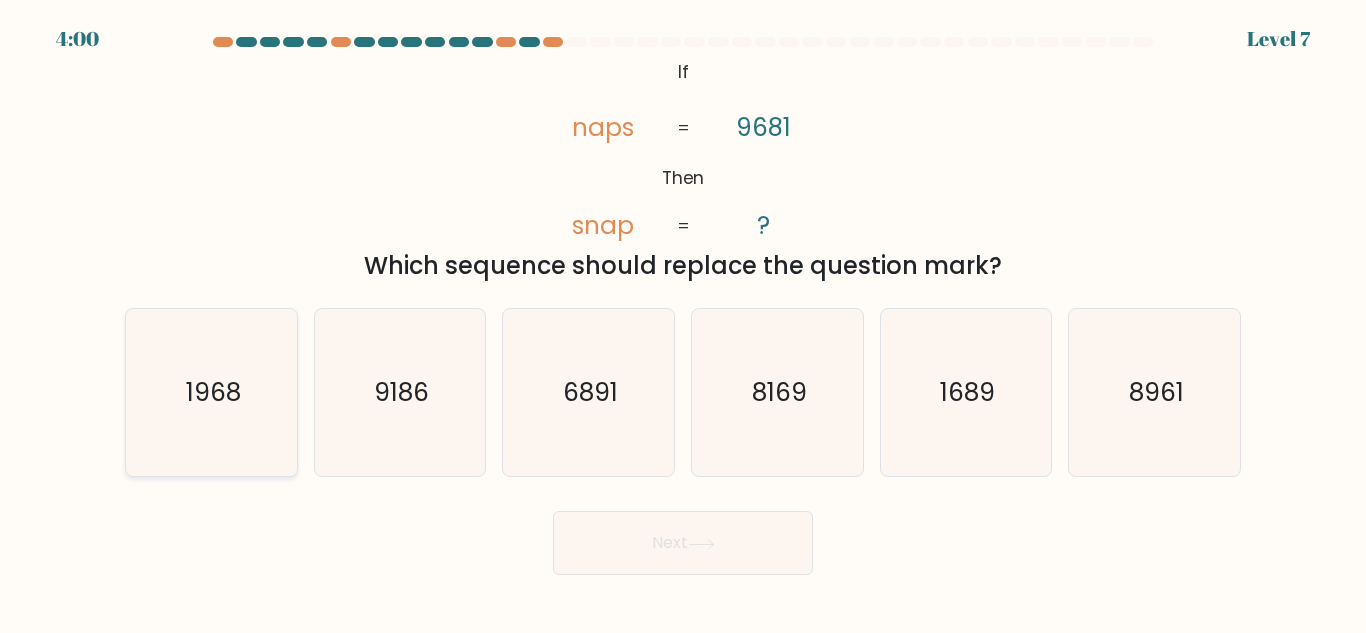 click on "1968" at bounding box center [211, 392] 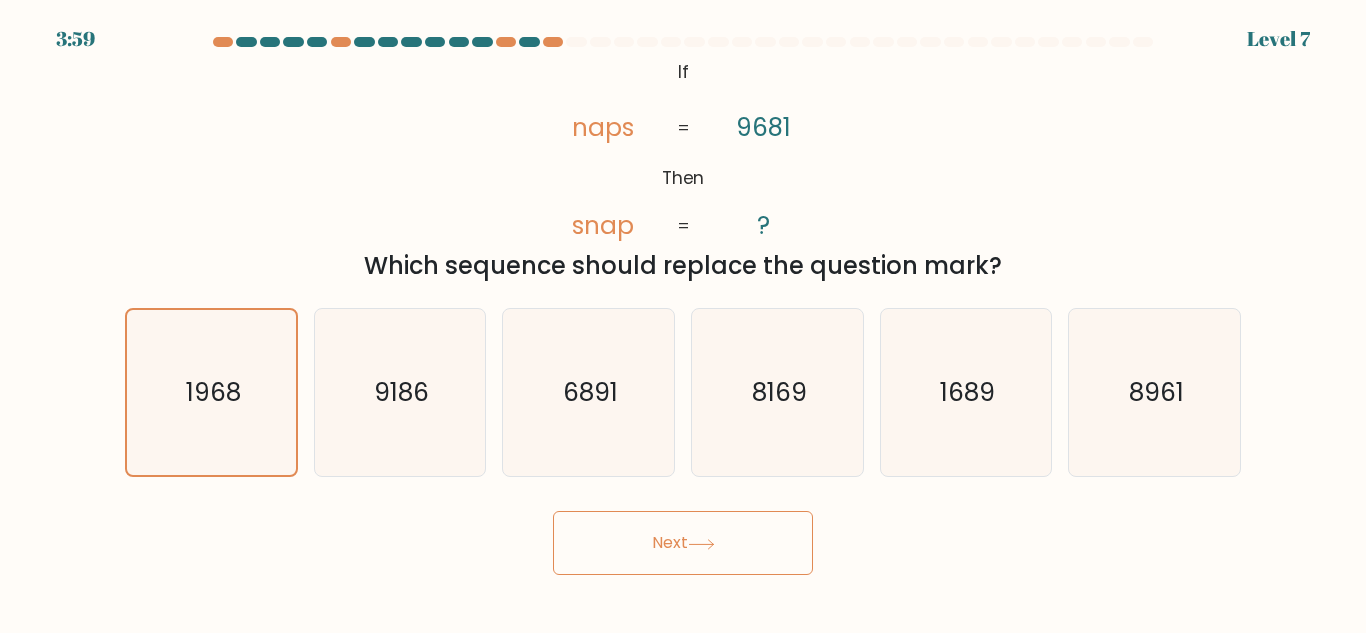 drag, startPoint x: 658, startPoint y: 529, endPoint x: 667, endPoint y: 524, distance: 10.29563 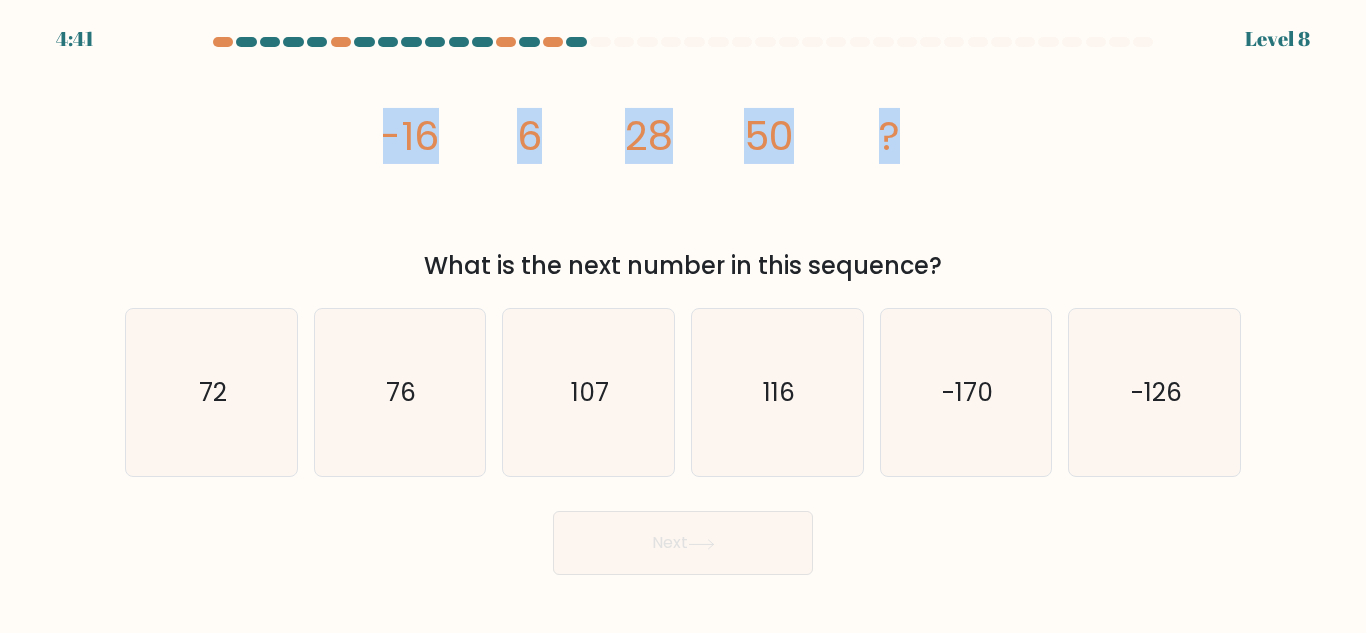 drag, startPoint x: 435, startPoint y: 131, endPoint x: 903, endPoint y: 151, distance: 468.42715 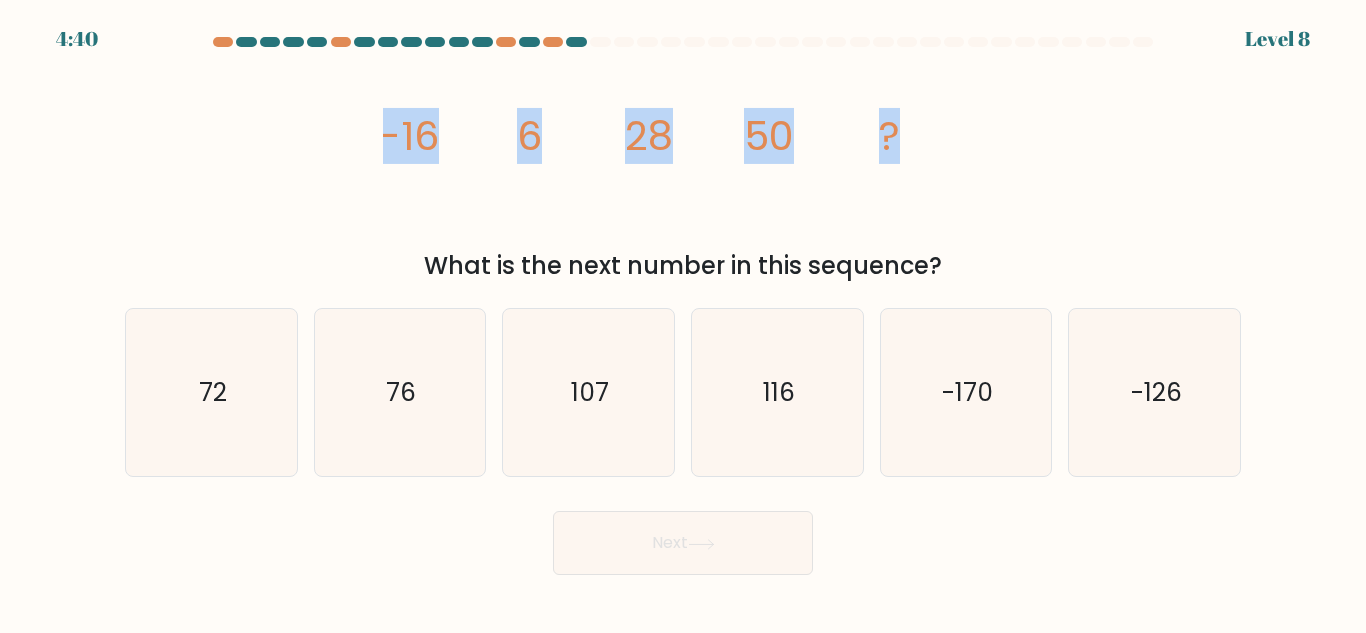 copy on "-16
6
28
50
?" 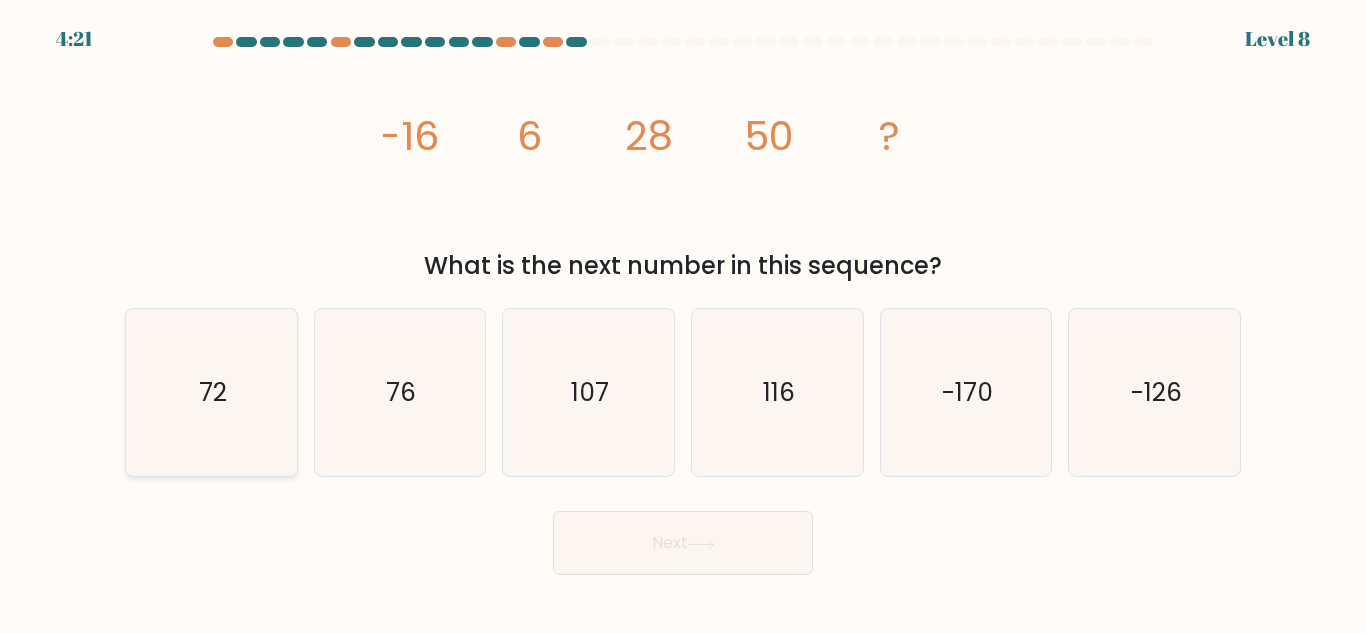 click on "72" at bounding box center (211, 392) 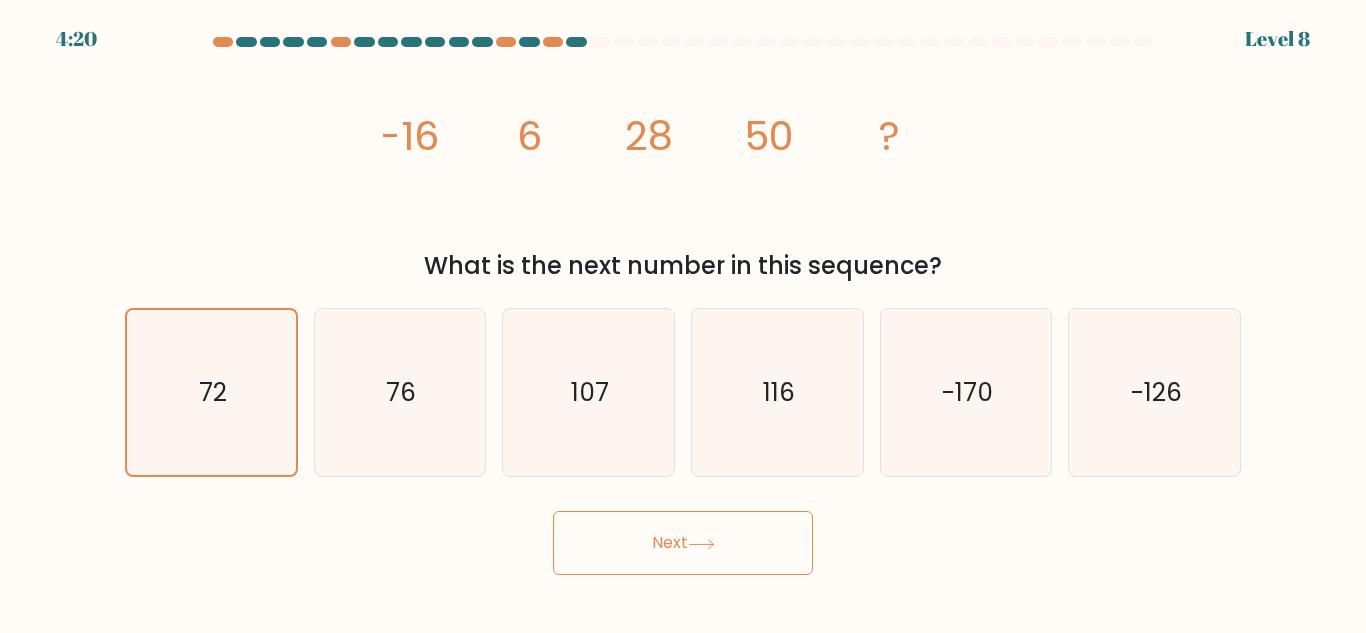 click on "Next" at bounding box center [683, 543] 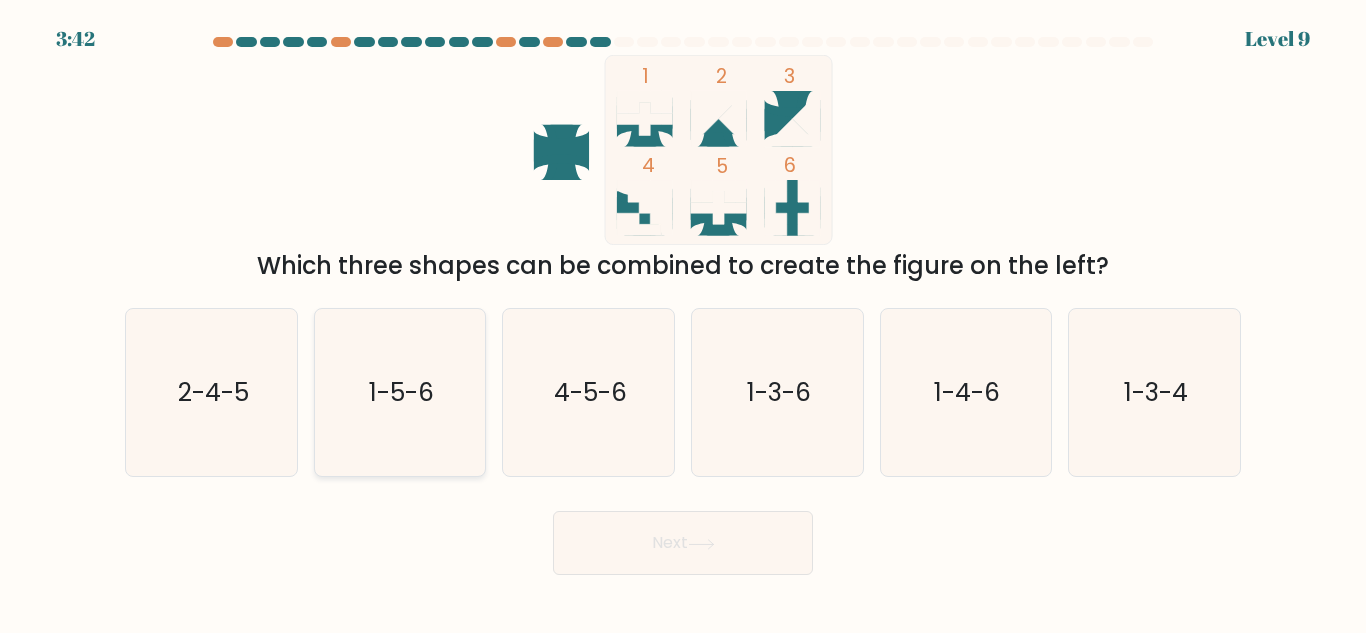 click on "1-5-6" at bounding box center (399, 392) 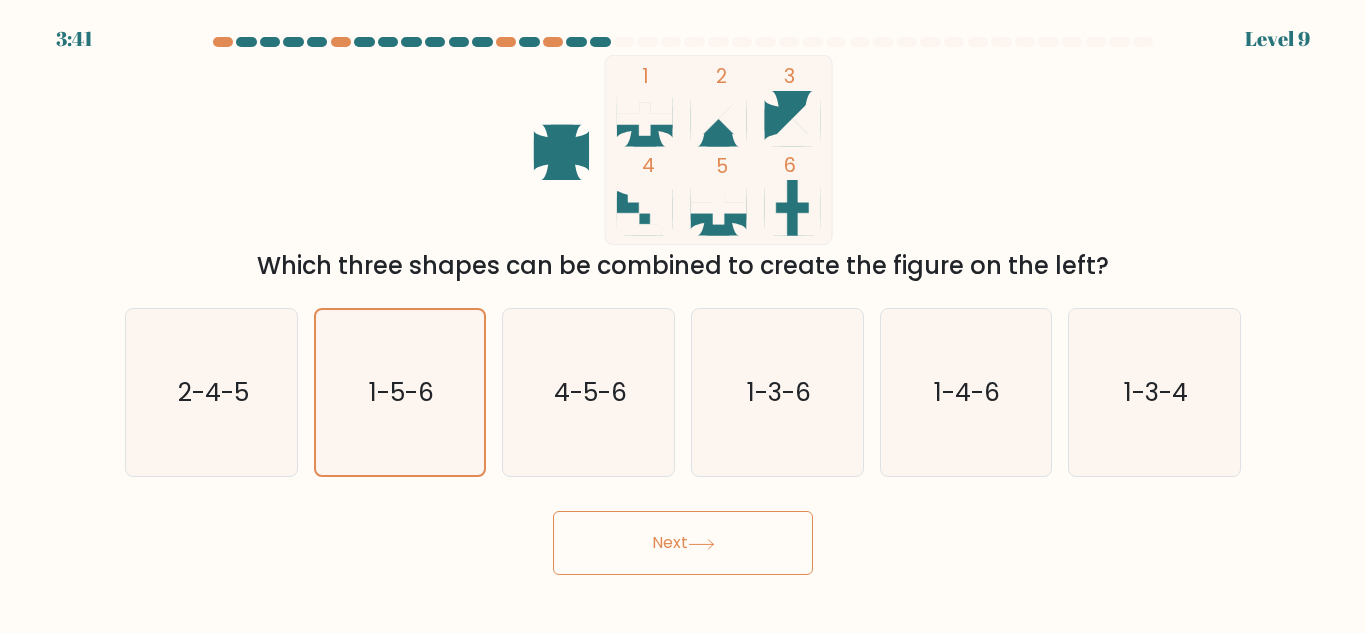 click on "Next" at bounding box center [683, 543] 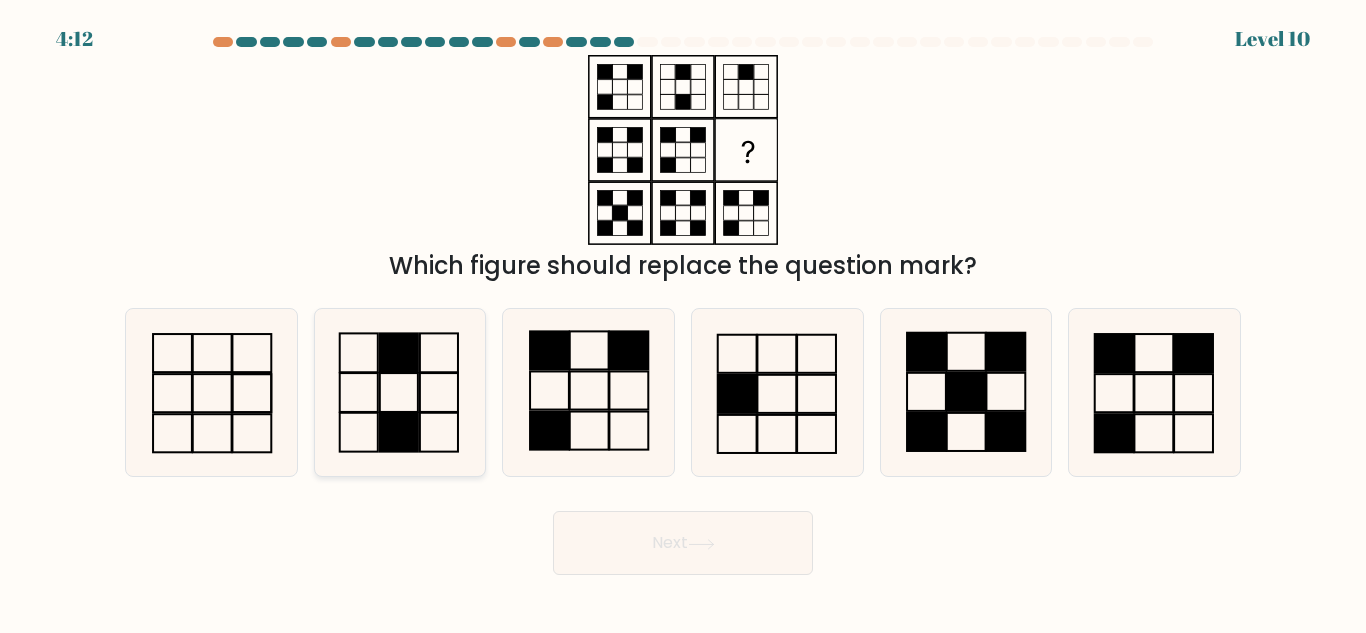 click at bounding box center (399, 392) 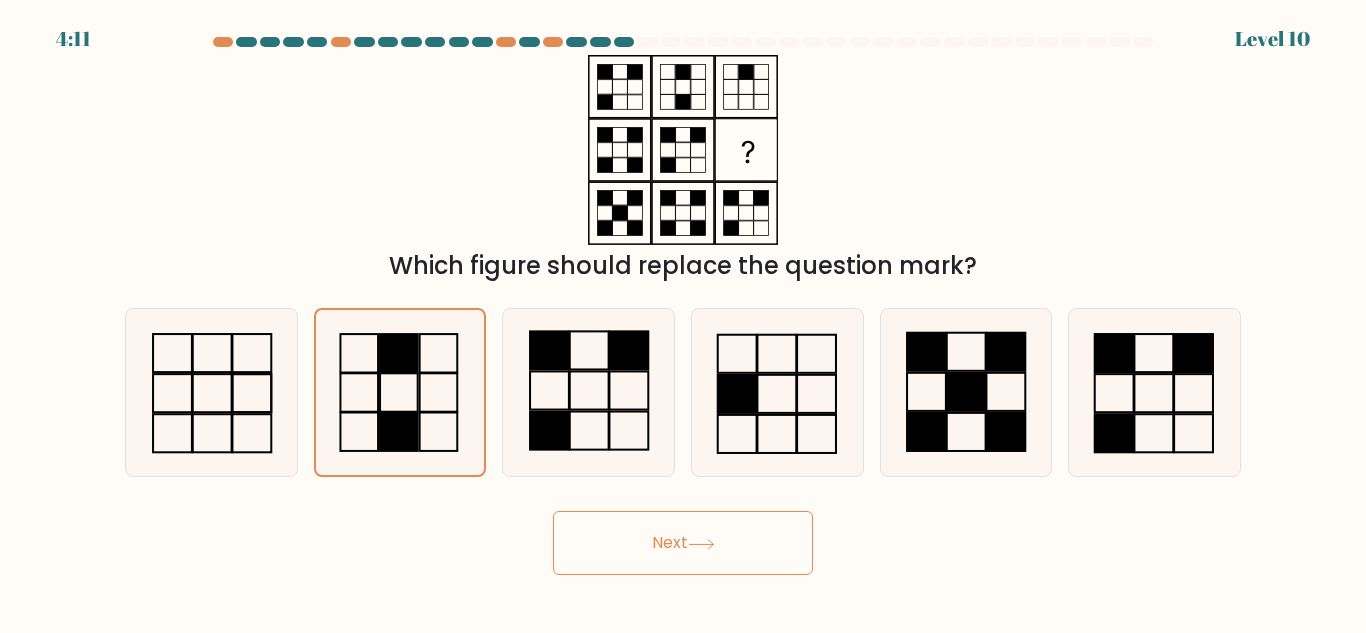 click on "Next" at bounding box center (683, 543) 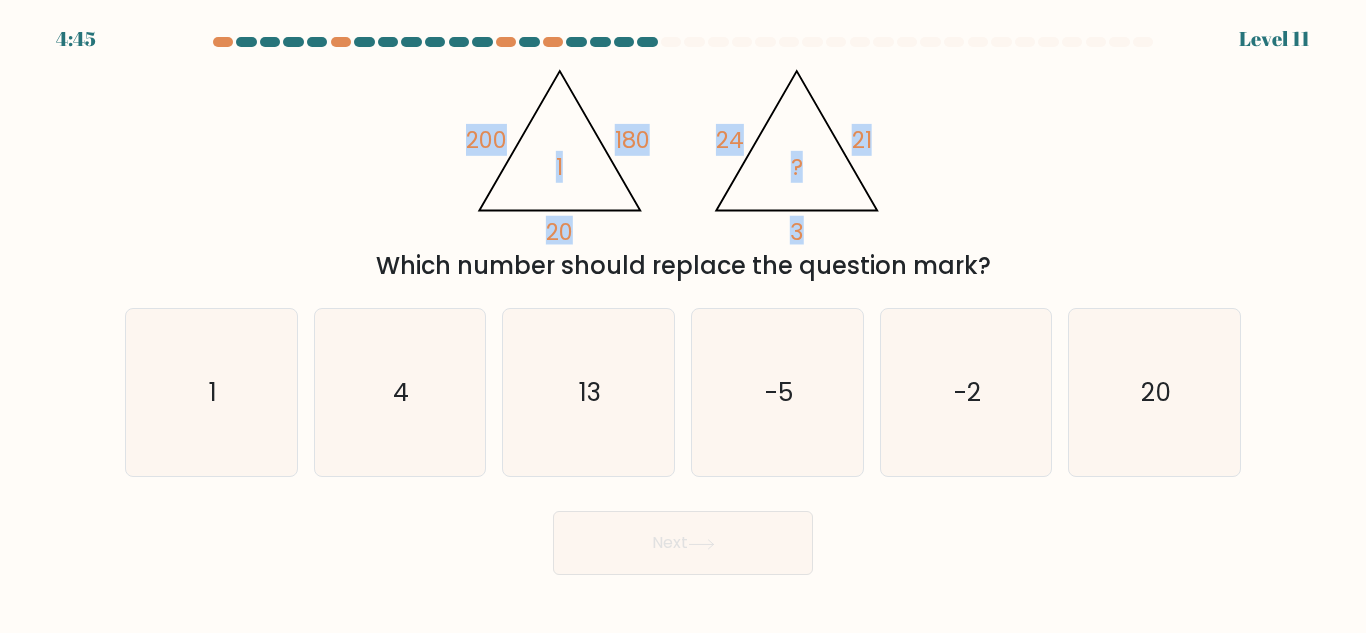 drag, startPoint x: 467, startPoint y: 138, endPoint x: 827, endPoint y: 167, distance: 361.16617 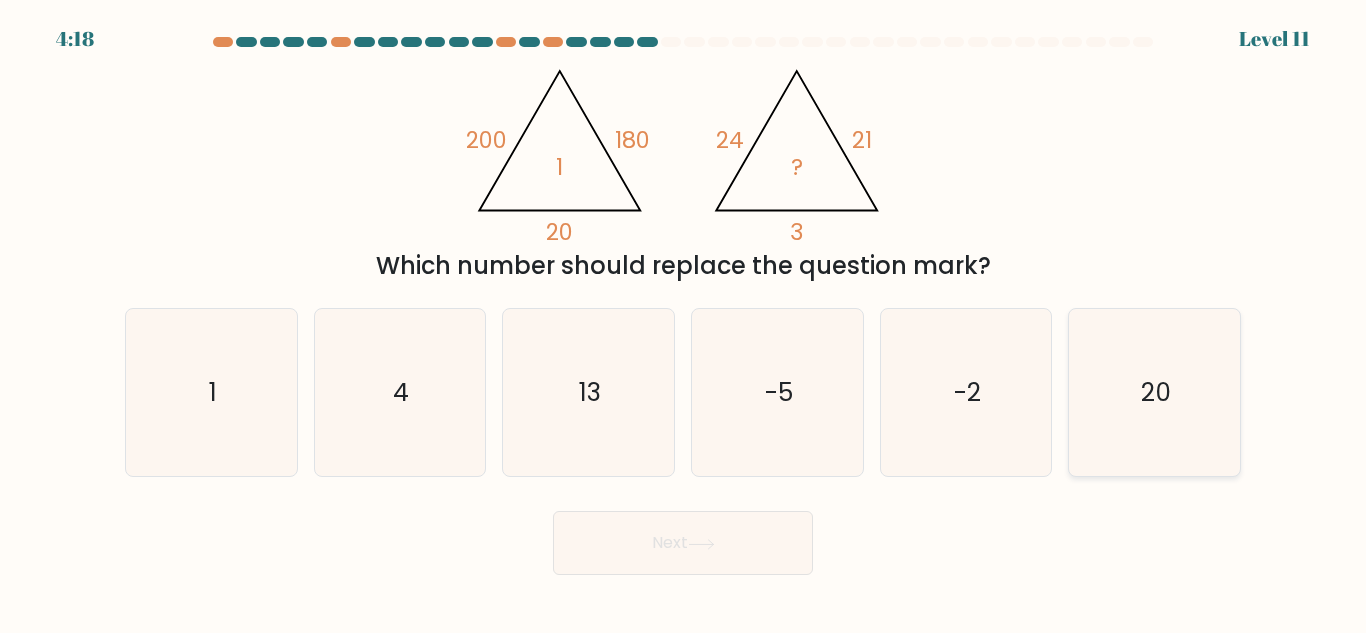 click on "20" at bounding box center [1156, 392] 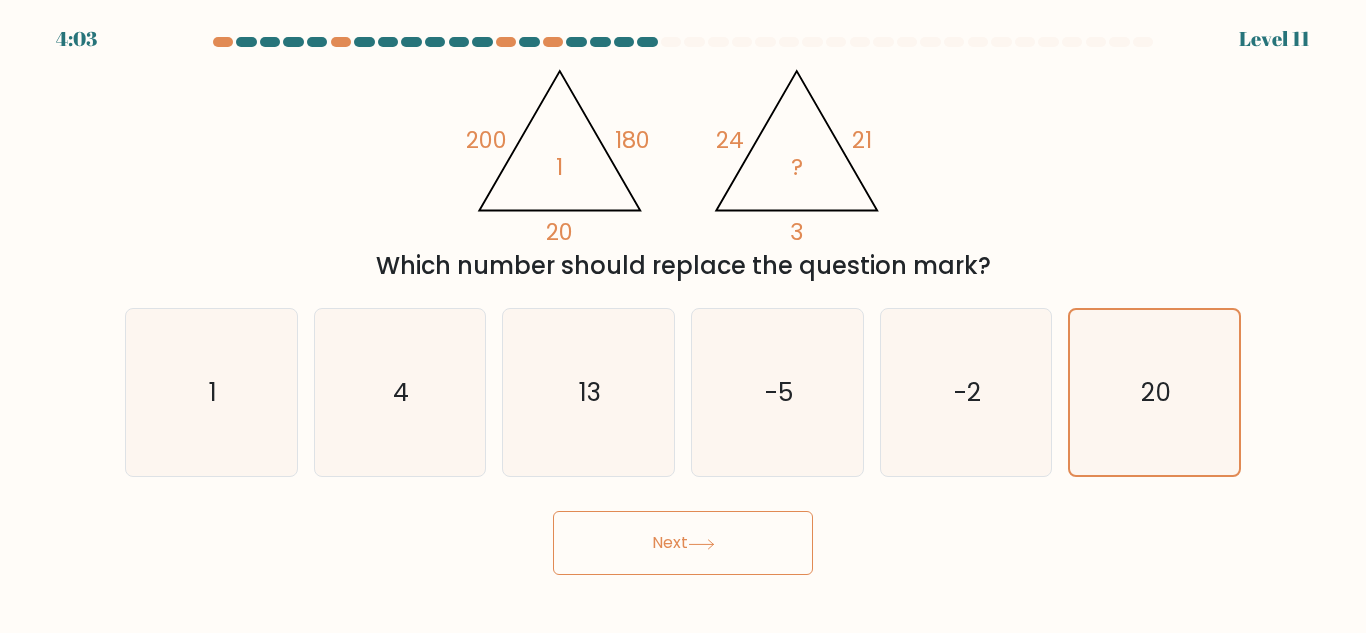 click on "Next" at bounding box center (683, 543) 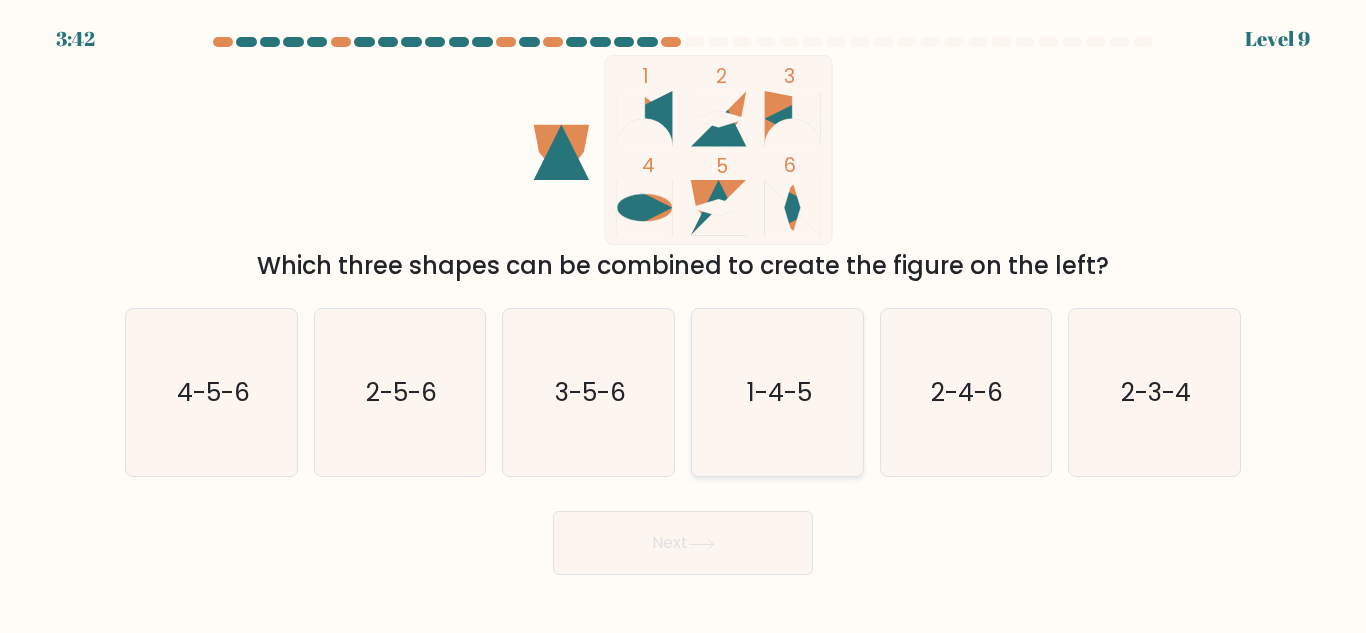 click on "1-4-5" at bounding box center (778, 392) 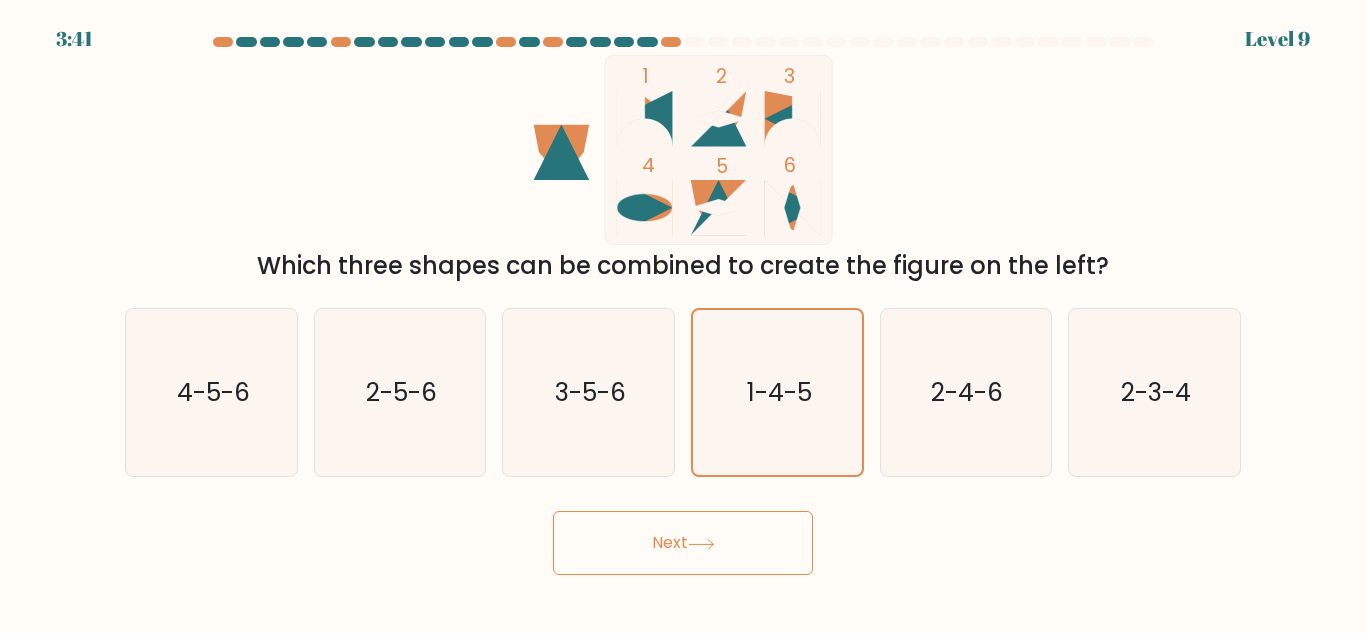 click on "Next" at bounding box center (683, 543) 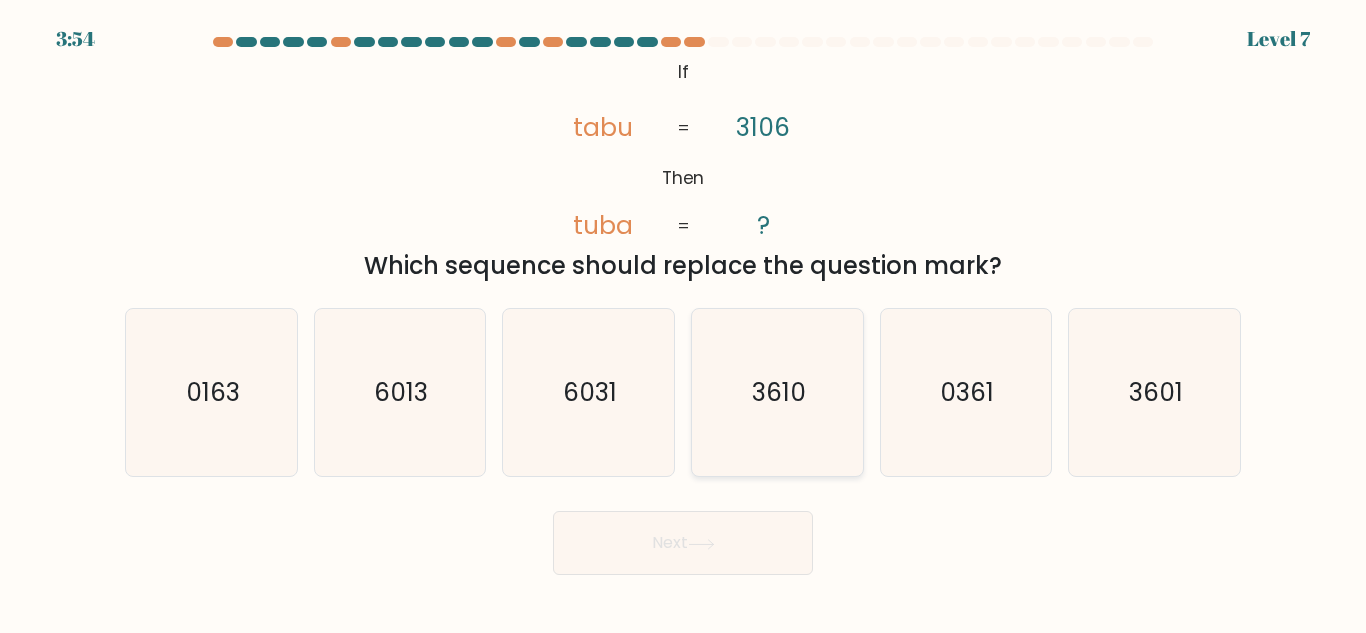 click on "3610" at bounding box center [779, 392] 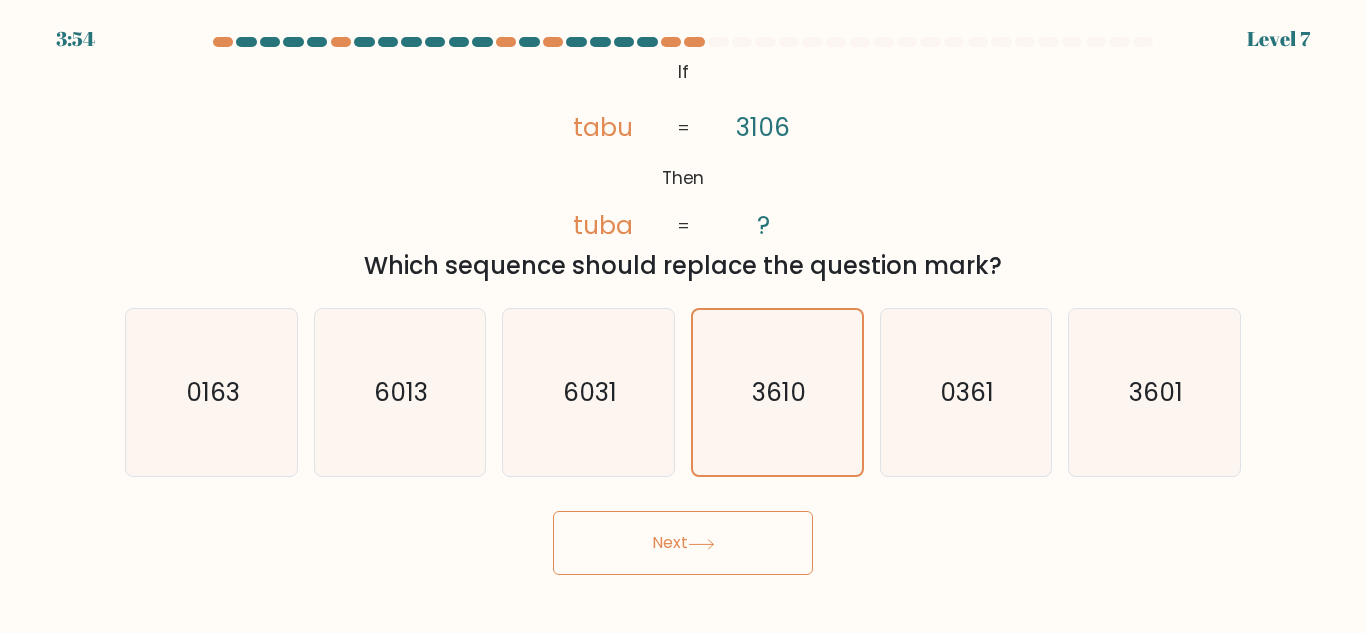 click on "Next" at bounding box center [683, 543] 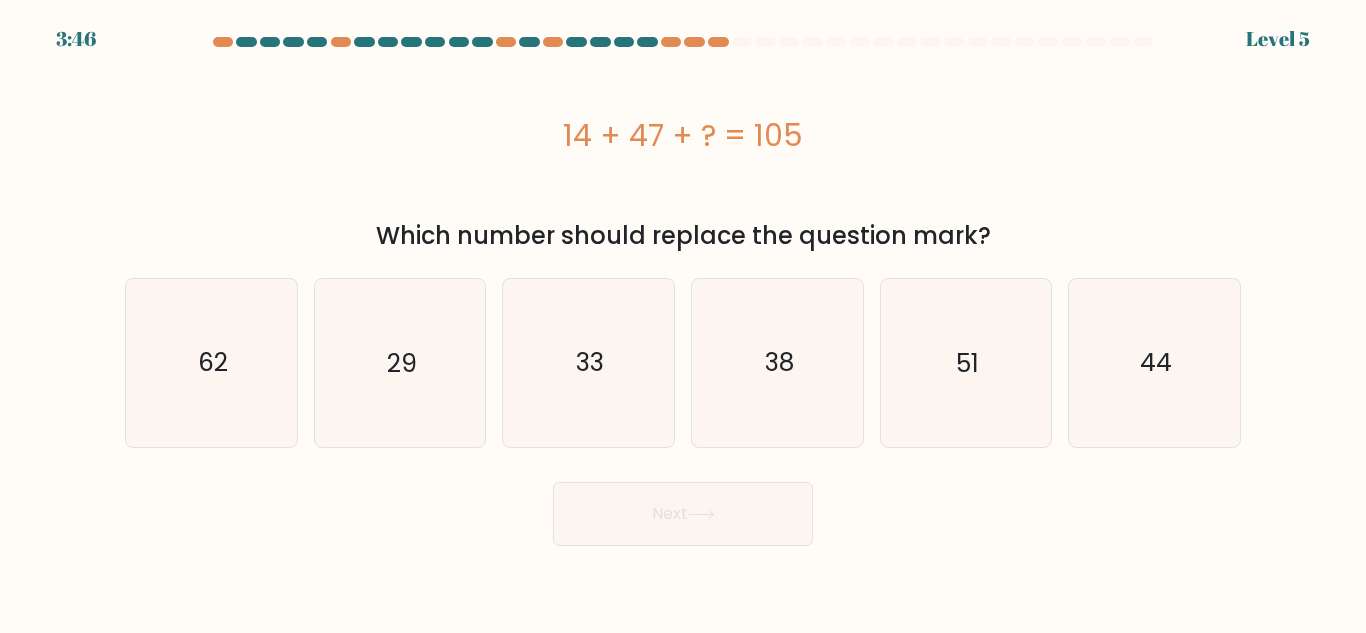 drag, startPoint x: 567, startPoint y: 134, endPoint x: 804, endPoint y: 144, distance: 237.21088 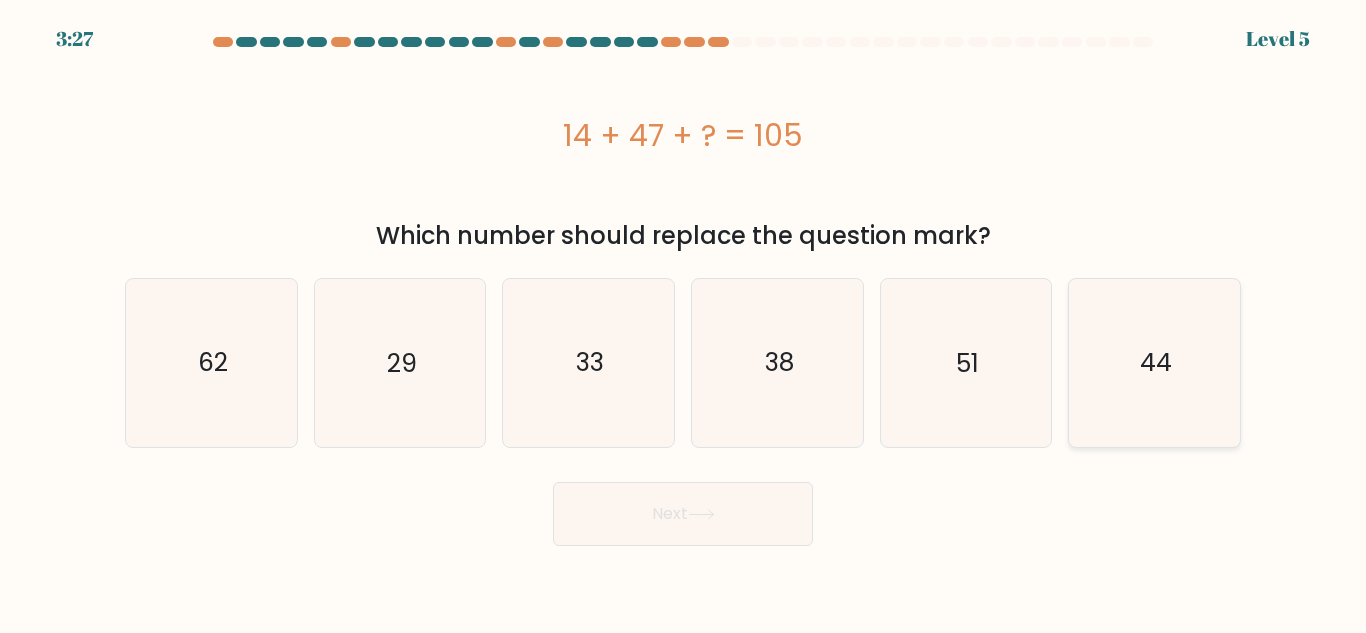 click on "44" at bounding box center [1156, 362] 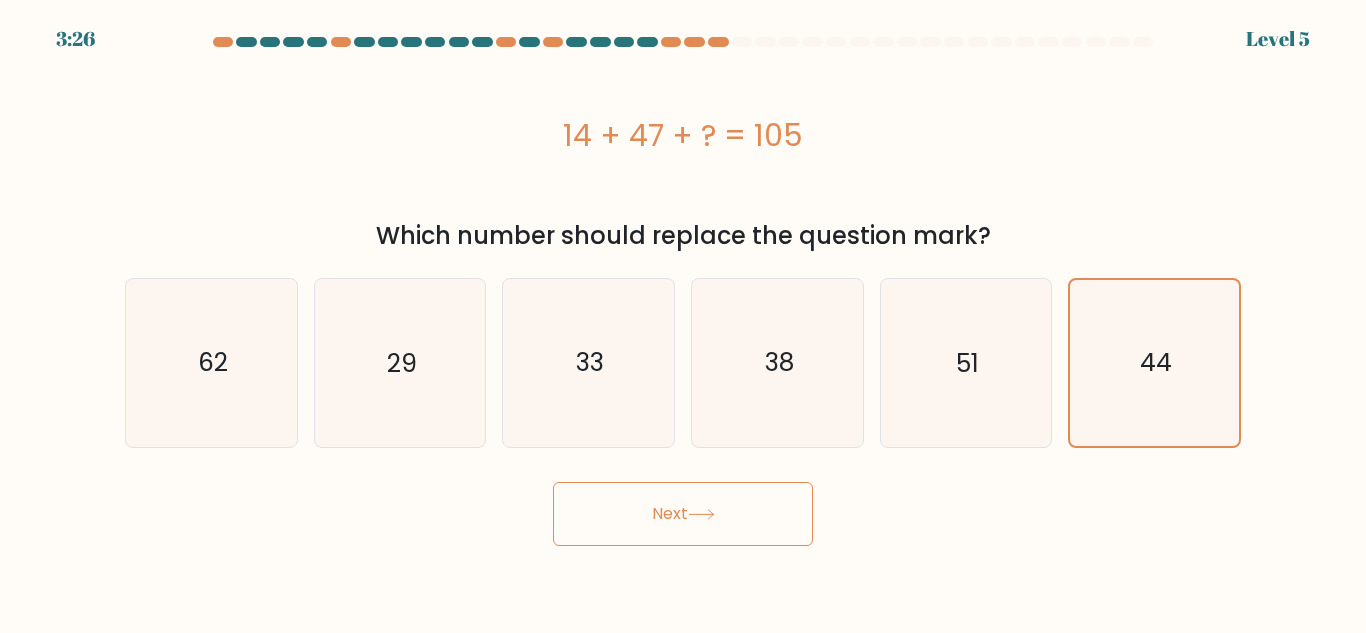 click on "Next" at bounding box center (683, 514) 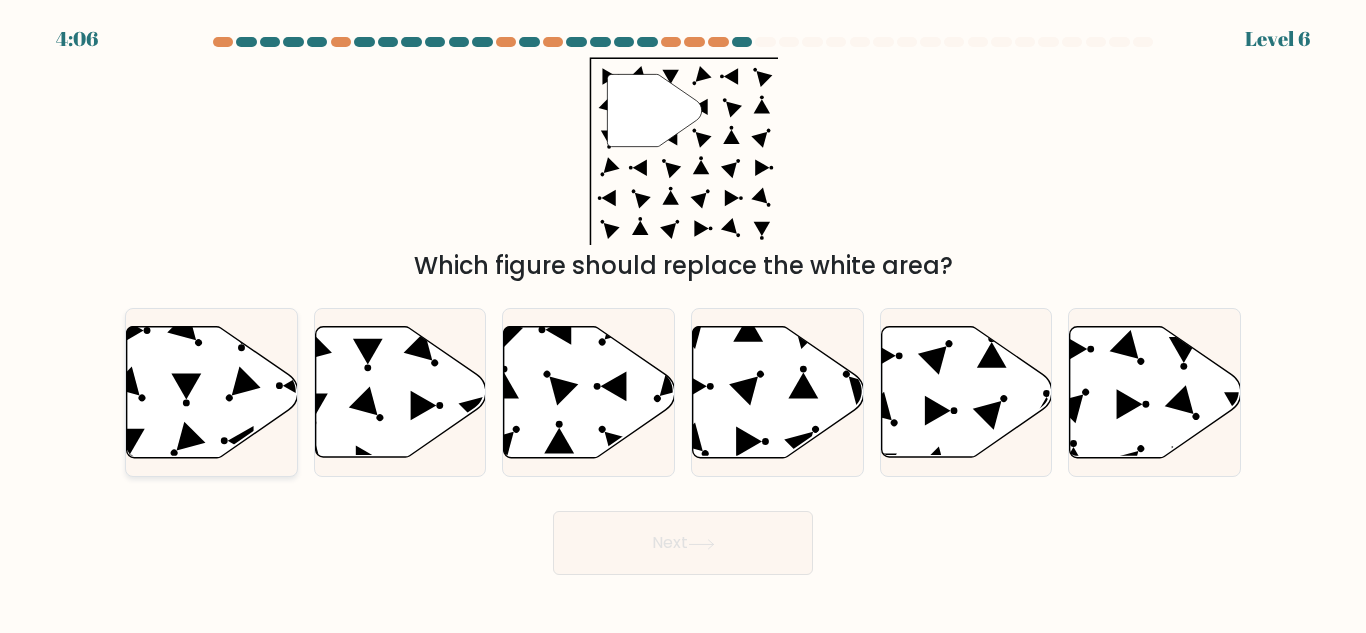 click at bounding box center [212, 392] 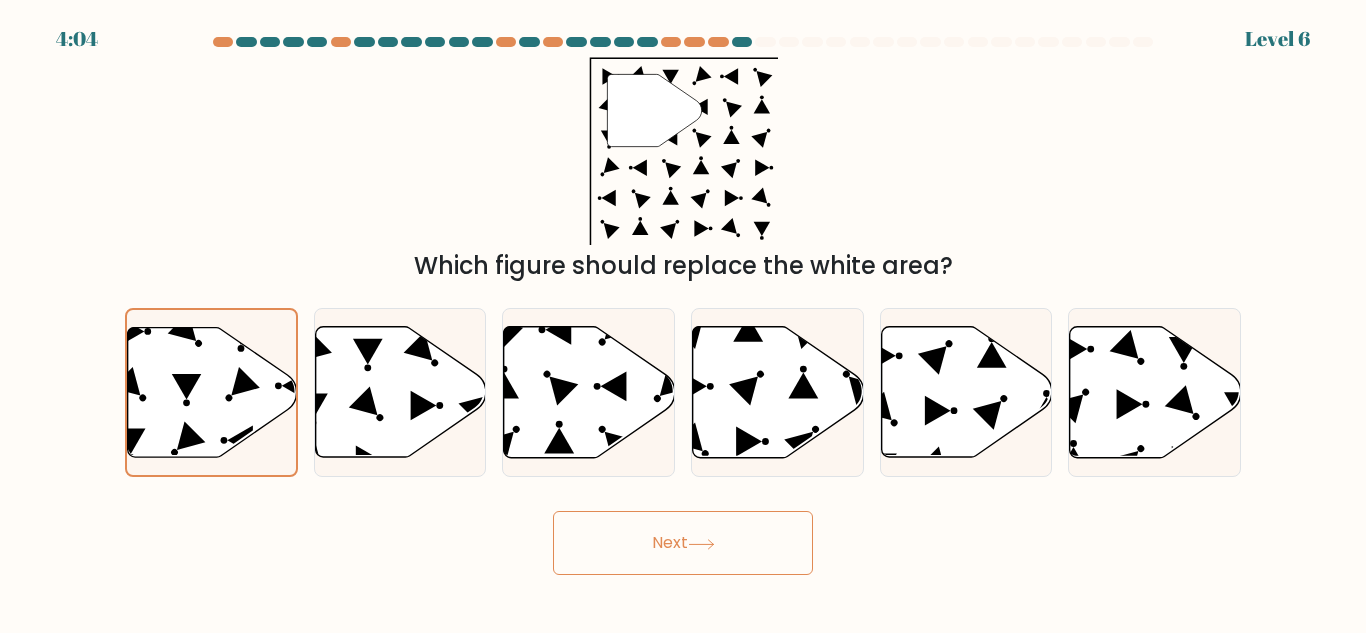 click on "Next" at bounding box center (683, 543) 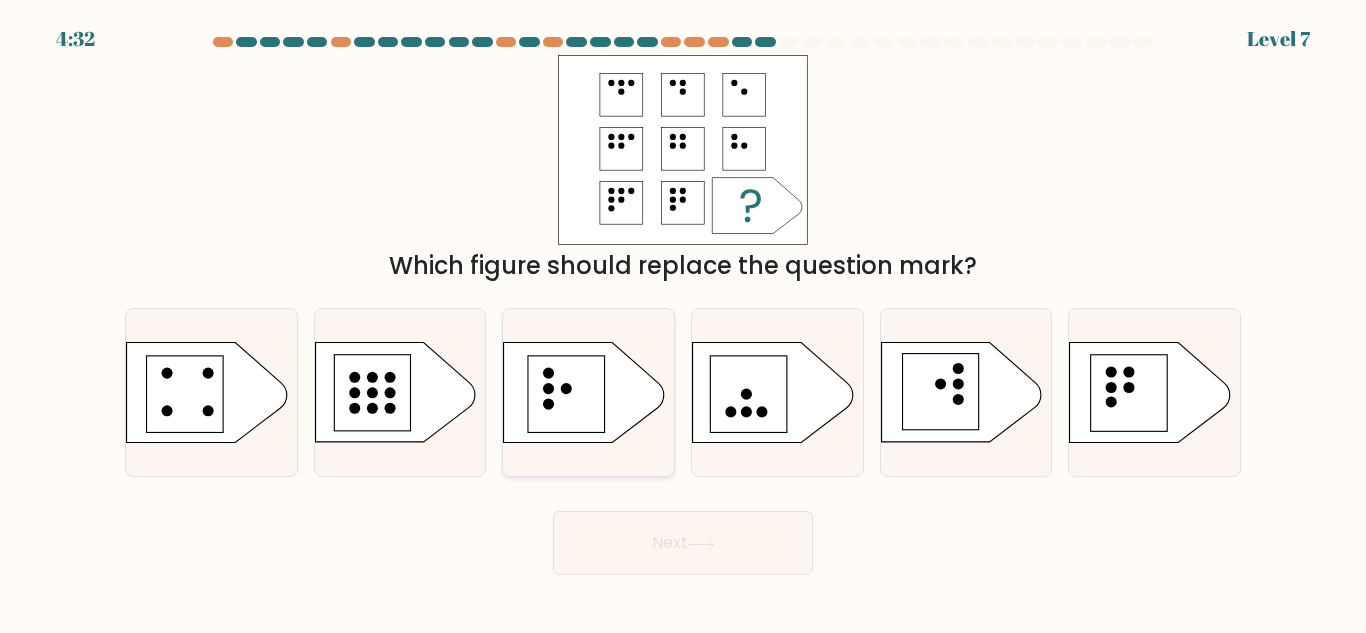 click at bounding box center (566, 394) 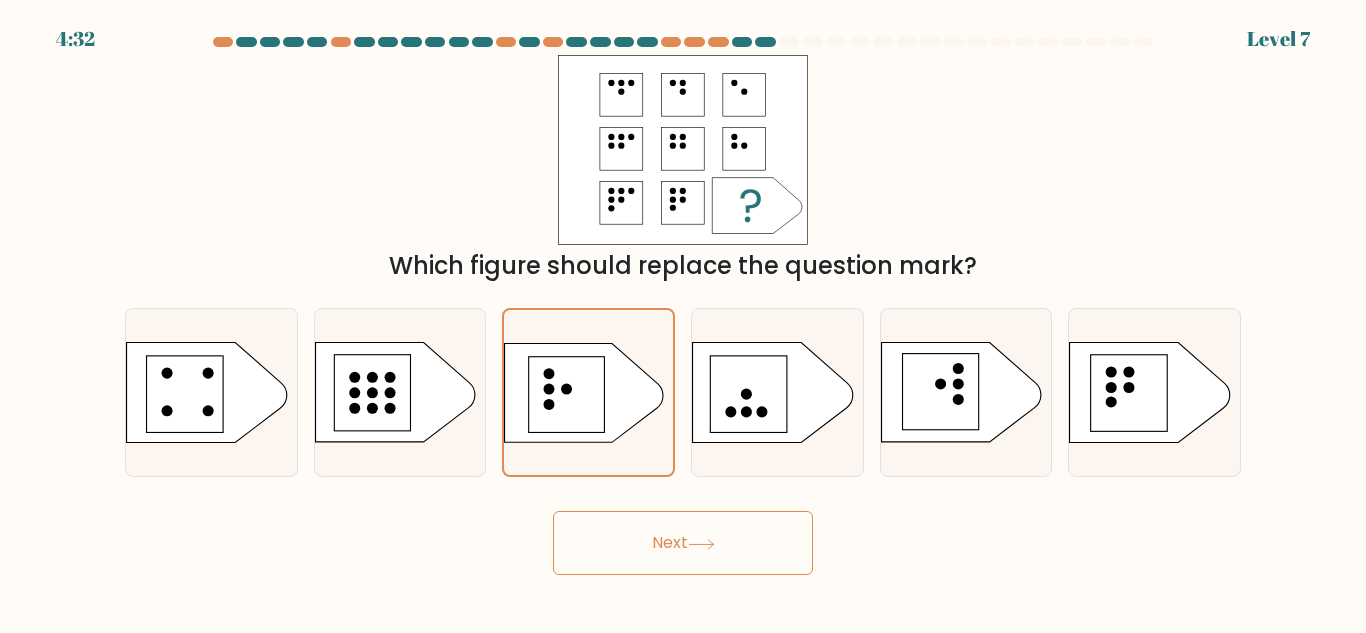 click at bounding box center [701, 544] 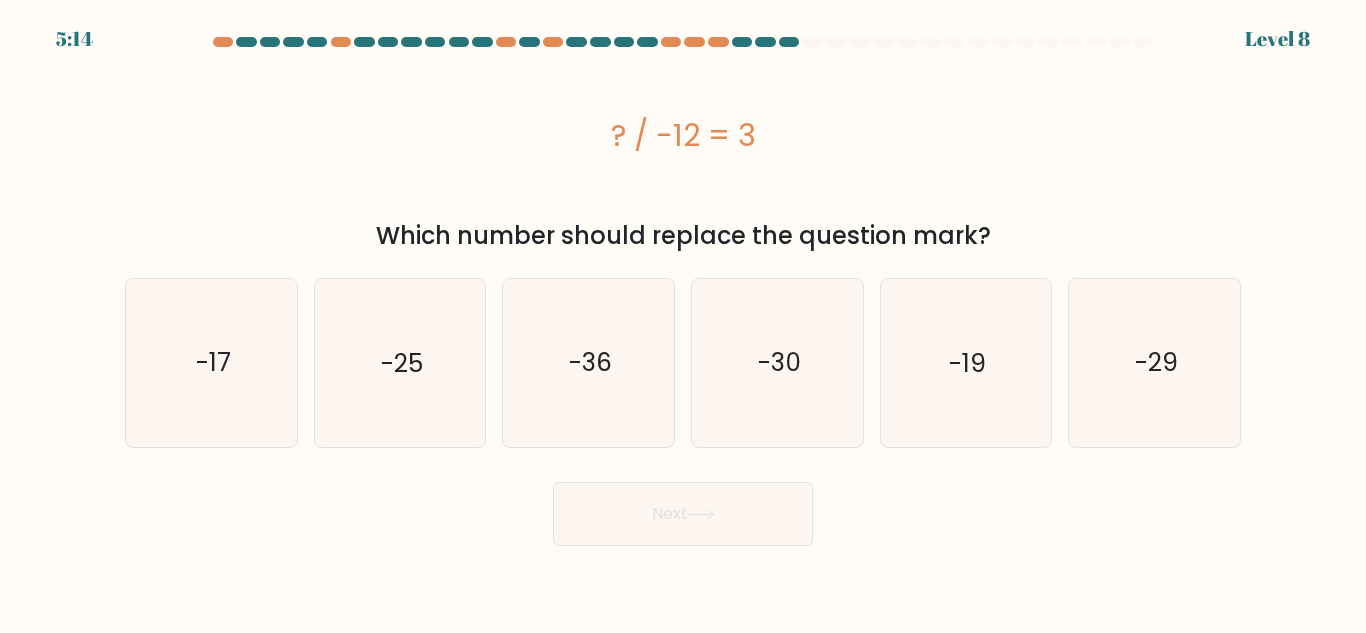 drag, startPoint x: 602, startPoint y: 137, endPoint x: 773, endPoint y: 153, distance: 171.7469 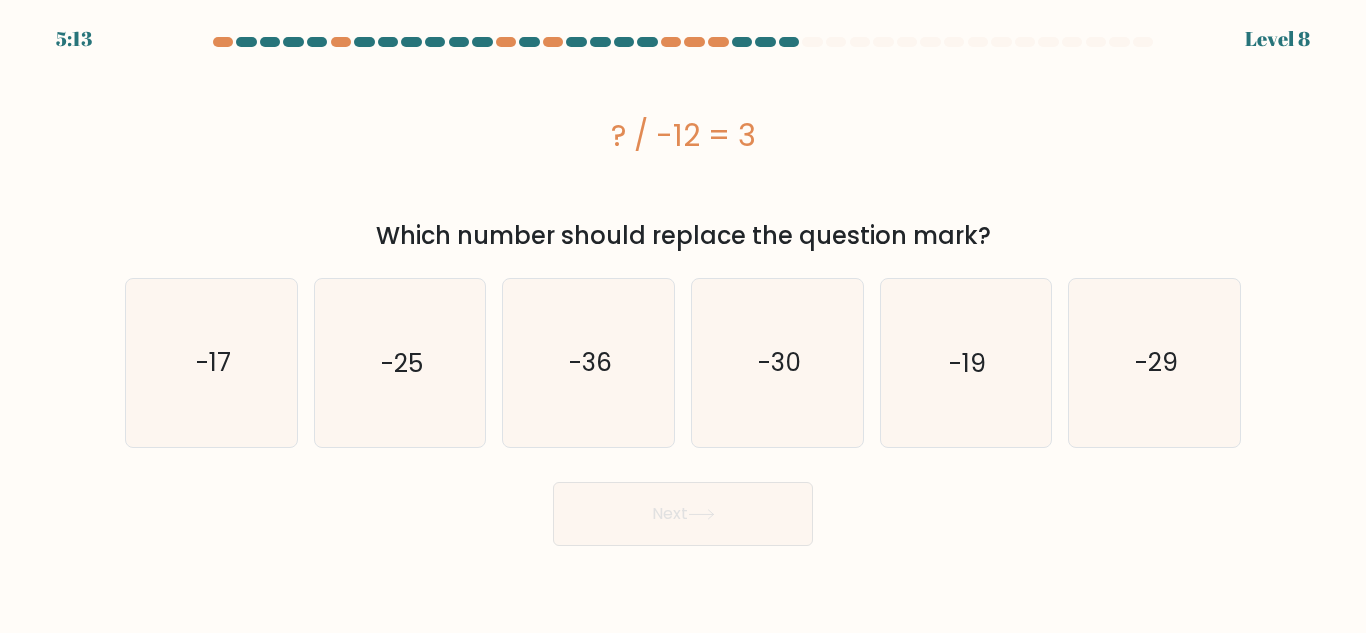 copy on "? / -12 = 3" 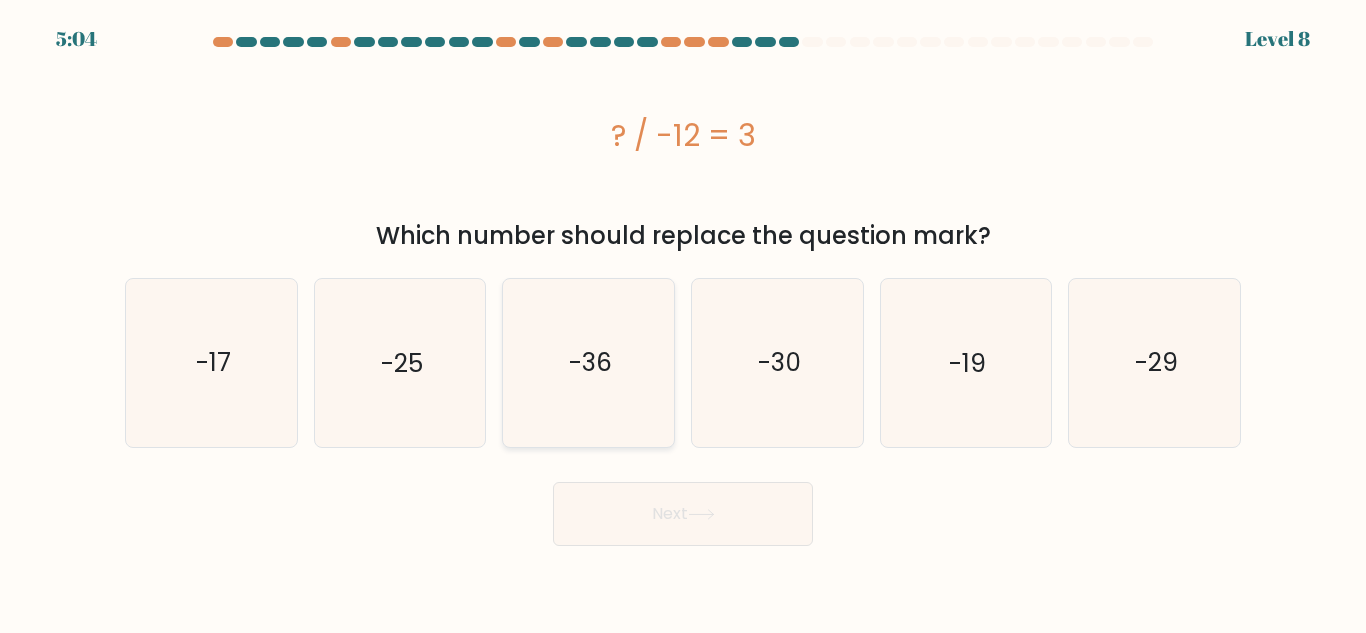click on "-36" at bounding box center [588, 362] 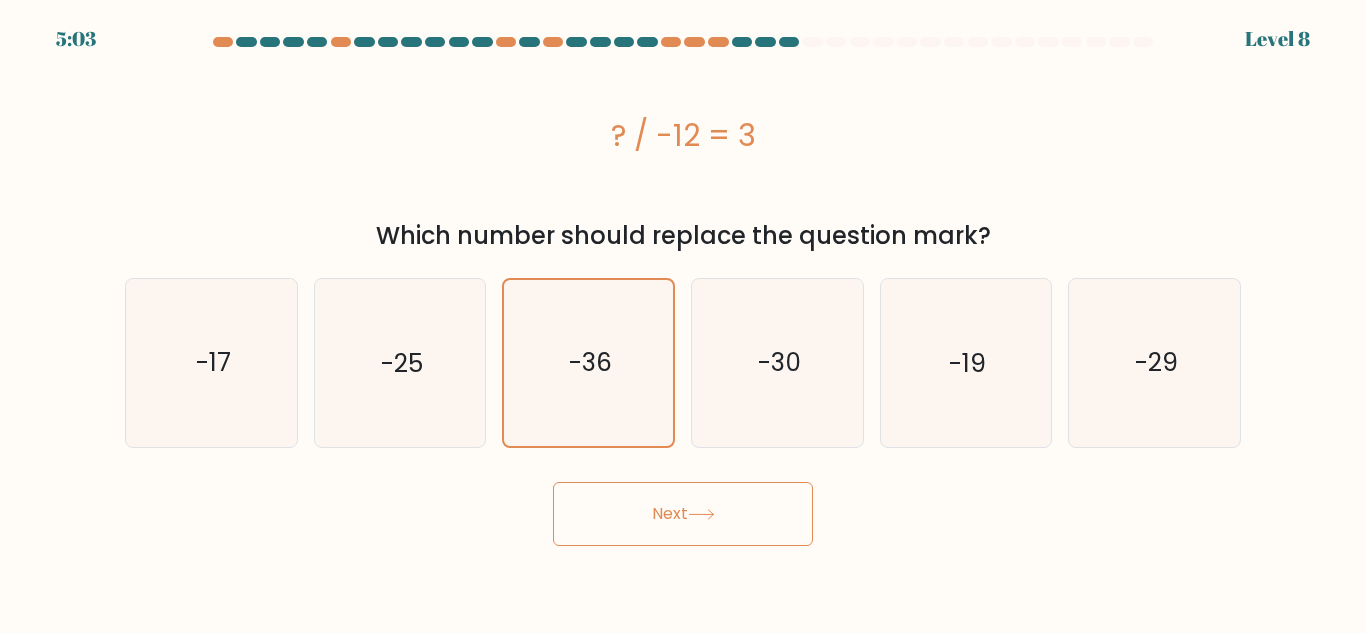 click on "Next" at bounding box center [683, 514] 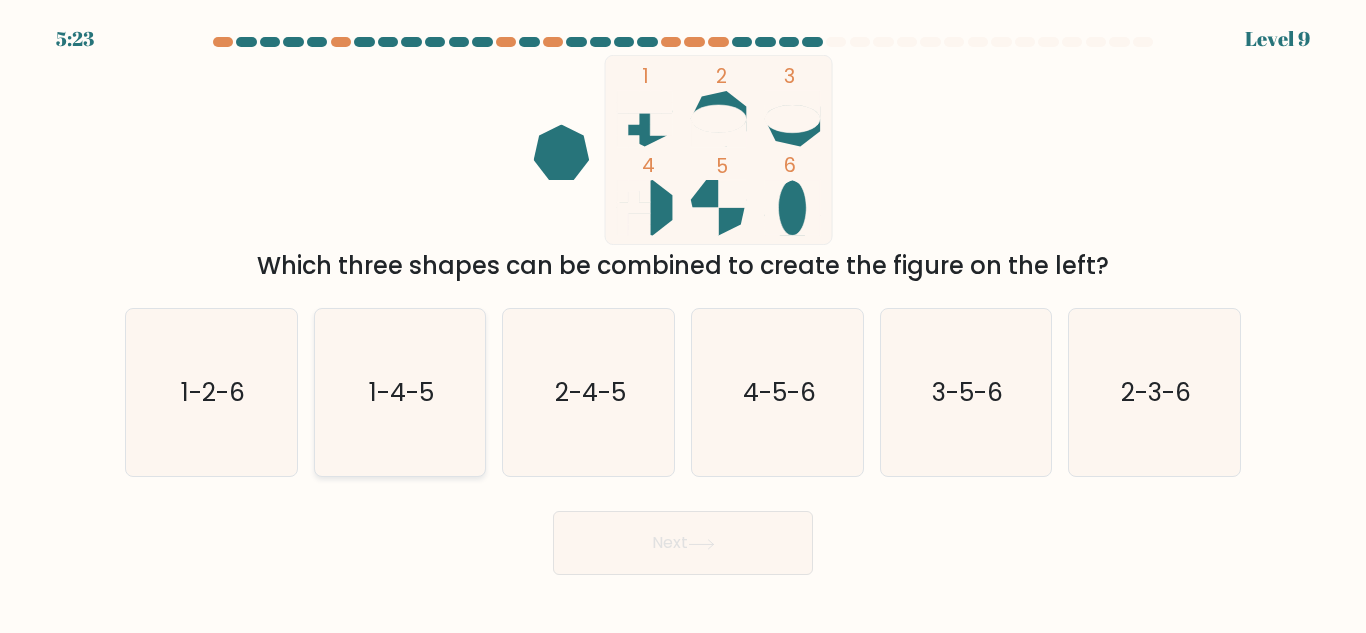 click on "1-4-5" at bounding box center (401, 392) 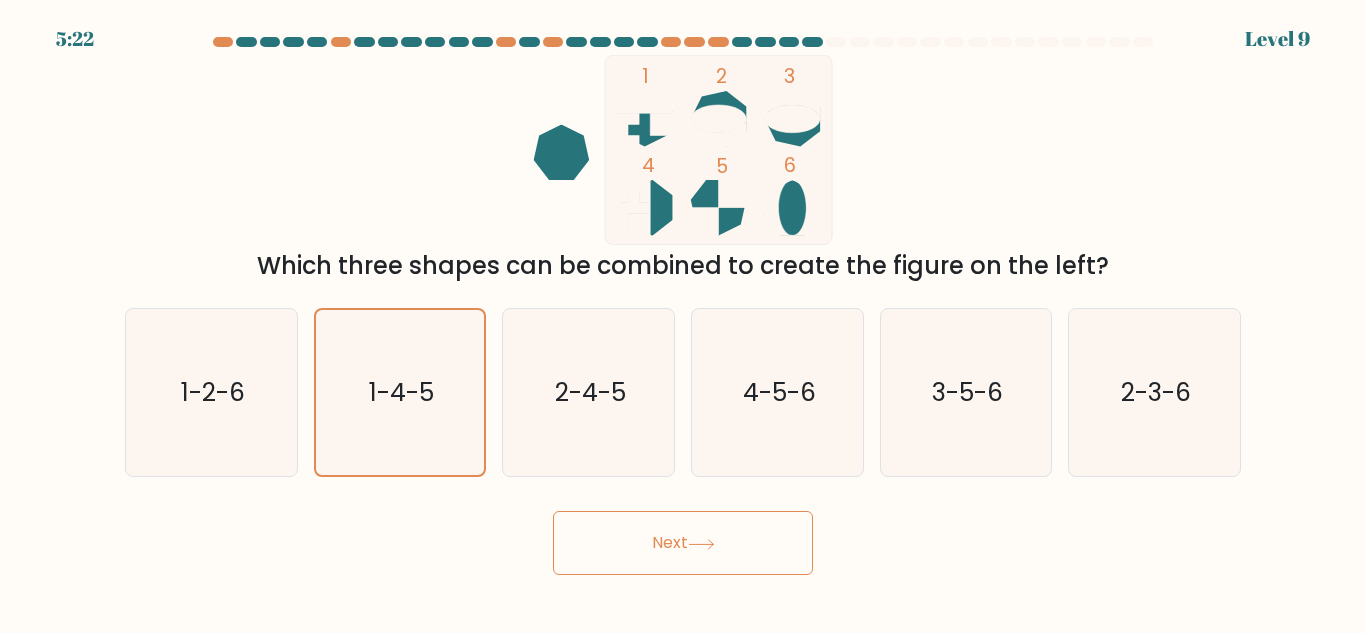 click on "Next" at bounding box center (683, 543) 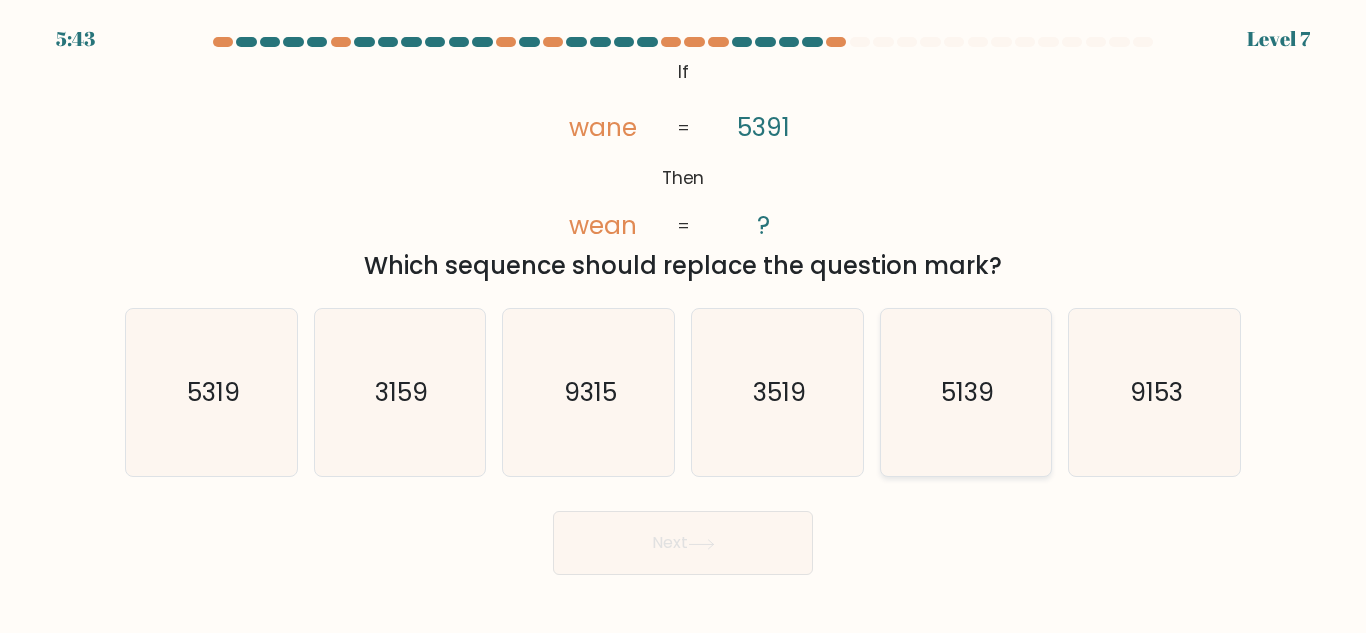 click on "5139" at bounding box center [965, 392] 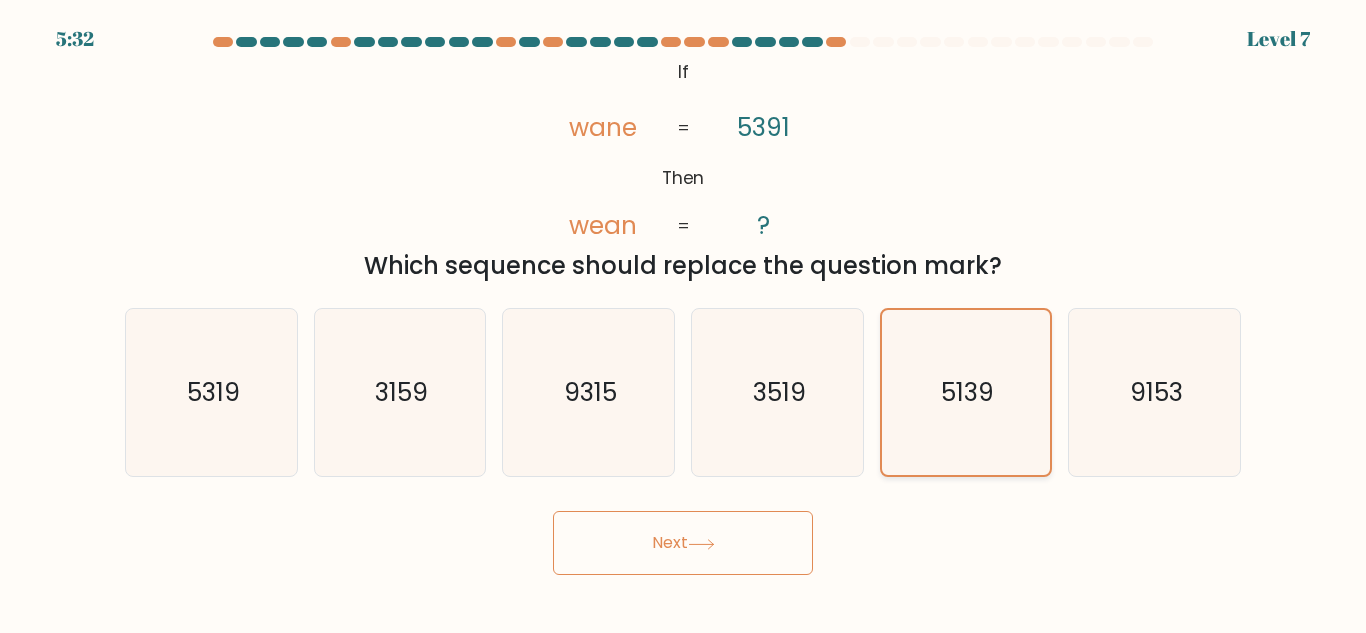 click on "5139" at bounding box center [965, 392] 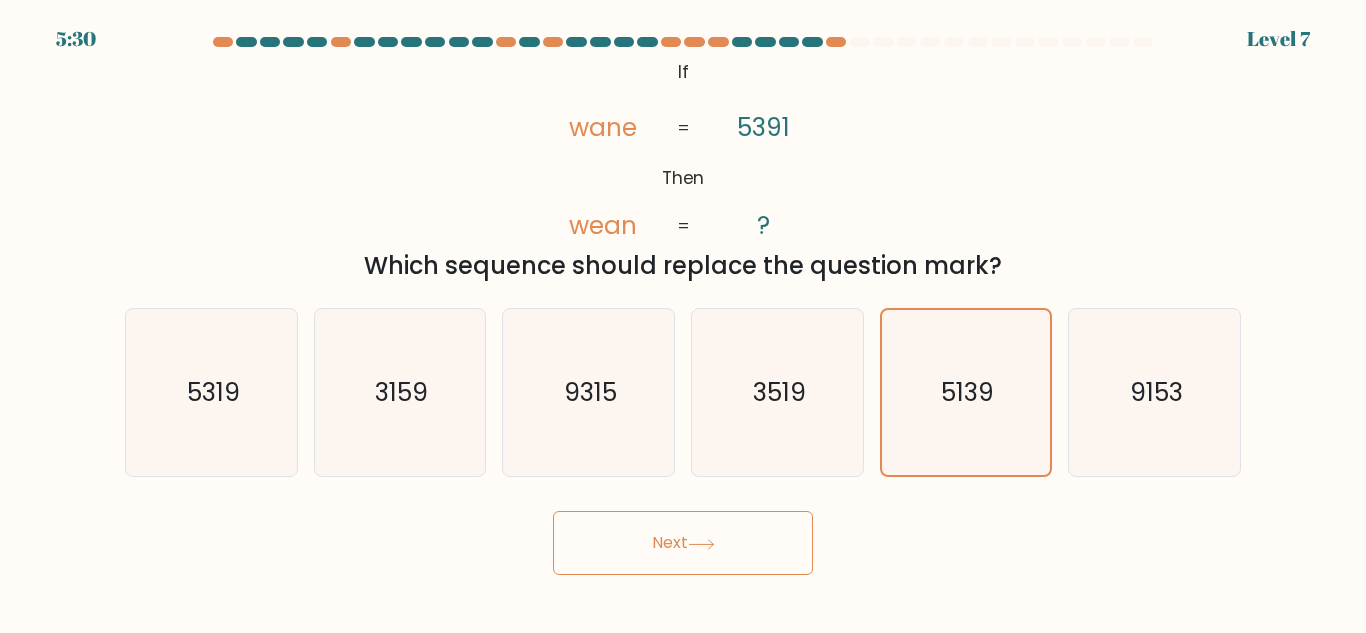click on "Next" at bounding box center [683, 543] 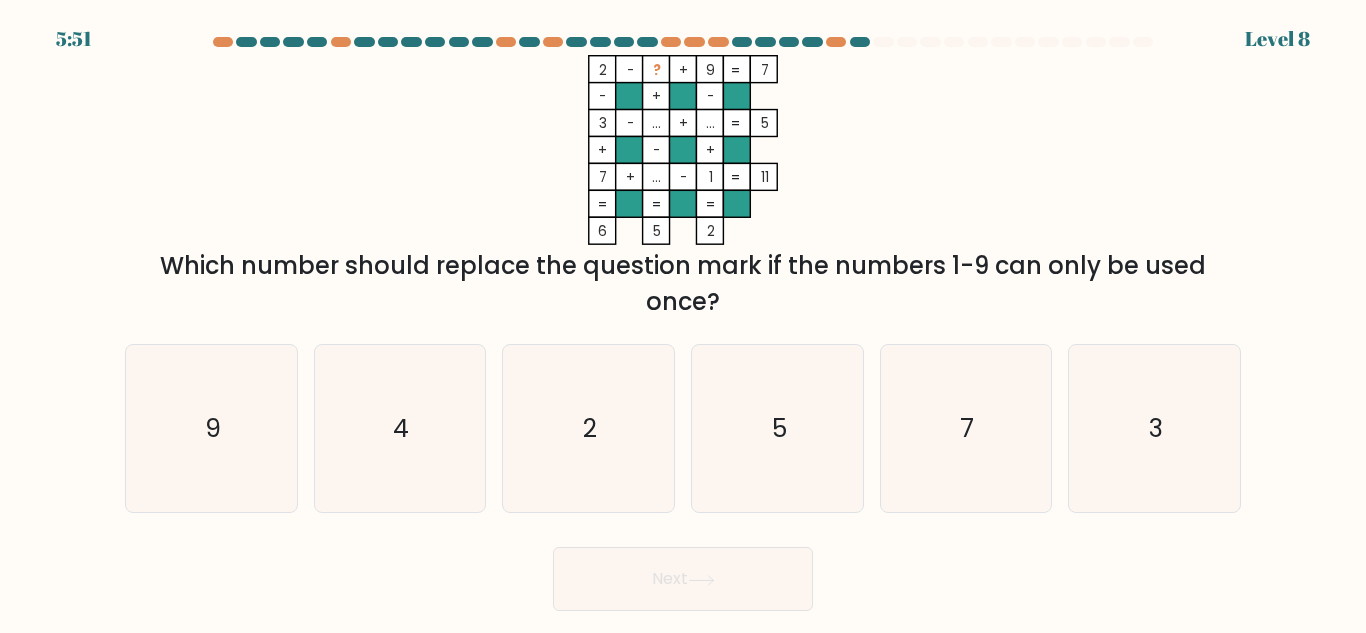 drag, startPoint x: 595, startPoint y: 66, endPoint x: 769, endPoint y: 64, distance: 174.01149 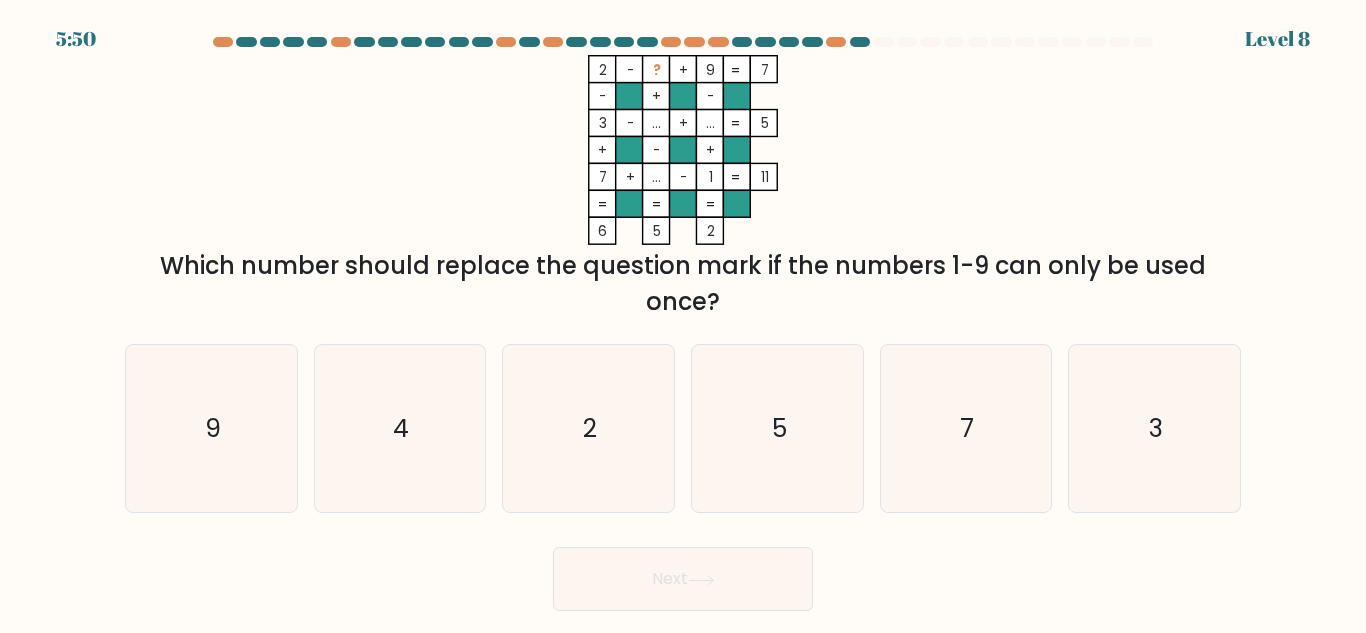 copy on "2    -    ?    +    9    7" 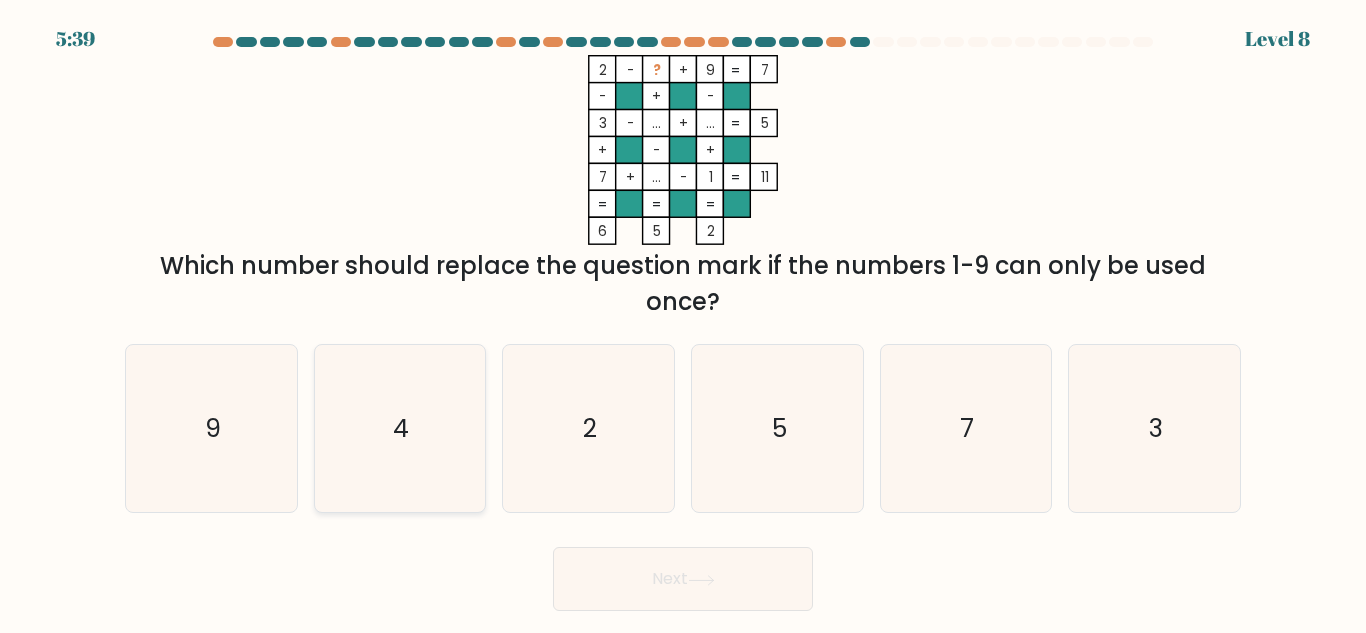 click on "4" at bounding box center (399, 428) 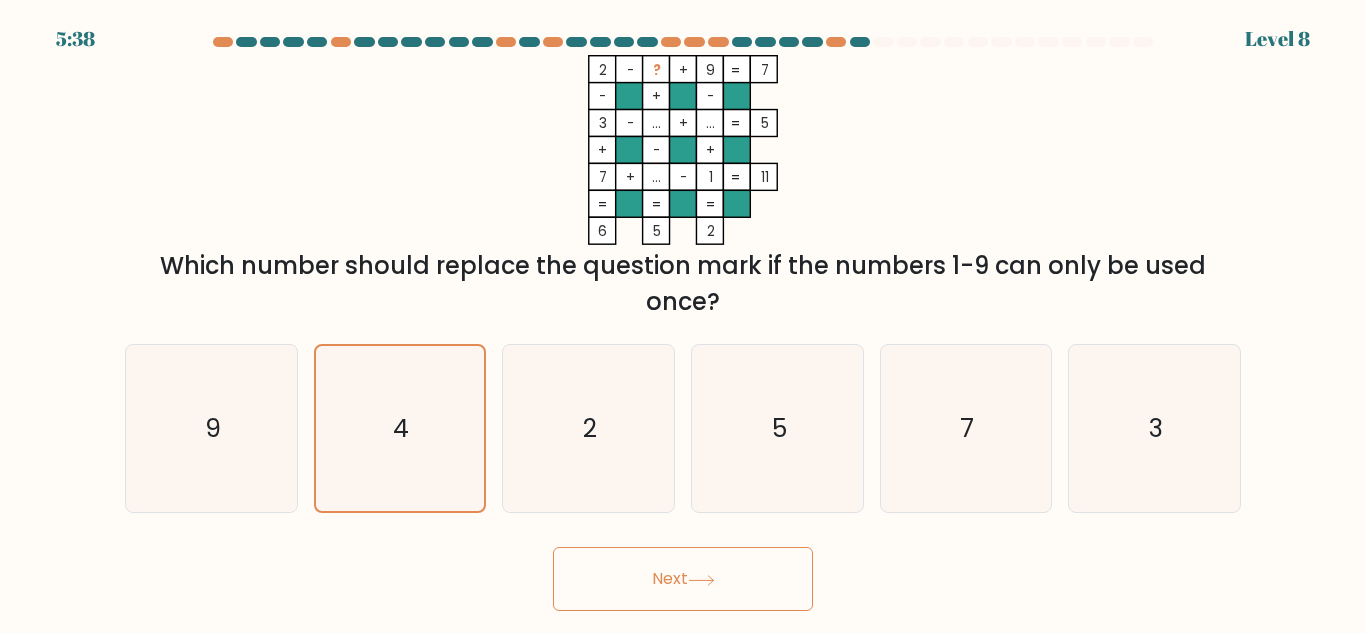 click on "Next" at bounding box center [683, 579] 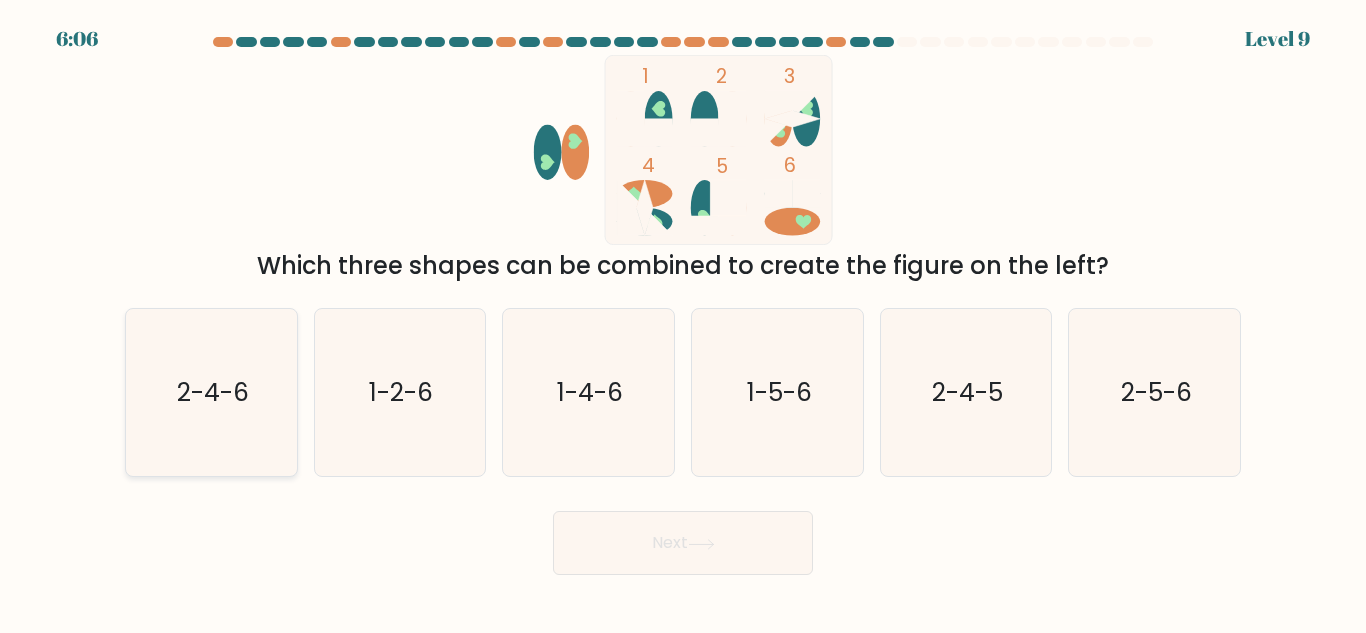 click on "2-4-6" at bounding box center [213, 392] 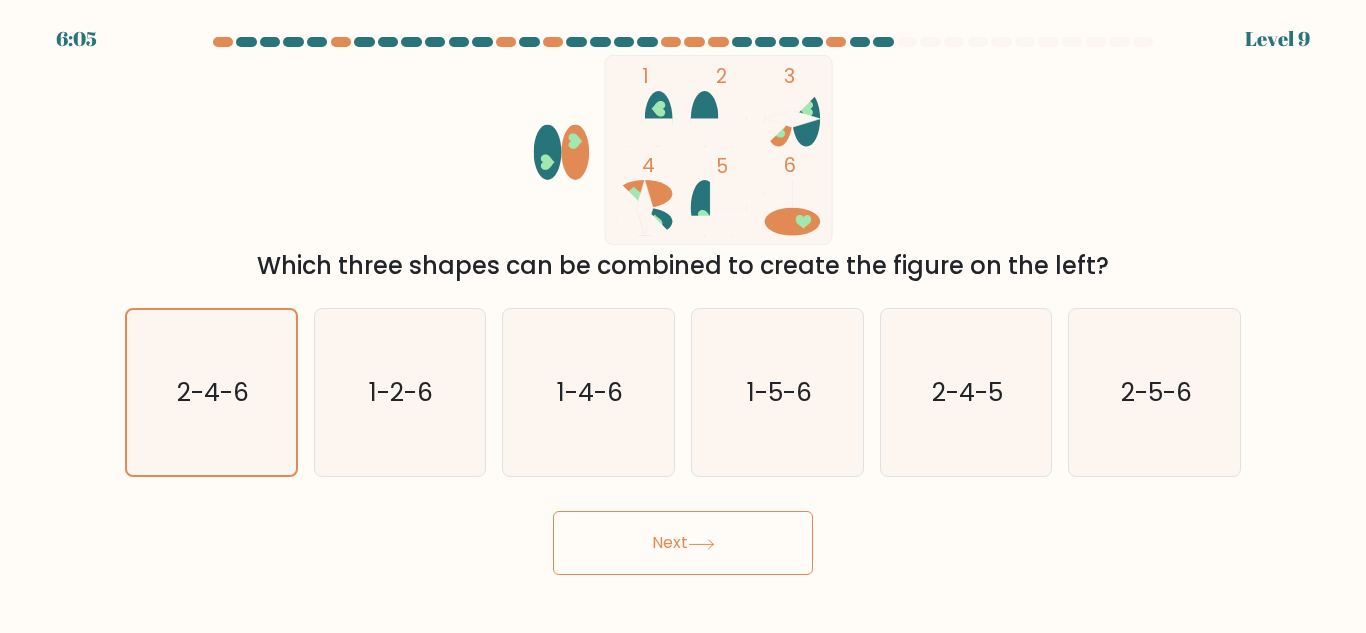 click on "Next" at bounding box center (683, 543) 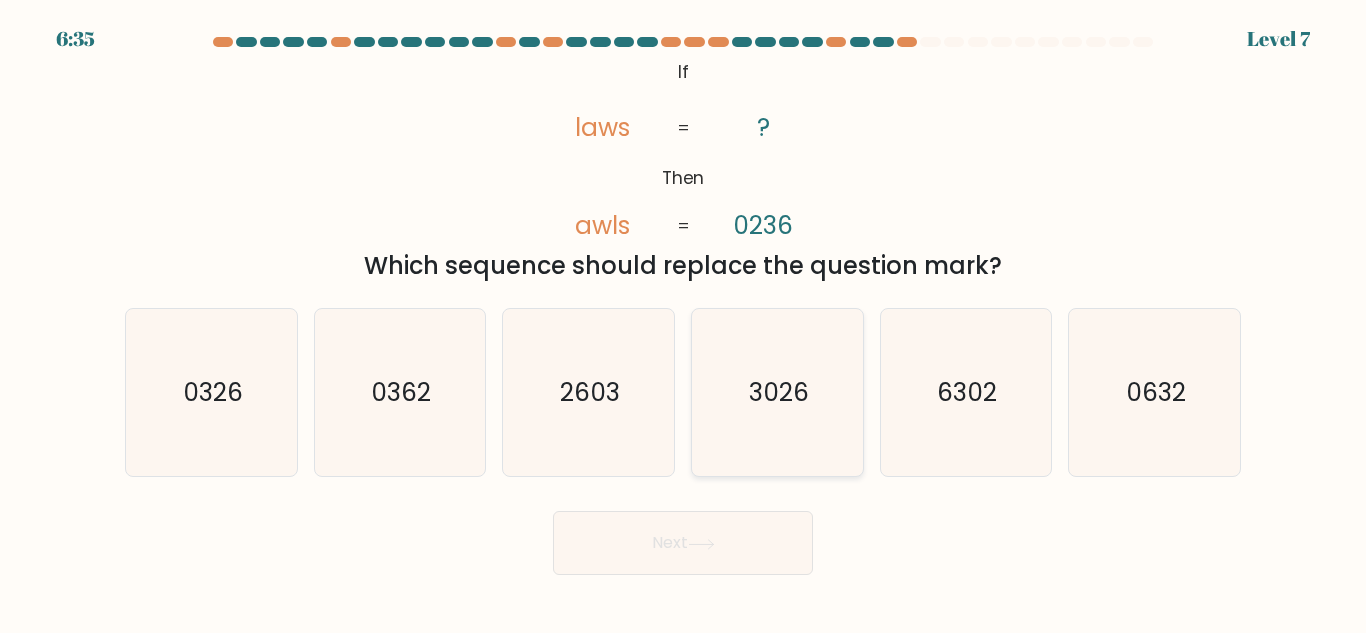 click on "3026" at bounding box center [777, 392] 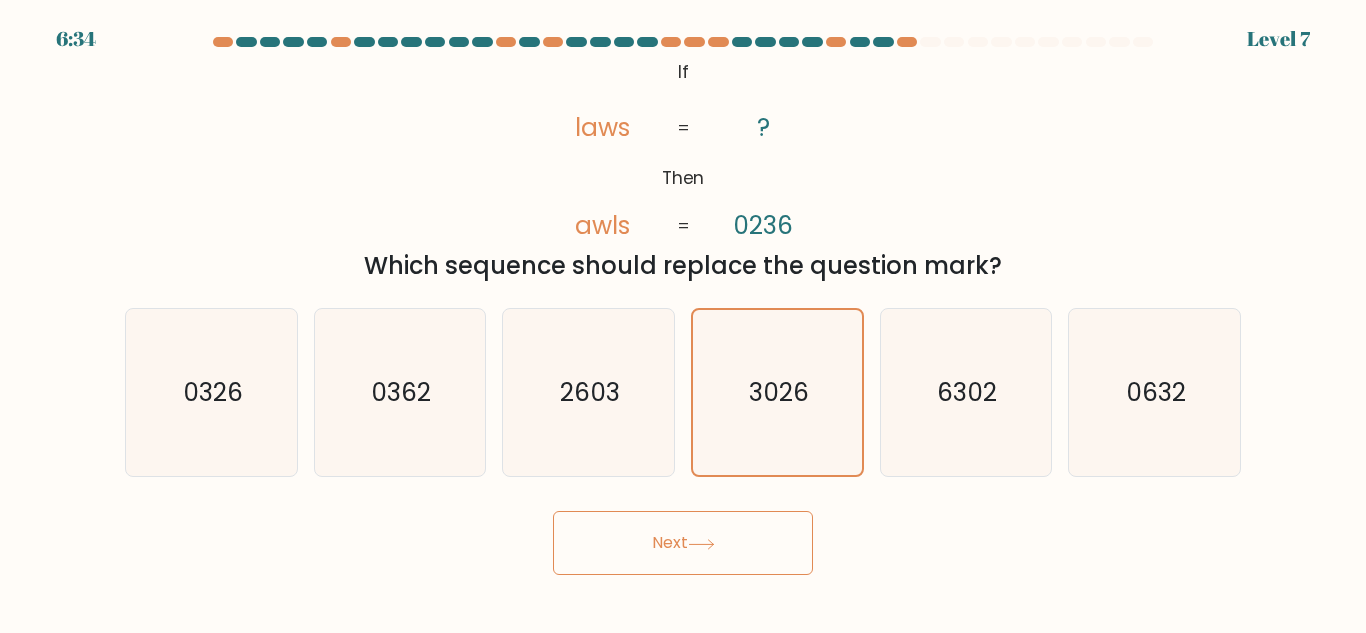 click on "Next" at bounding box center [683, 543] 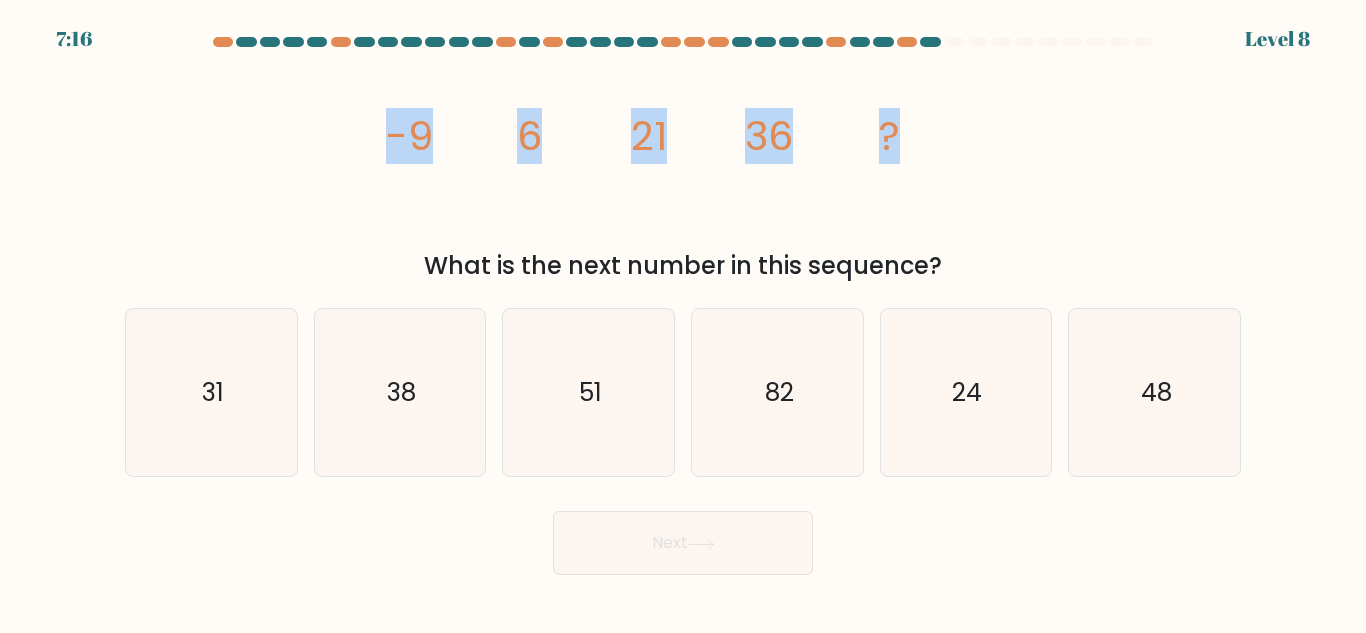drag, startPoint x: 389, startPoint y: 127, endPoint x: 906, endPoint y: 142, distance: 517.2175 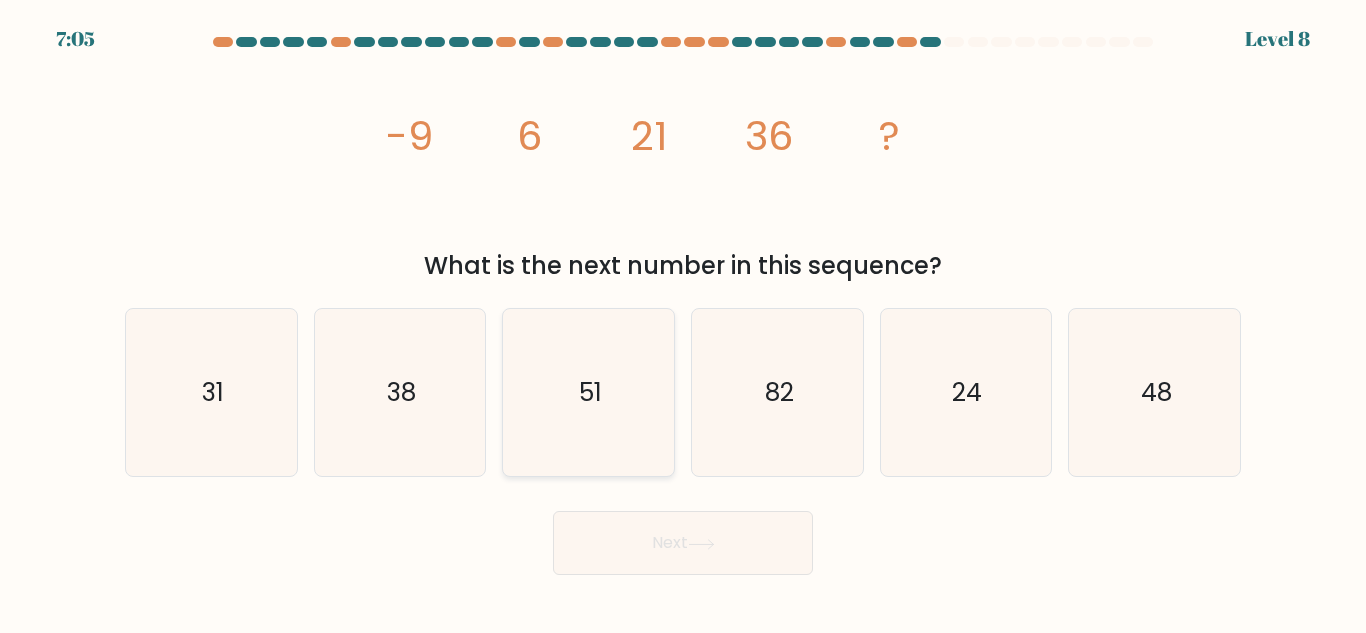 click on "51" at bounding box center [588, 392] 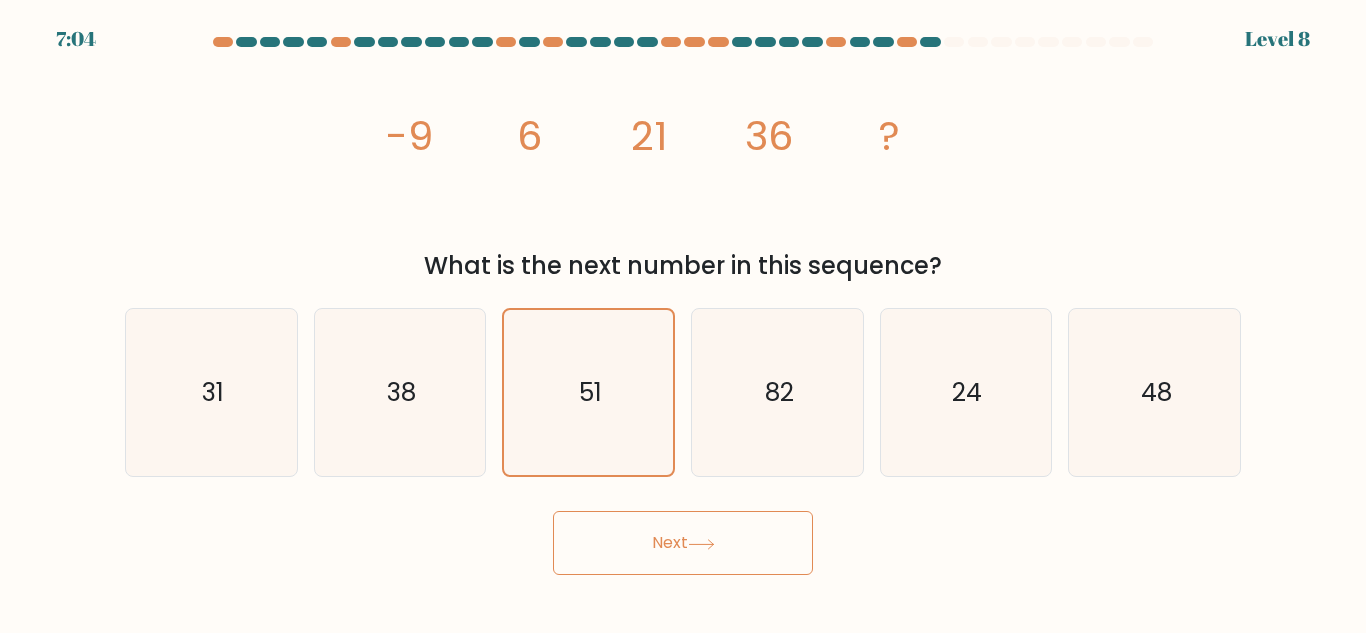click on "Next" at bounding box center (683, 543) 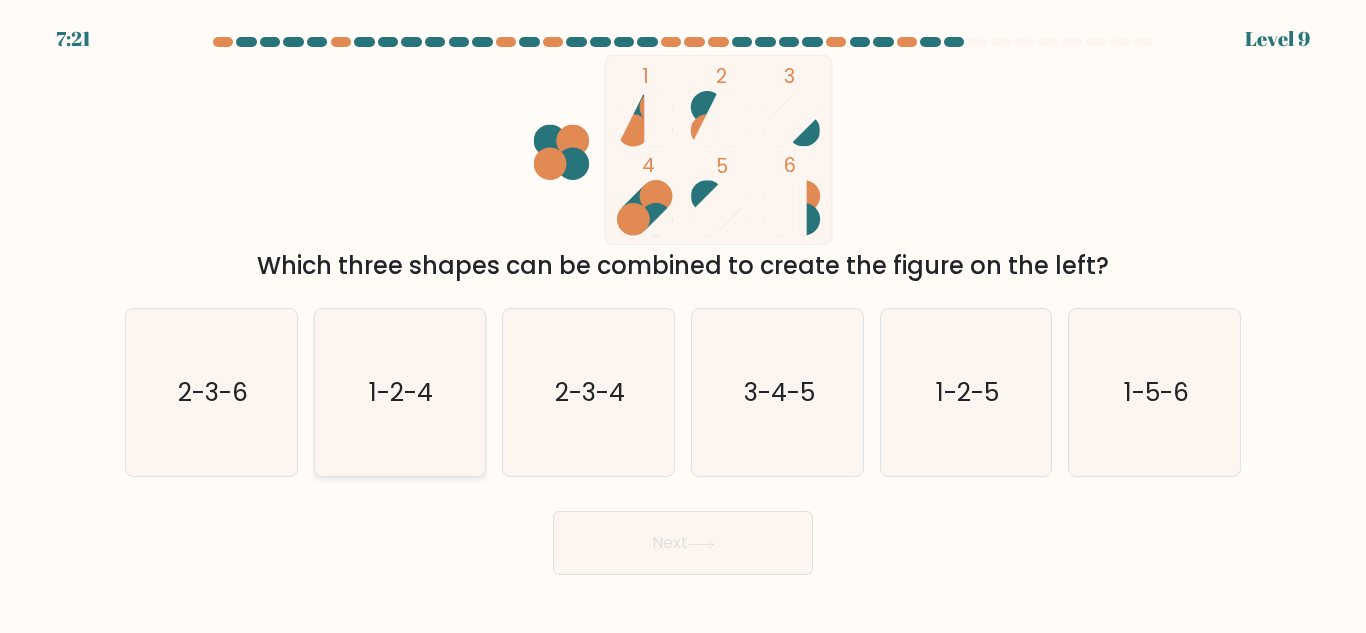 click on "1-2-4" at bounding box center (402, 392) 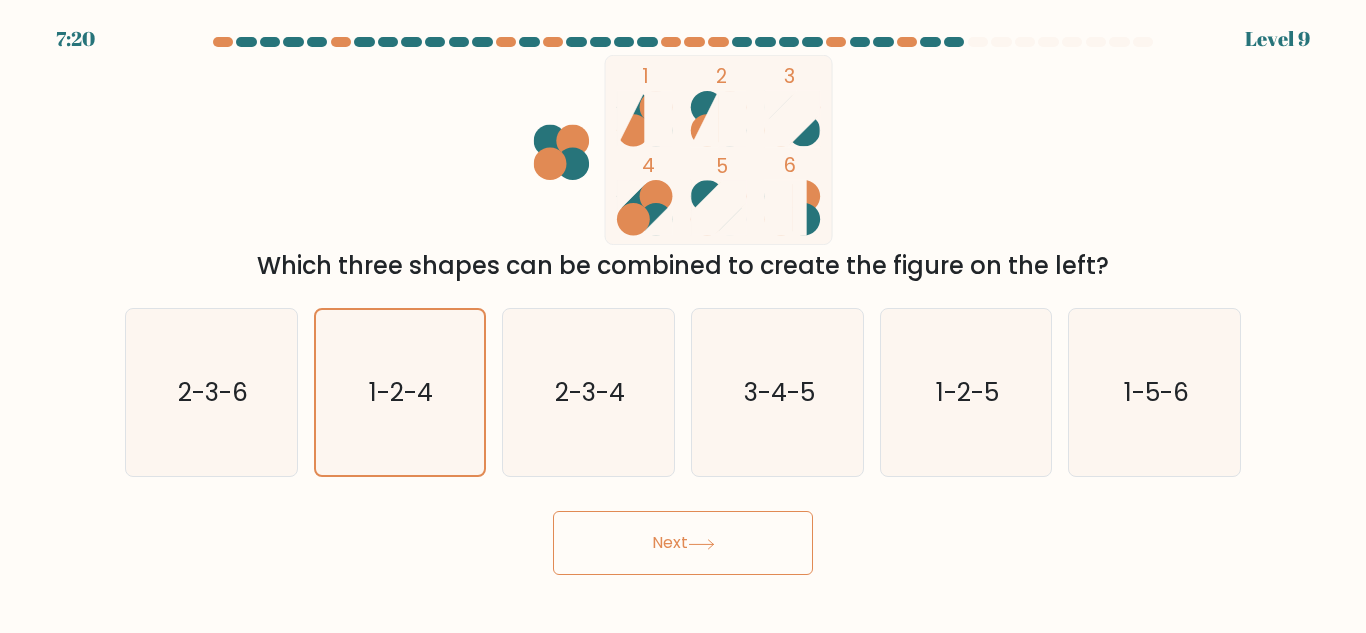 click on "Next" at bounding box center (683, 543) 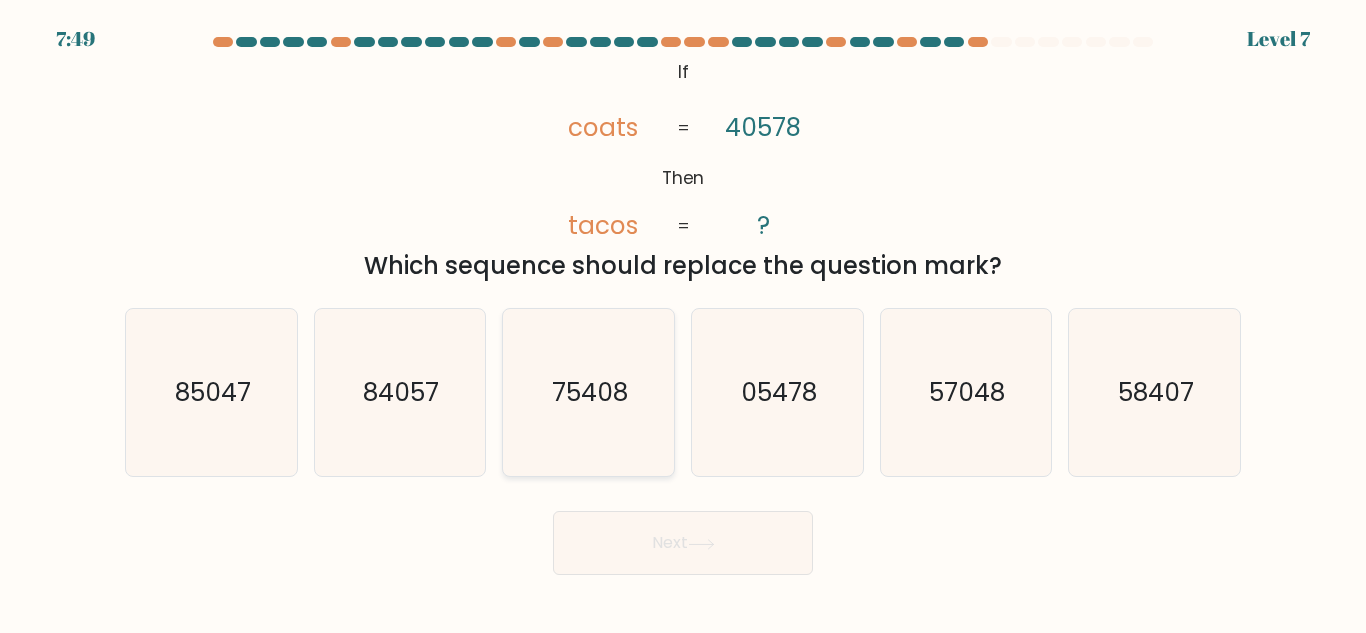 click on "75408" at bounding box center (590, 392) 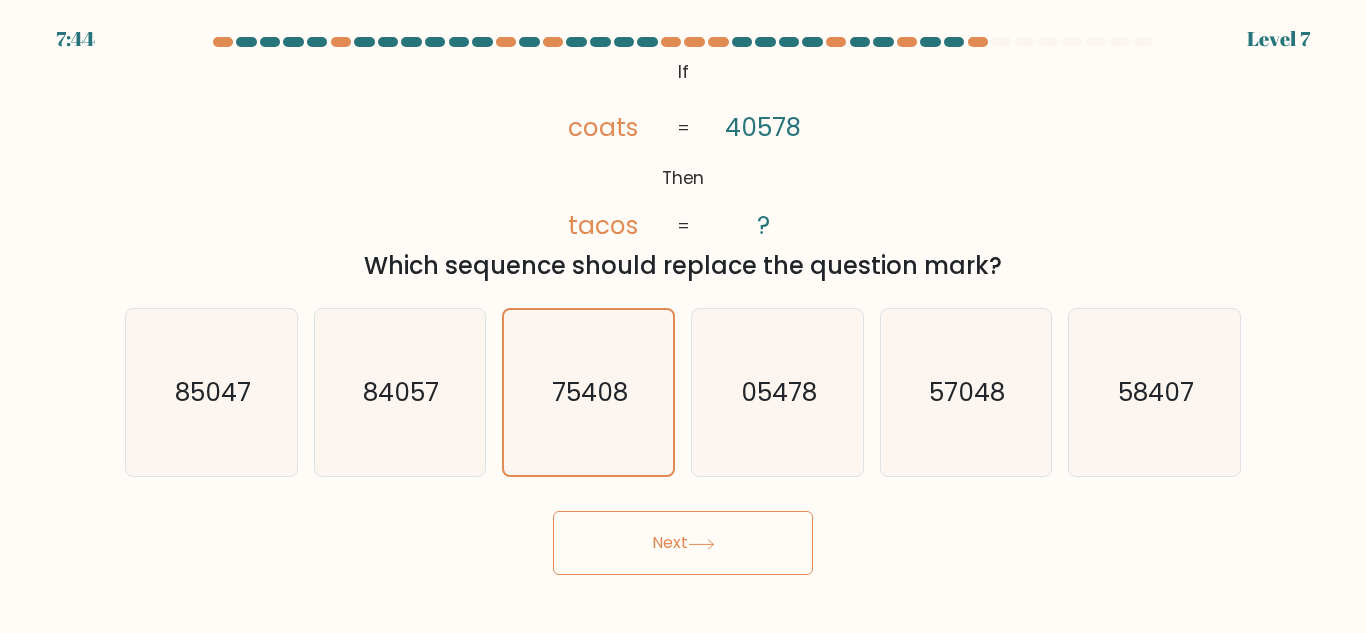 click on "Next" at bounding box center [683, 543] 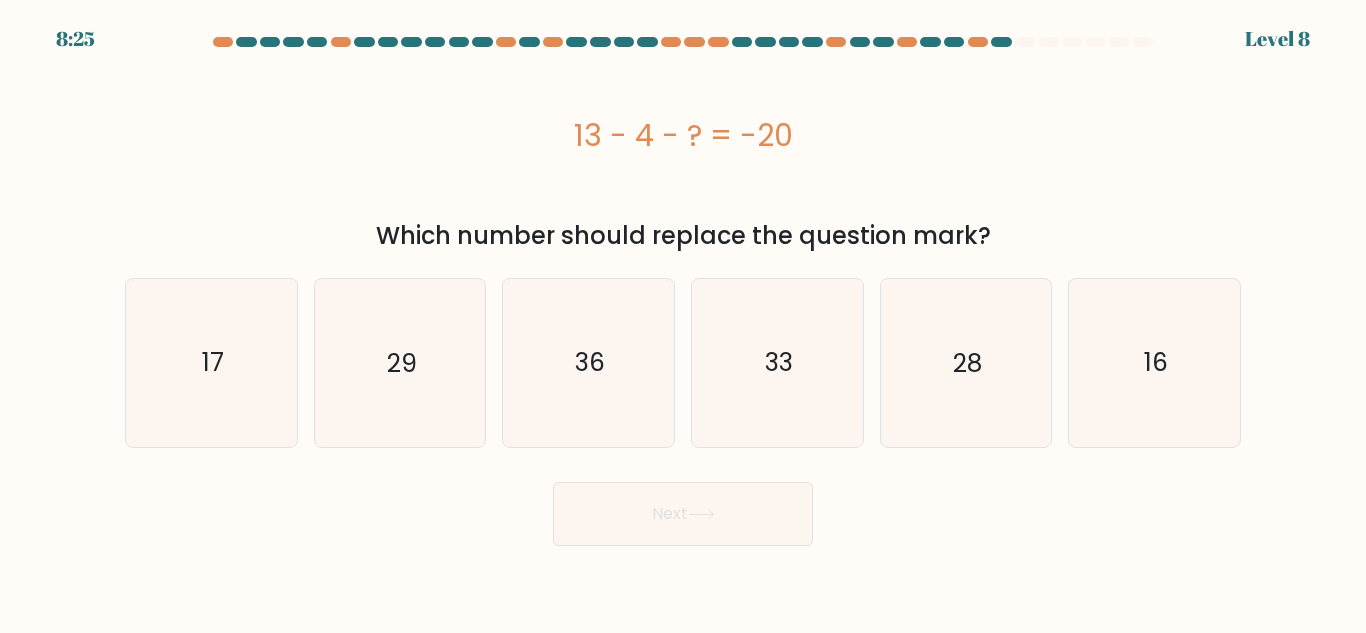 drag, startPoint x: 576, startPoint y: 136, endPoint x: 791, endPoint y: 135, distance: 215.00232 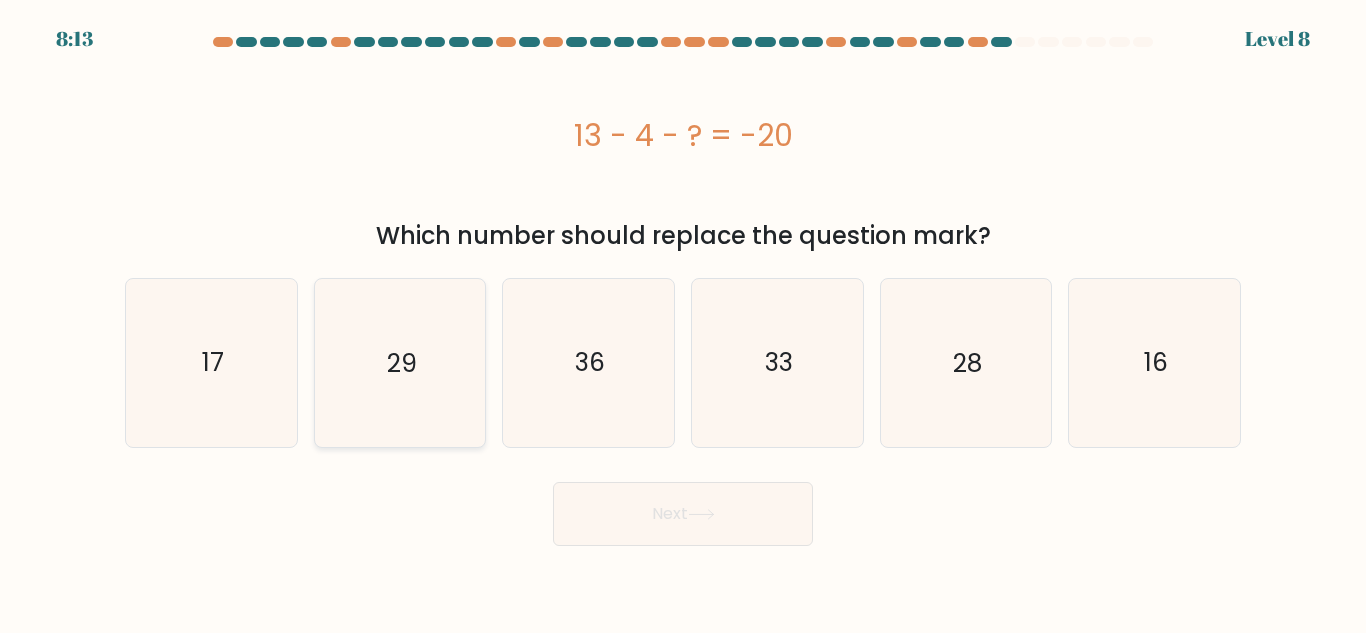 click on "29" at bounding box center (402, 362) 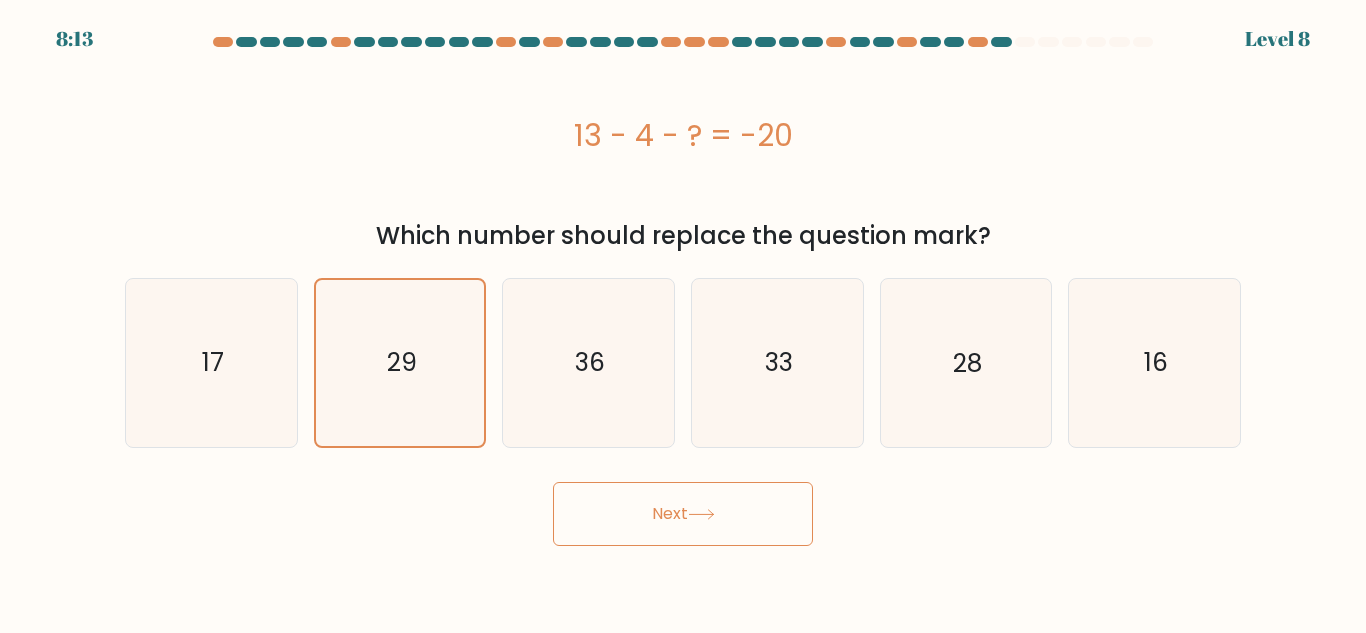 click on "Next" at bounding box center (683, 514) 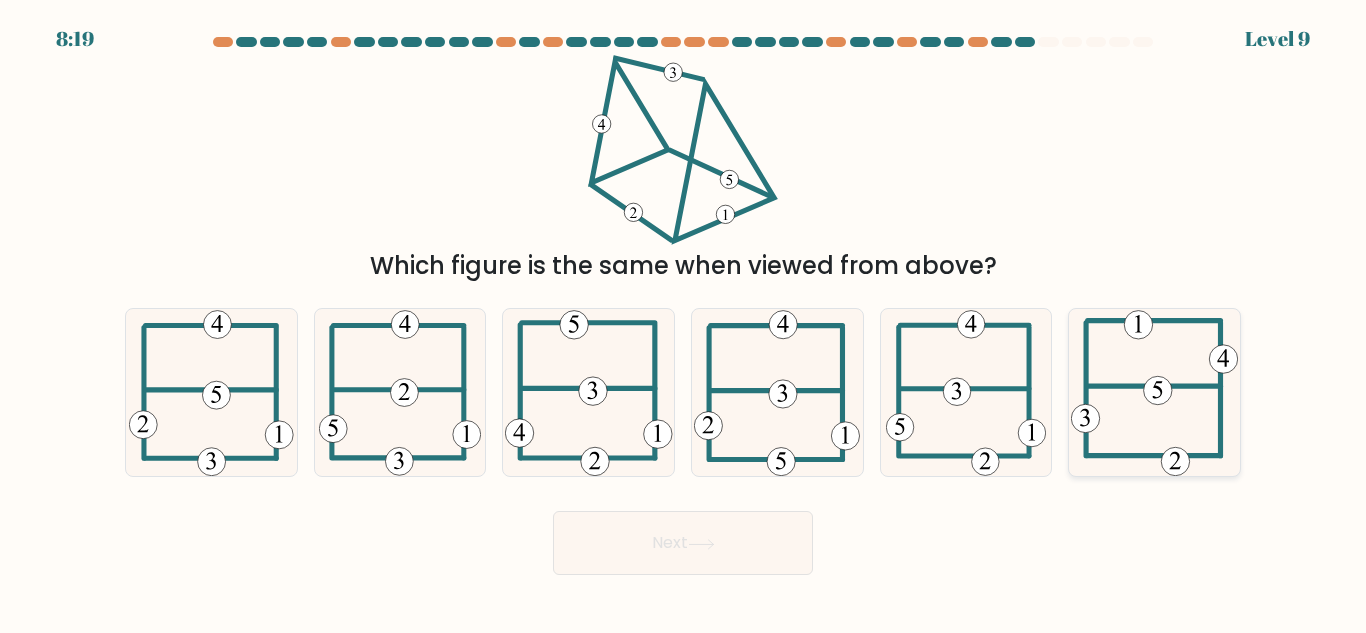 click at bounding box center (1154, 392) 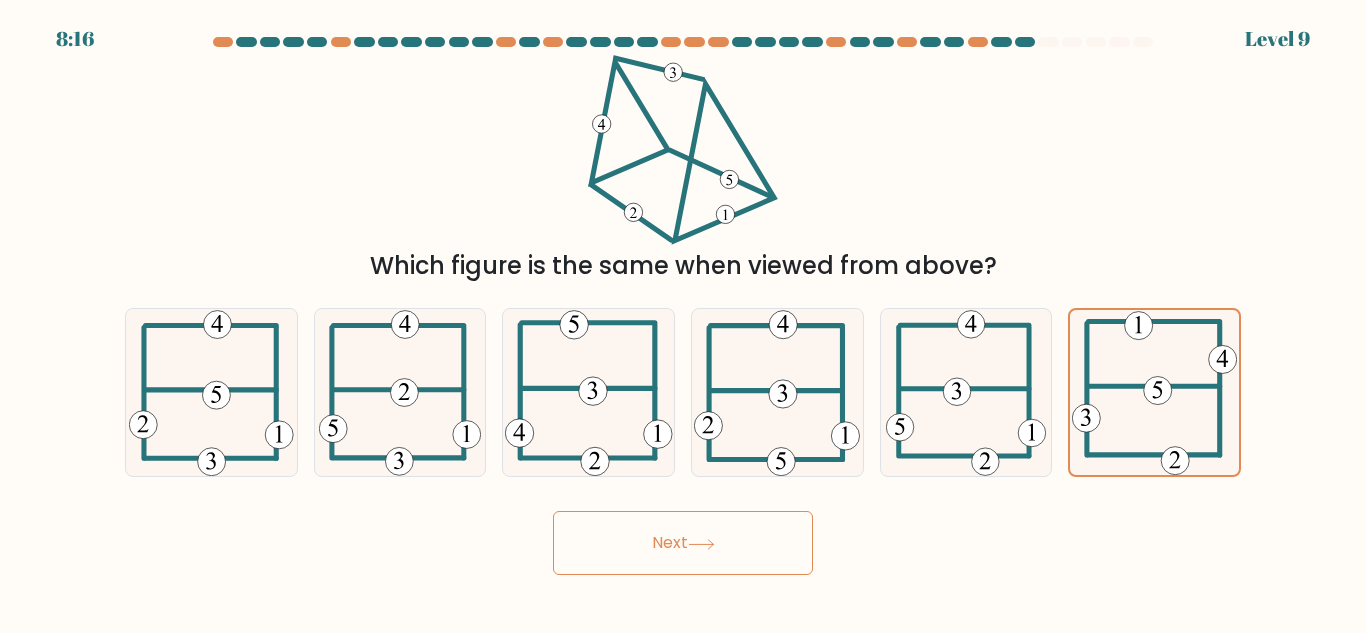 click on "Next" at bounding box center (683, 543) 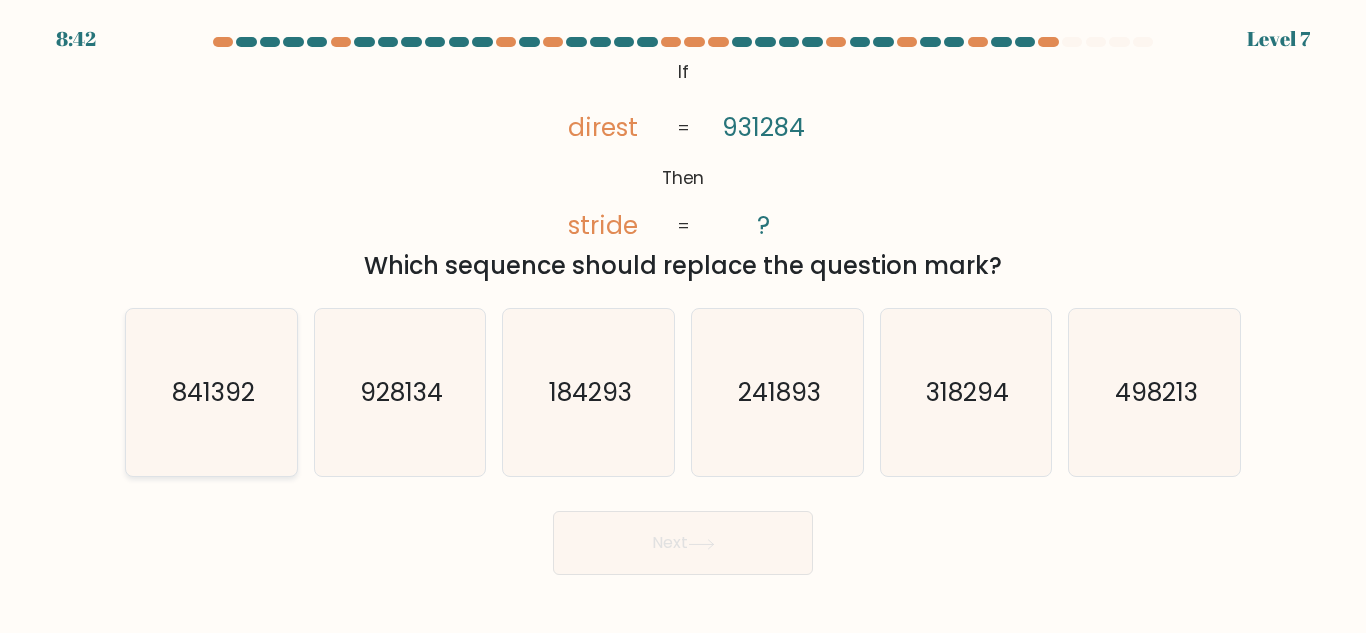 click on "841392" at bounding box center (212, 392) 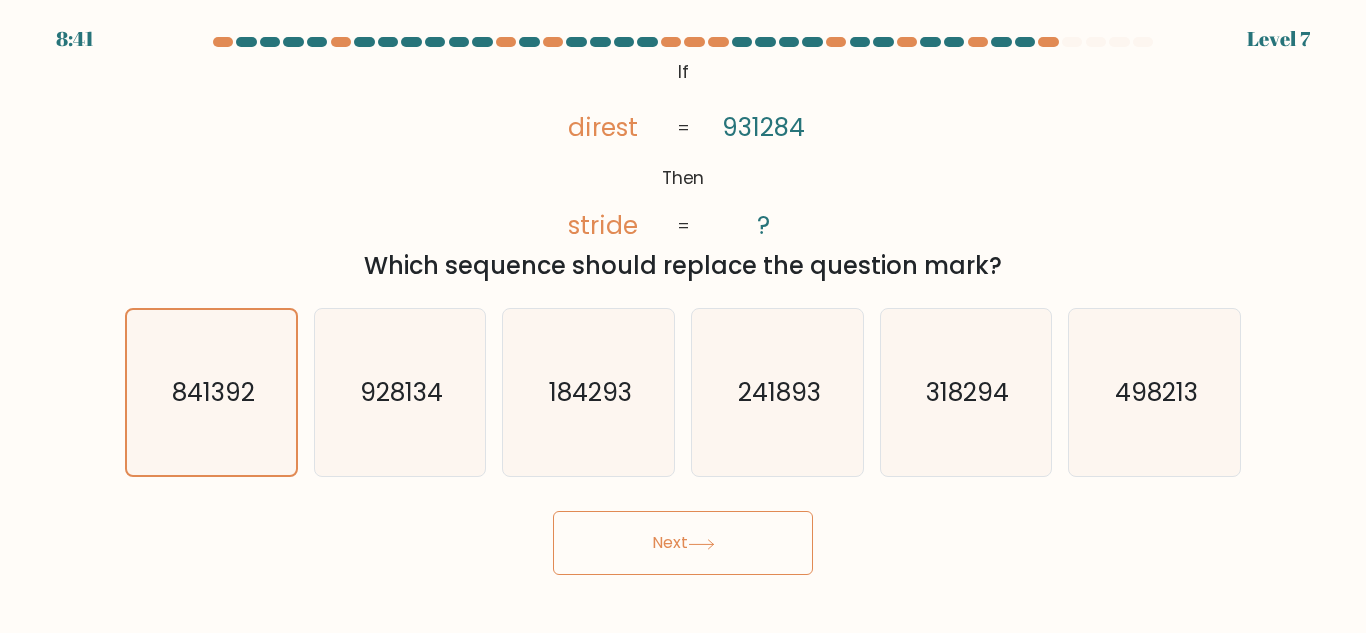 click on "Next" at bounding box center [683, 543] 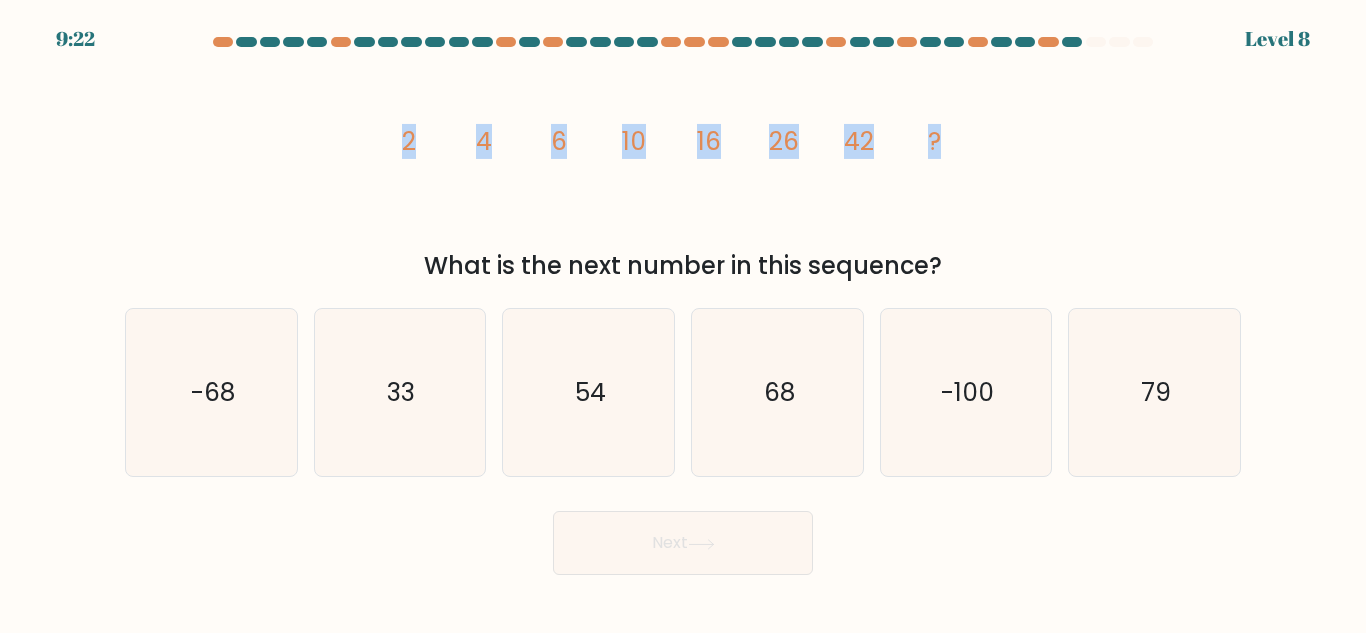 drag, startPoint x: 382, startPoint y: 134, endPoint x: 944, endPoint y: 136, distance: 562.00354 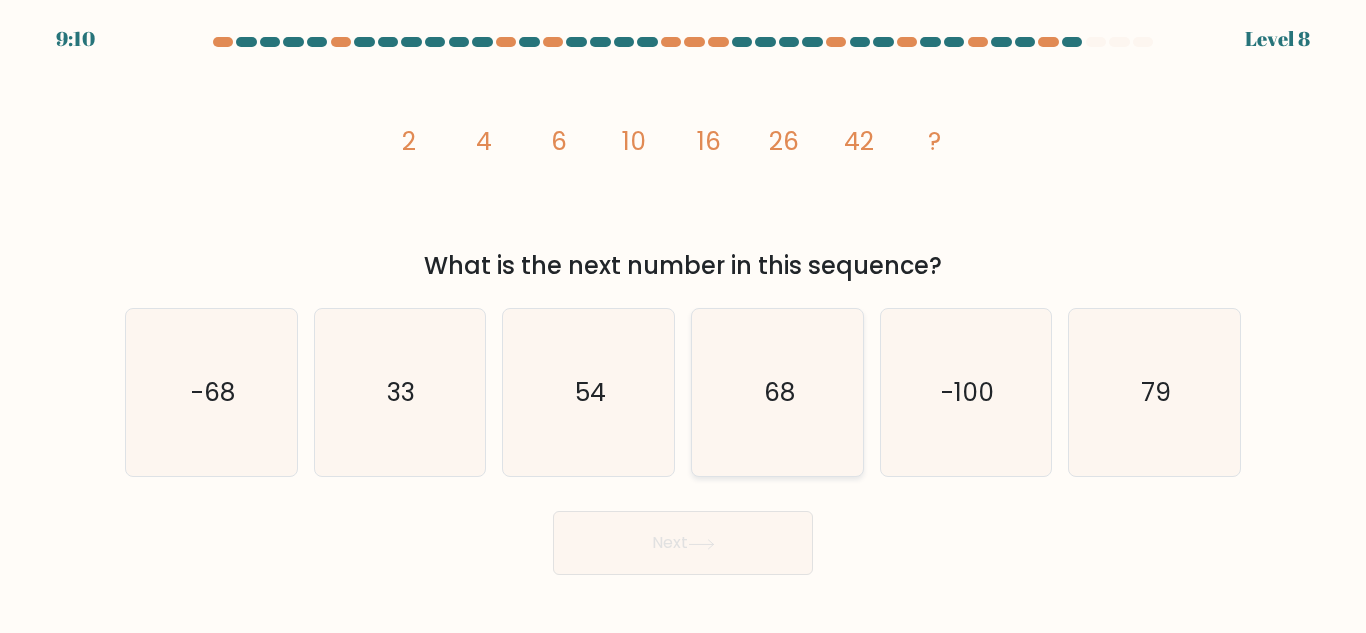 click on "68" at bounding box center (777, 392) 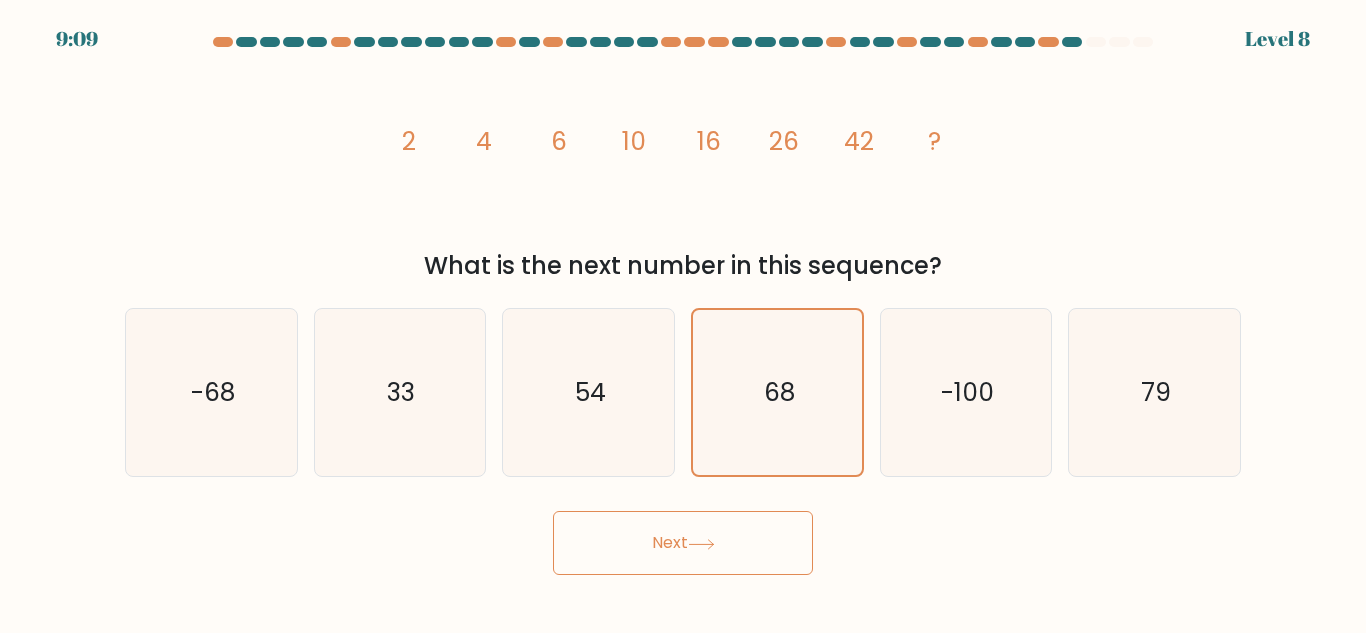 click on "Next" at bounding box center (683, 543) 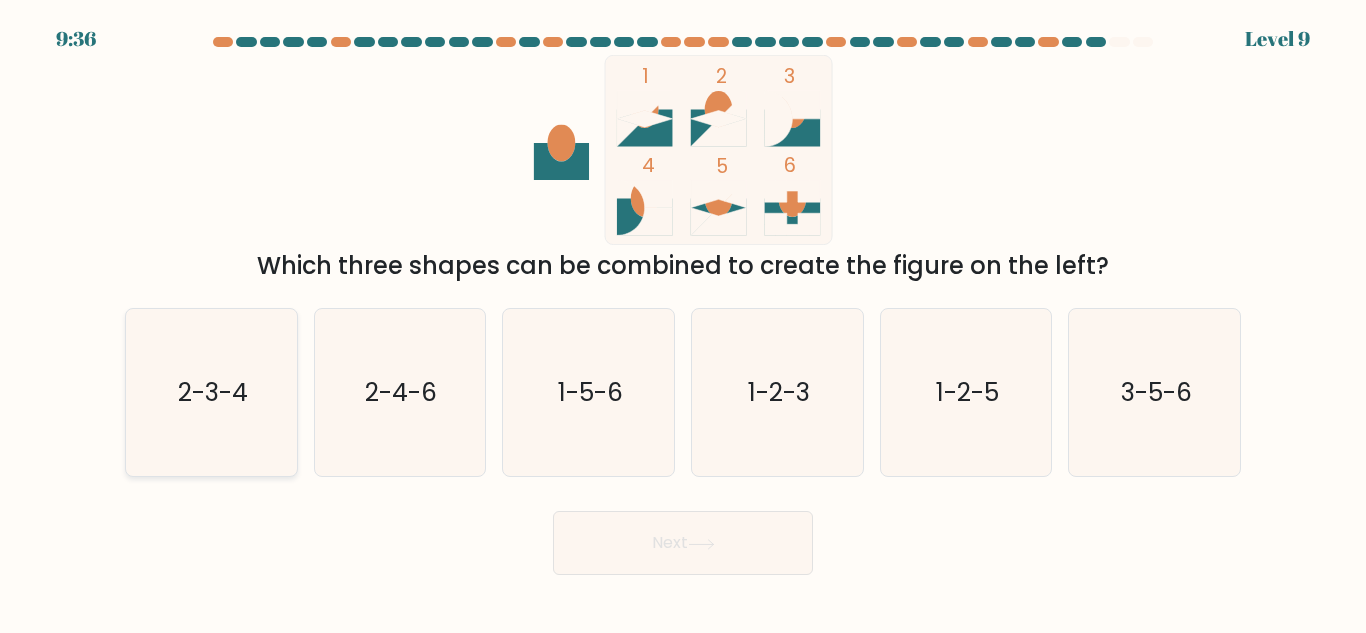 click on "2-3-4" at bounding box center (211, 392) 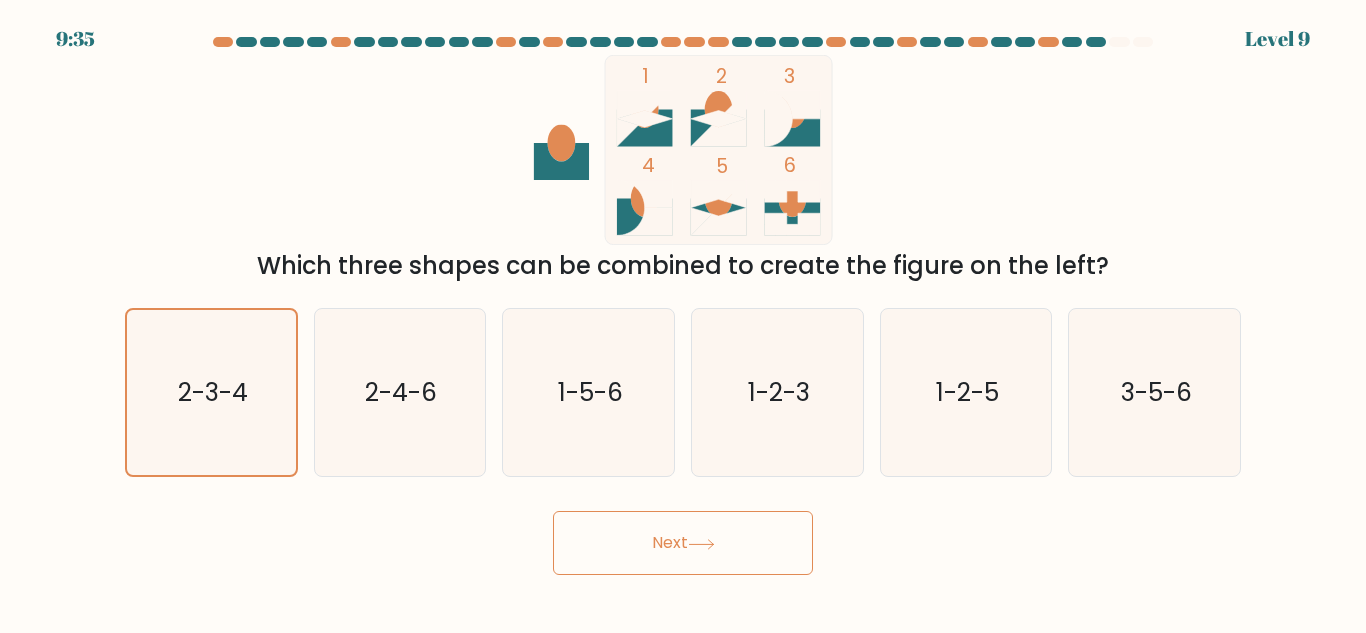 click at bounding box center [701, 544] 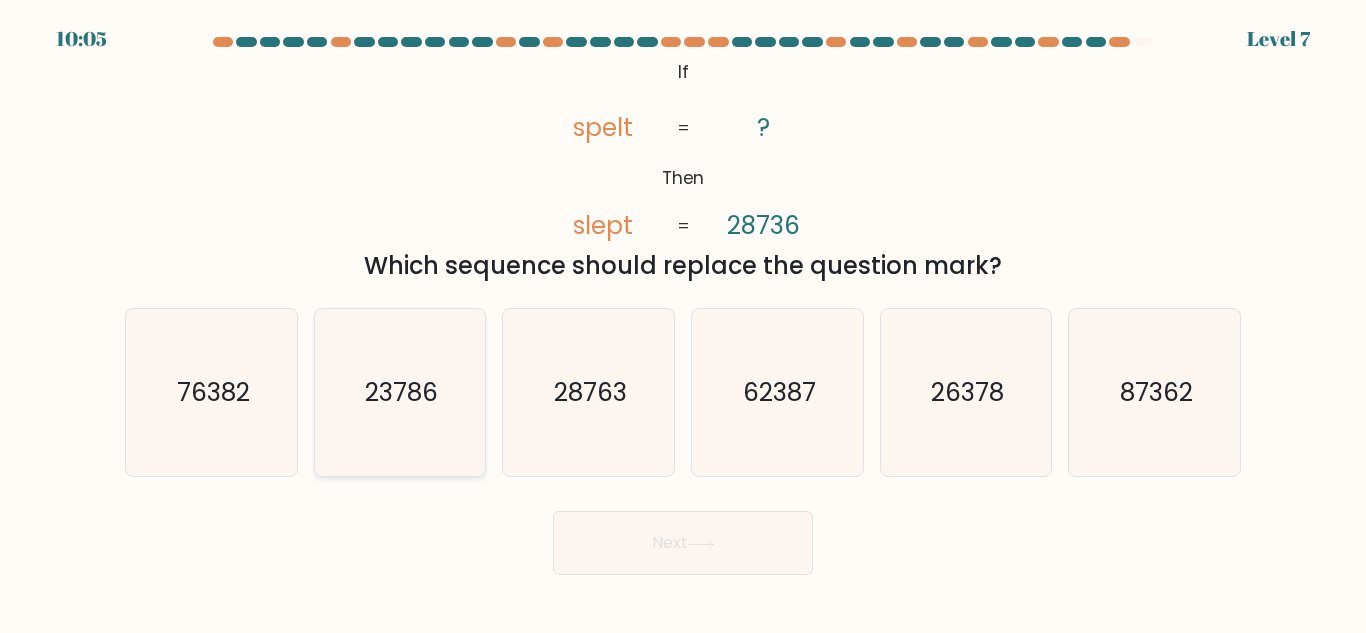 click on "23786" at bounding box center (399, 392) 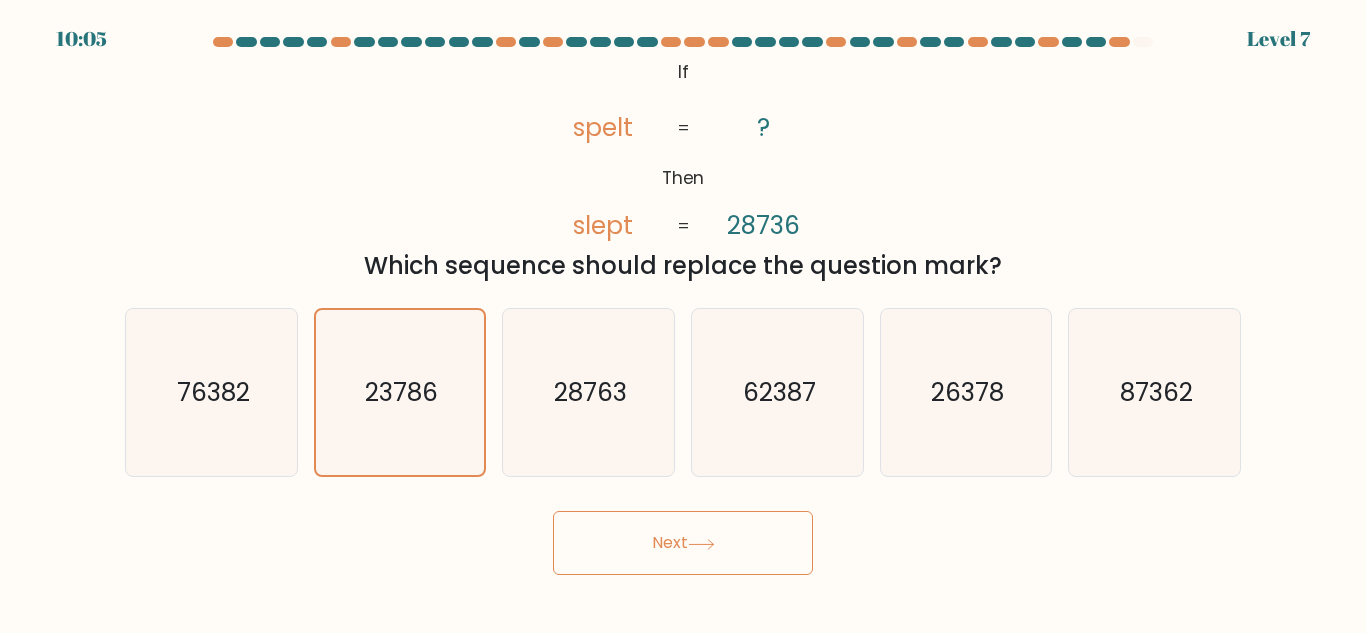 click on "Next" at bounding box center [683, 543] 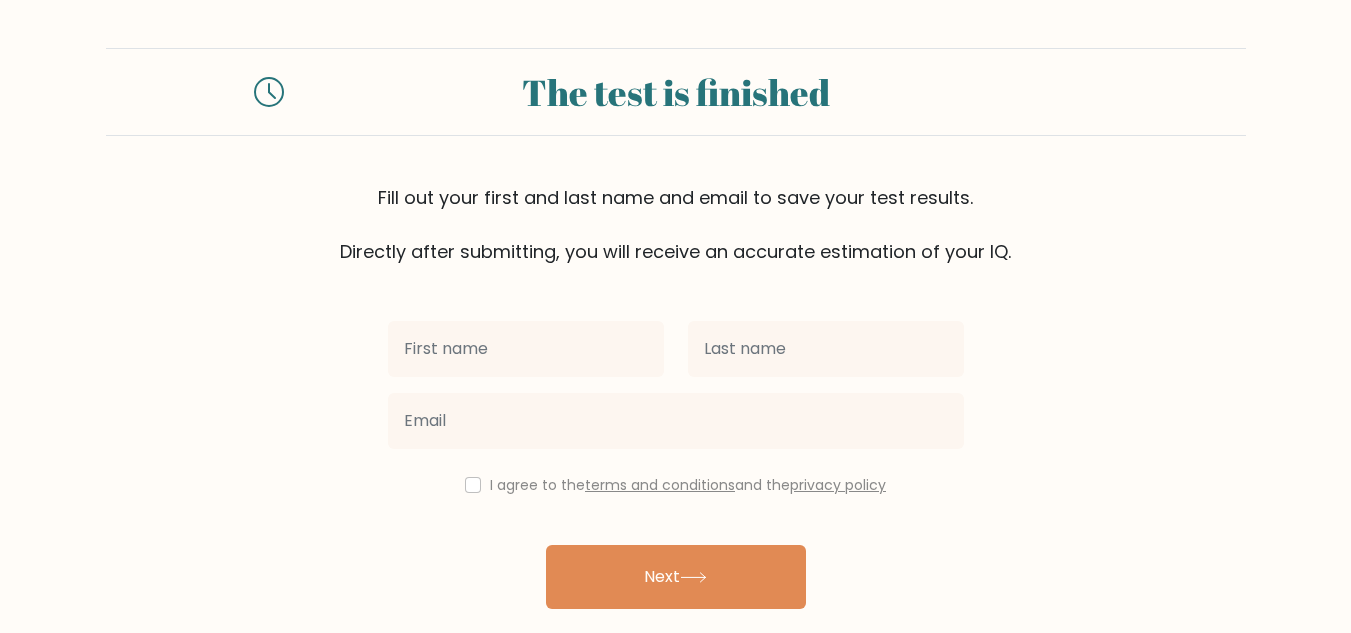 scroll, scrollTop: 0, scrollLeft: 0, axis: both 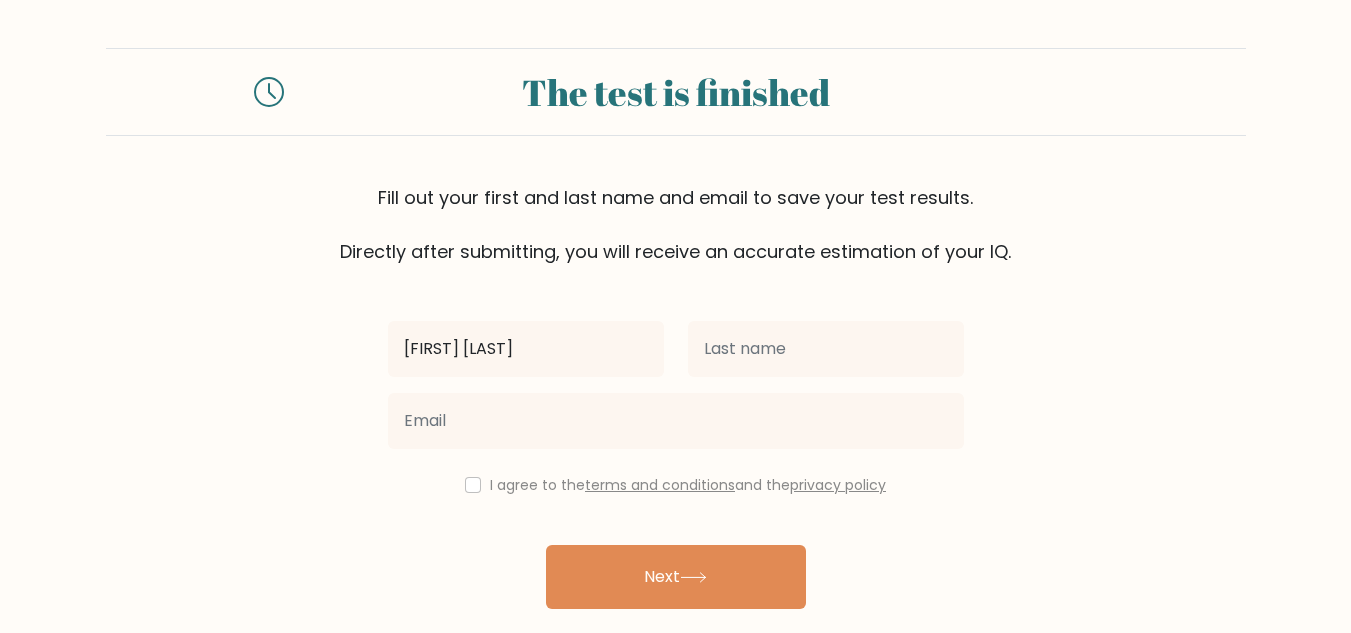 type on "[FIRST] [LAST]" 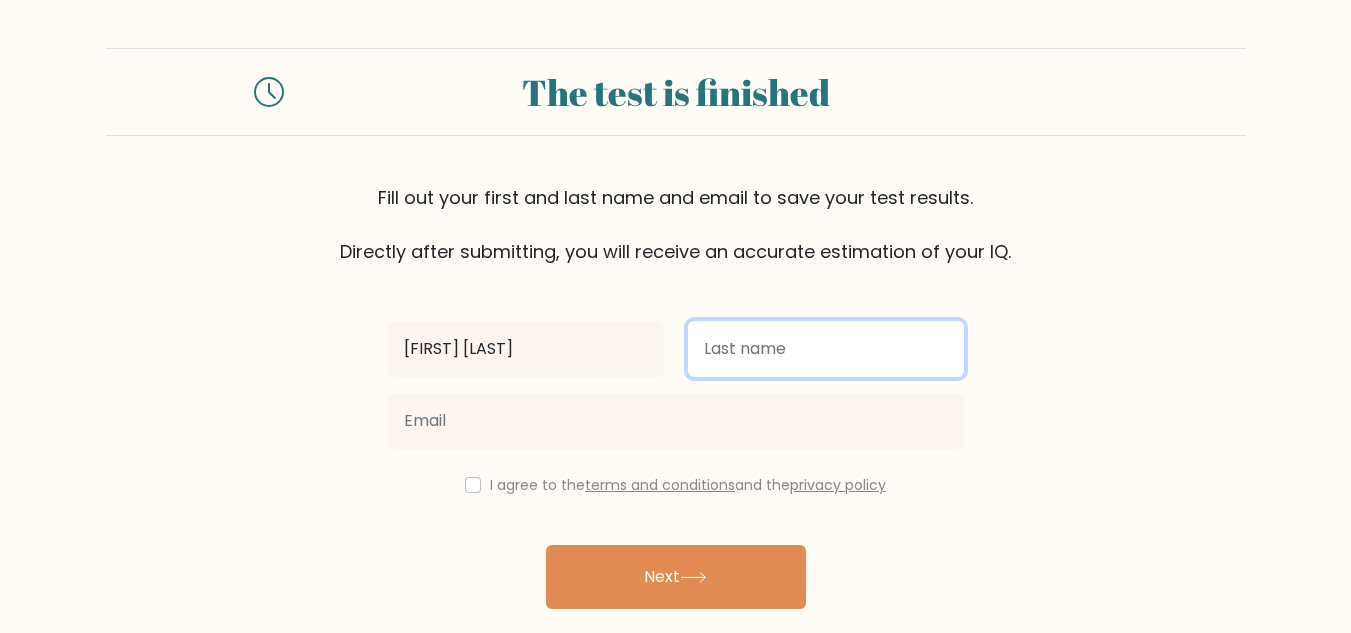 click at bounding box center (826, 349) 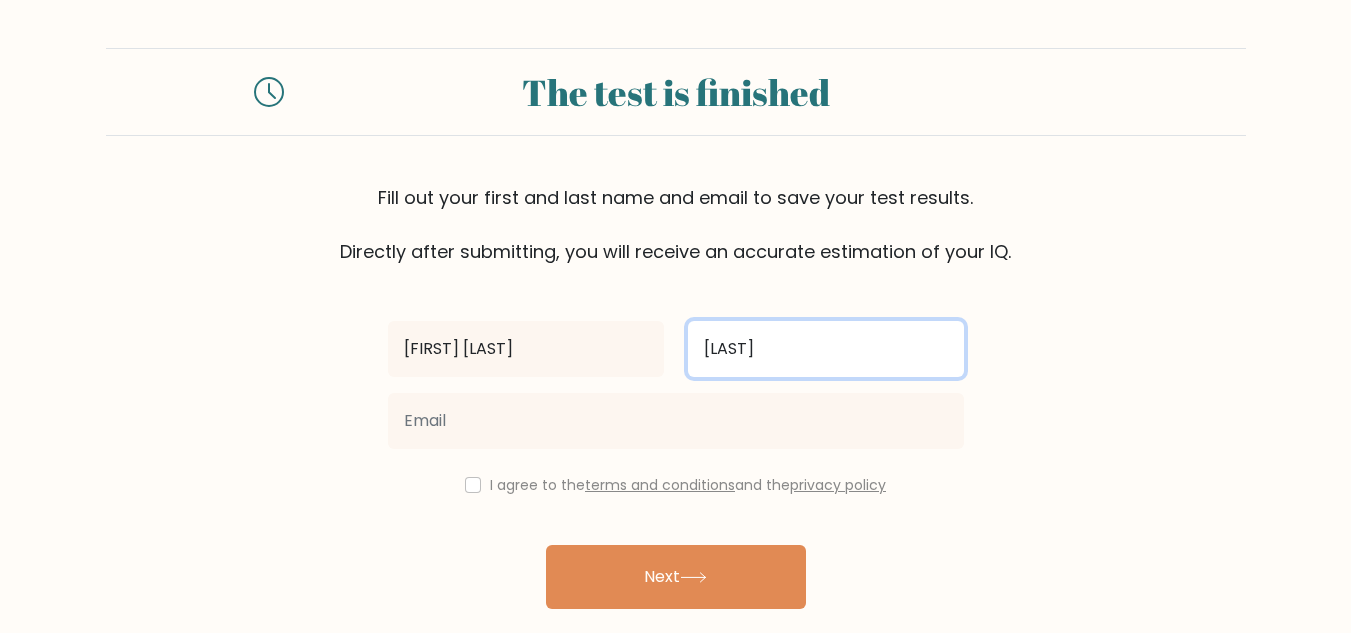 type on "[LAST]" 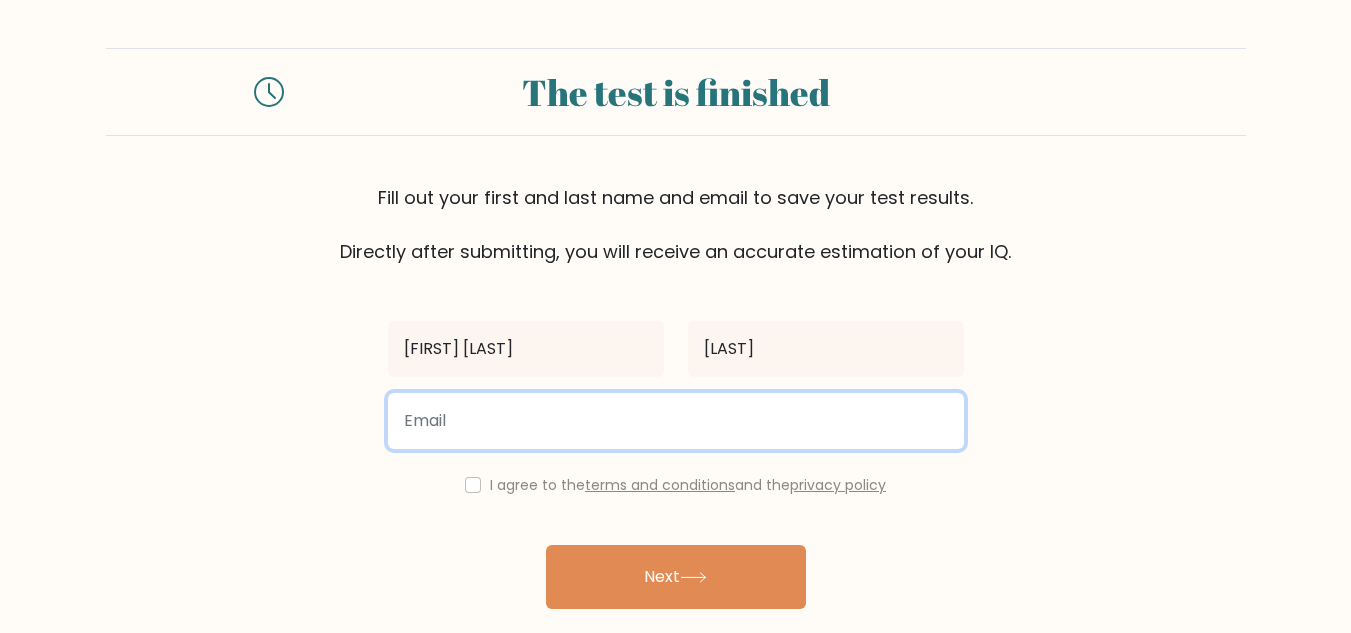click at bounding box center (676, 421) 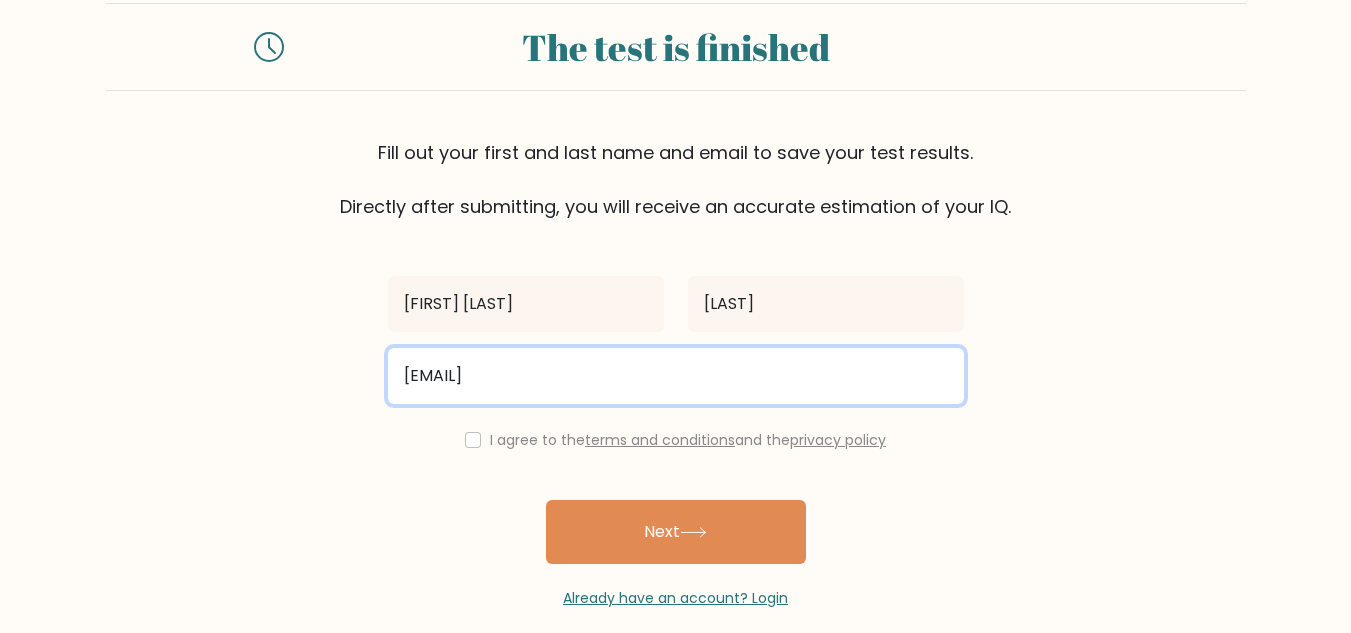 scroll, scrollTop: 69, scrollLeft: 0, axis: vertical 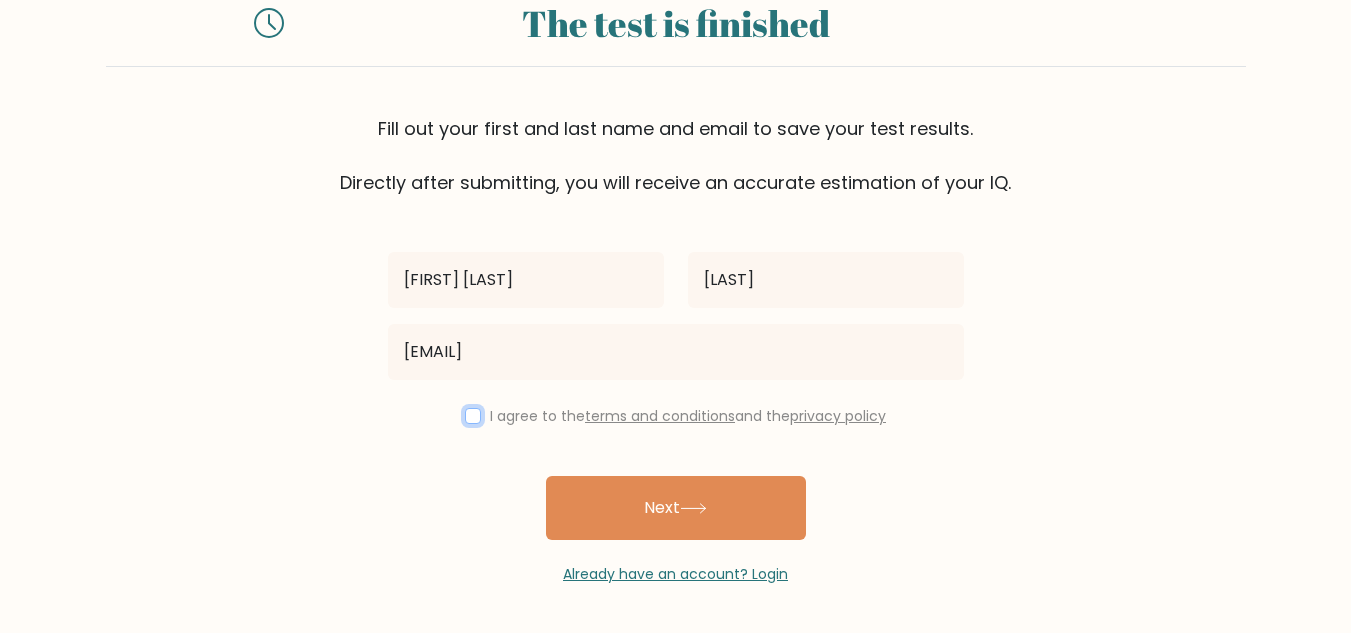 click at bounding box center (473, 416) 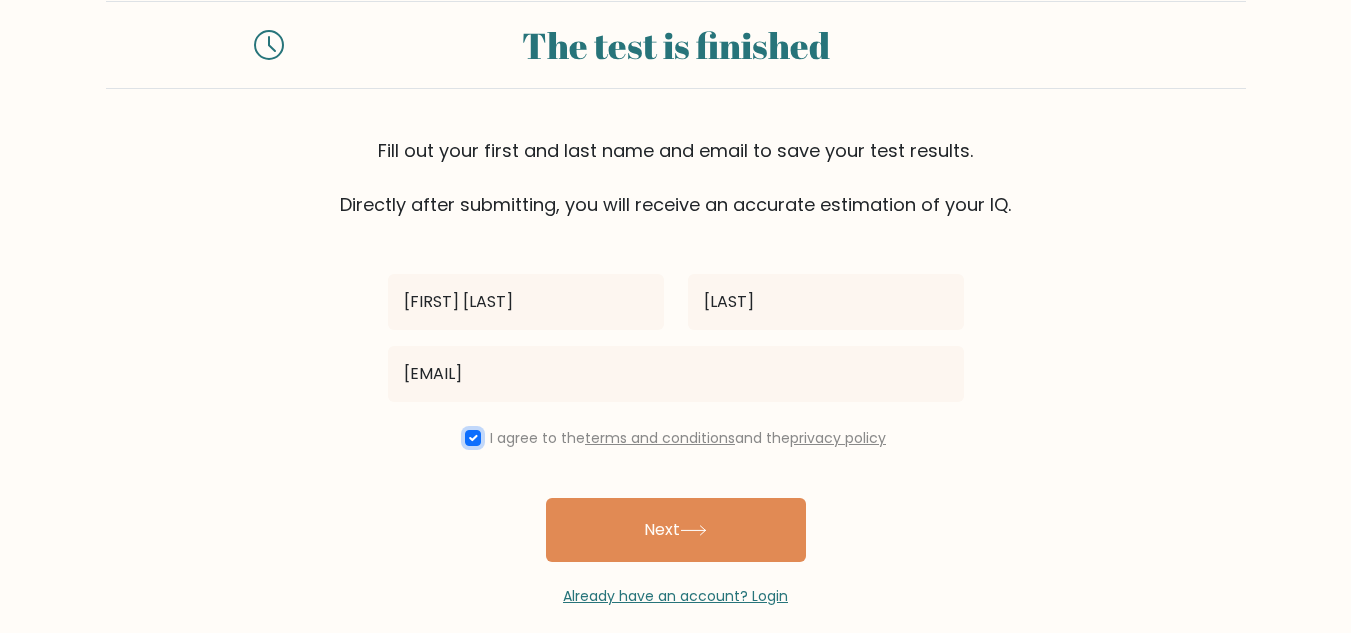 scroll, scrollTop: 69, scrollLeft: 0, axis: vertical 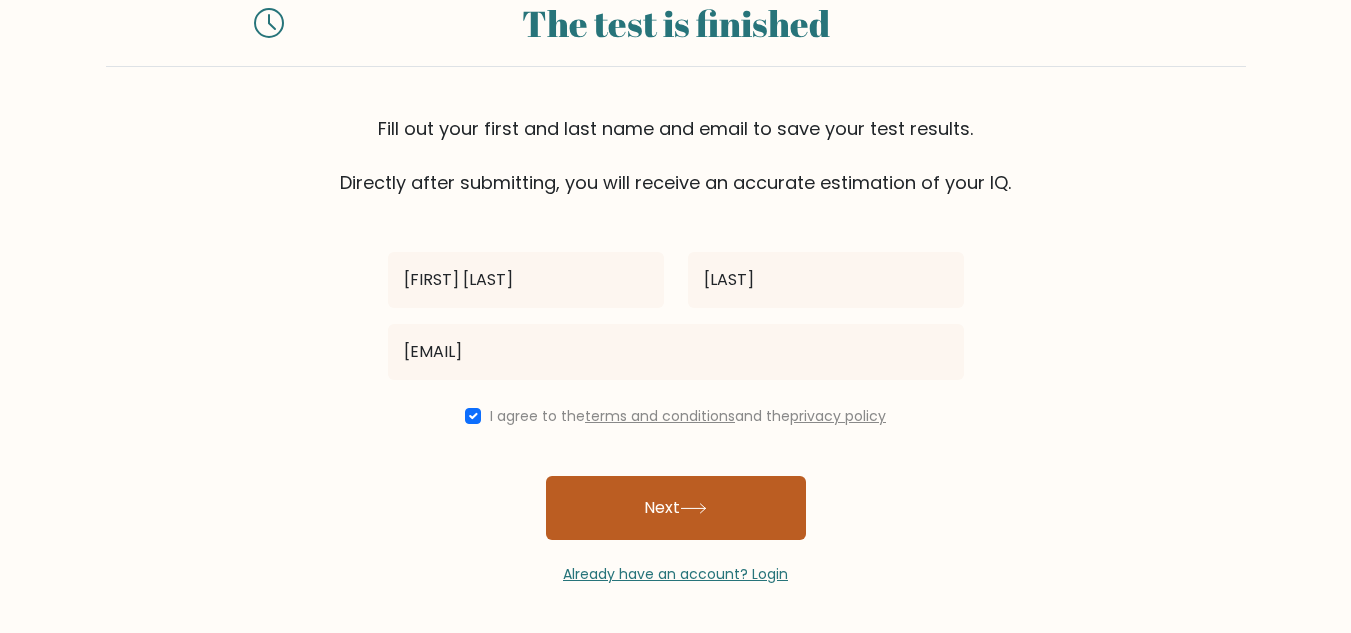 click on "Next" at bounding box center [676, 508] 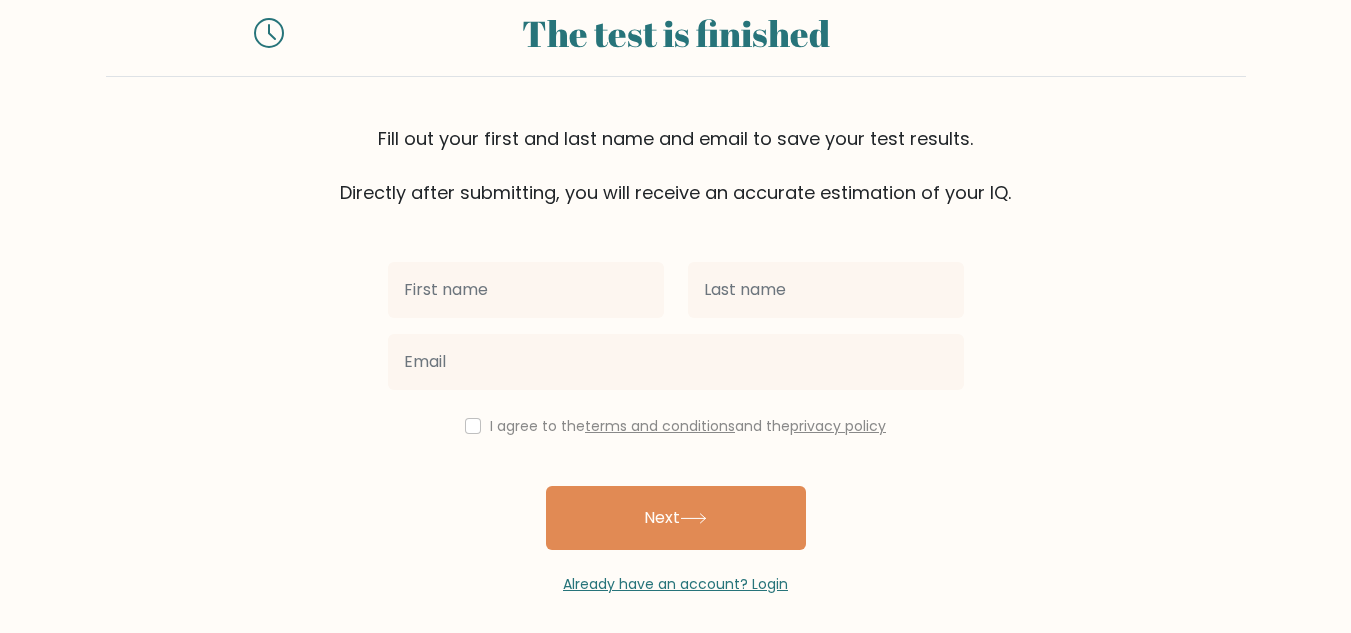 scroll, scrollTop: 127, scrollLeft: 0, axis: vertical 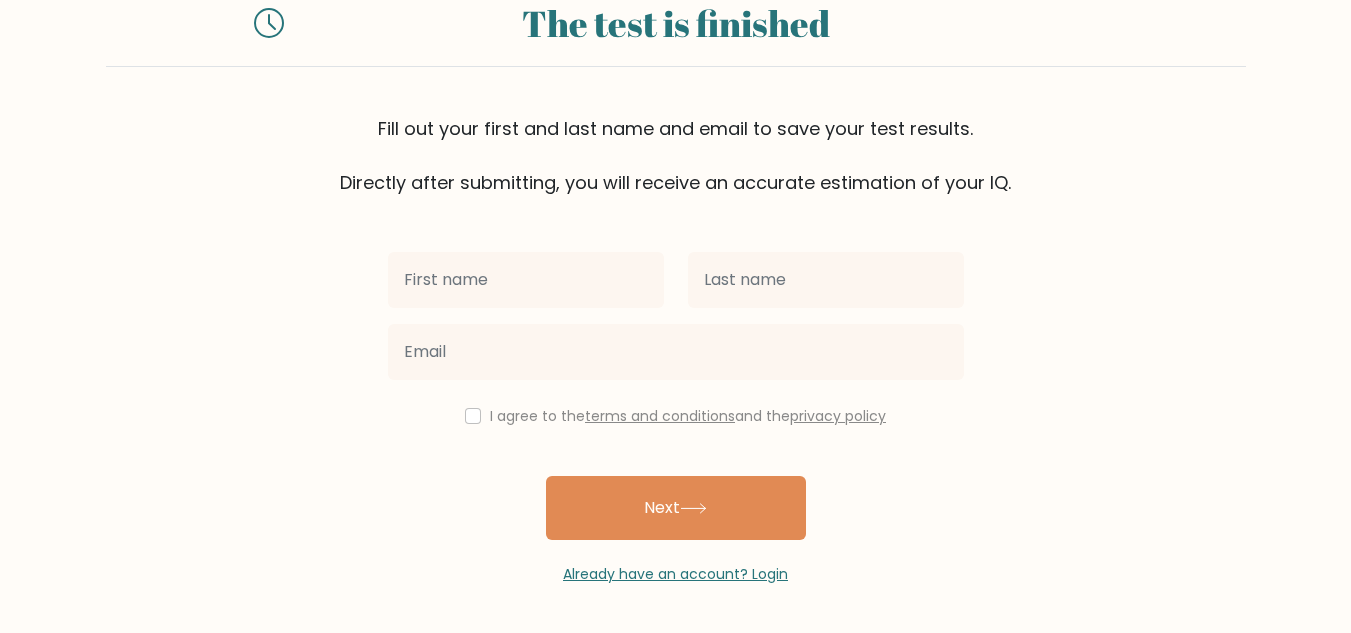 click at bounding box center (526, 280) 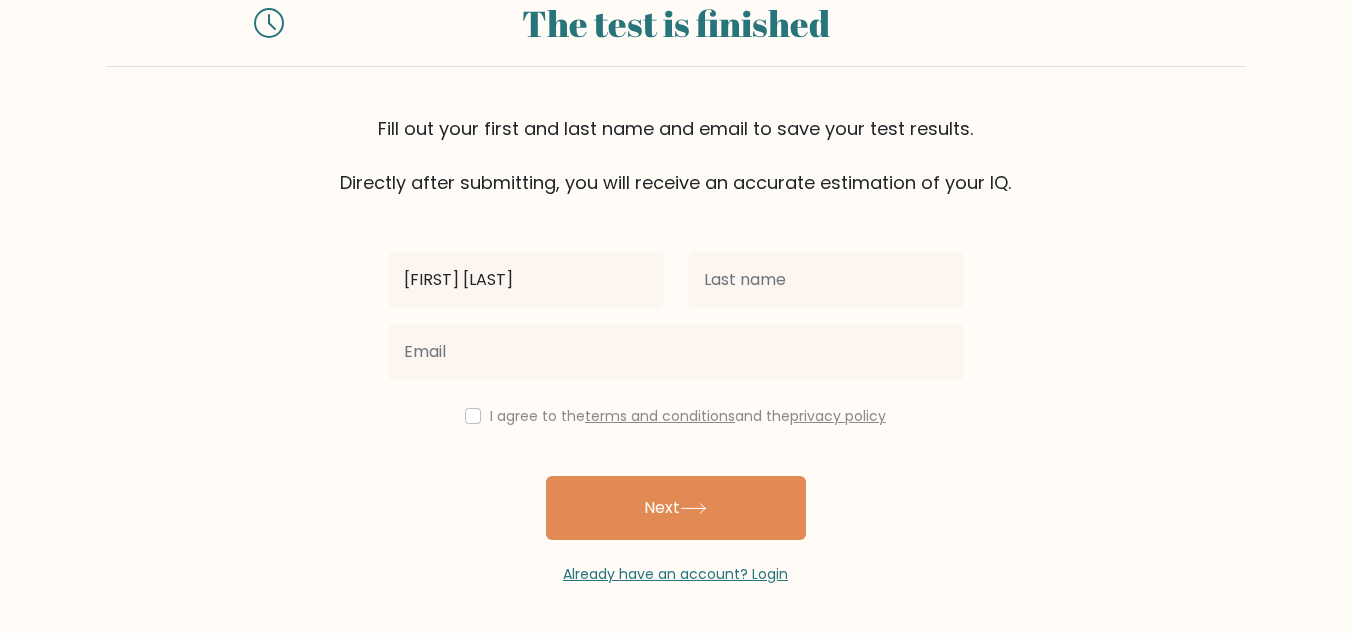type on "[FIRST] [LAST]" 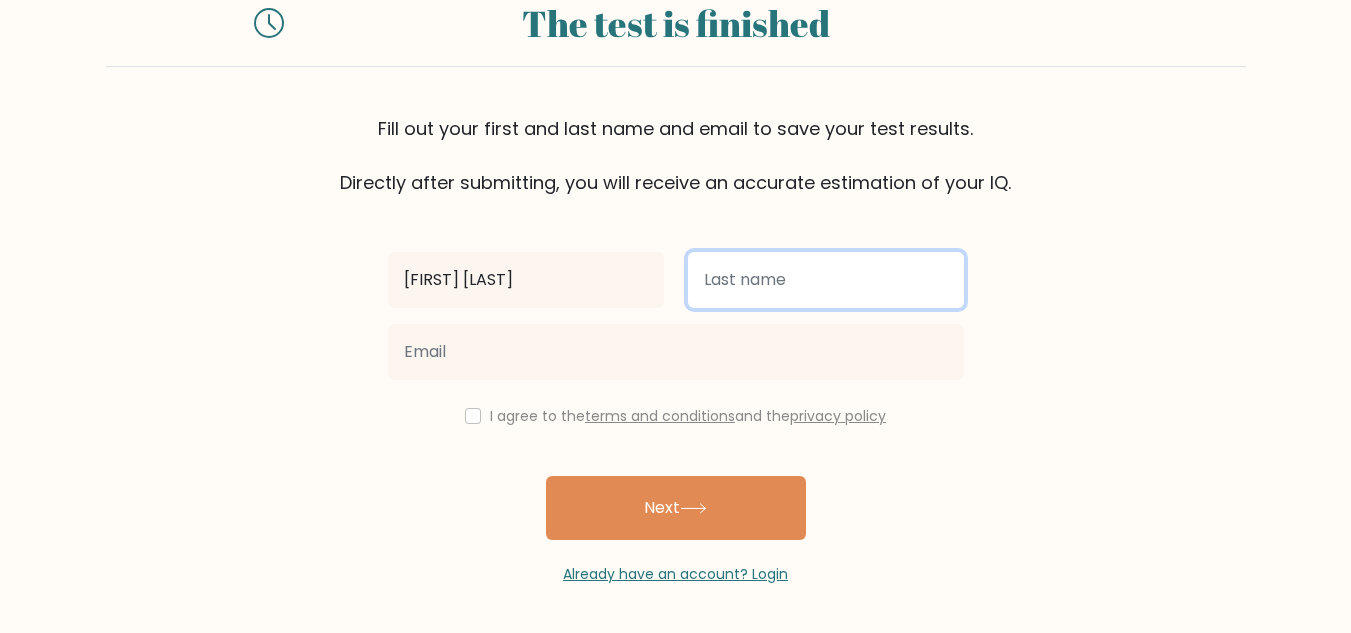 click at bounding box center [826, 280] 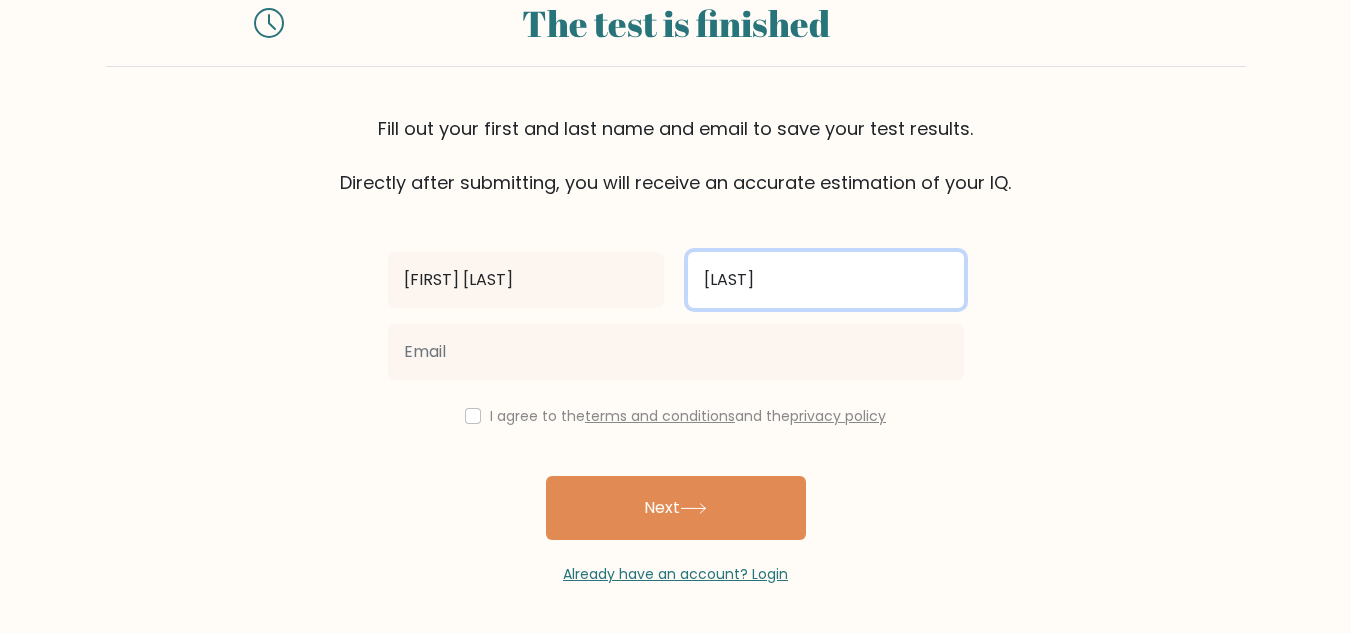 type on "[LAST]" 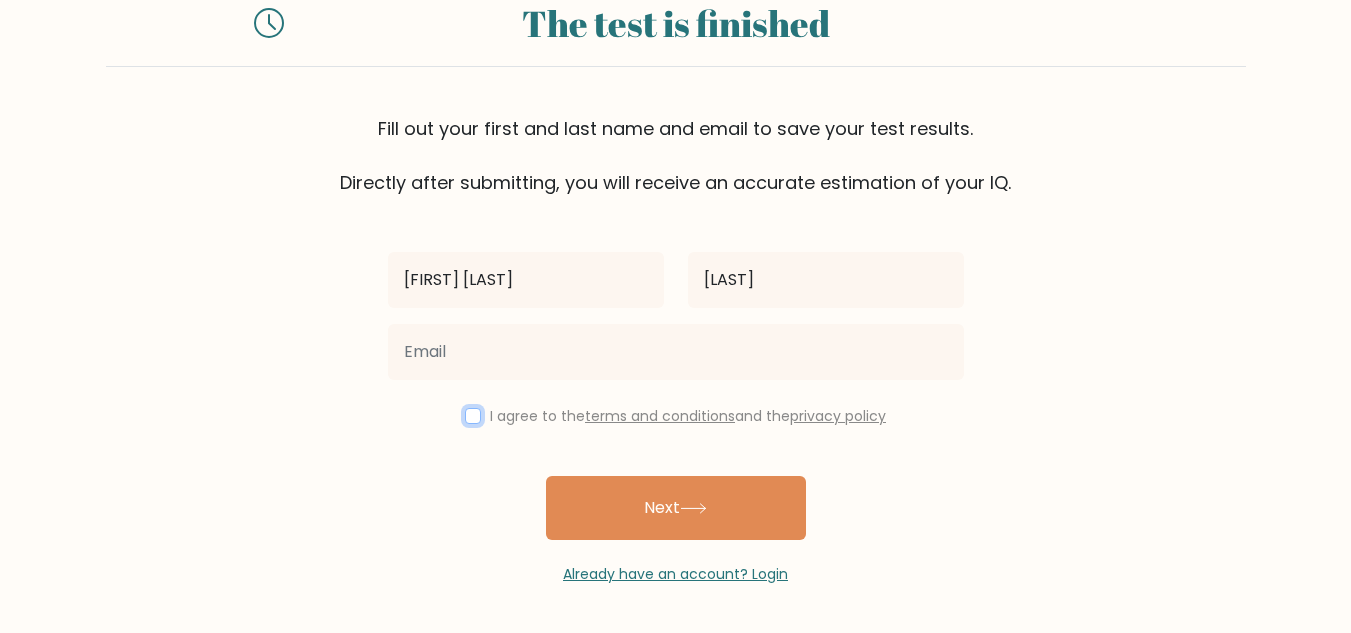 click at bounding box center (473, 416) 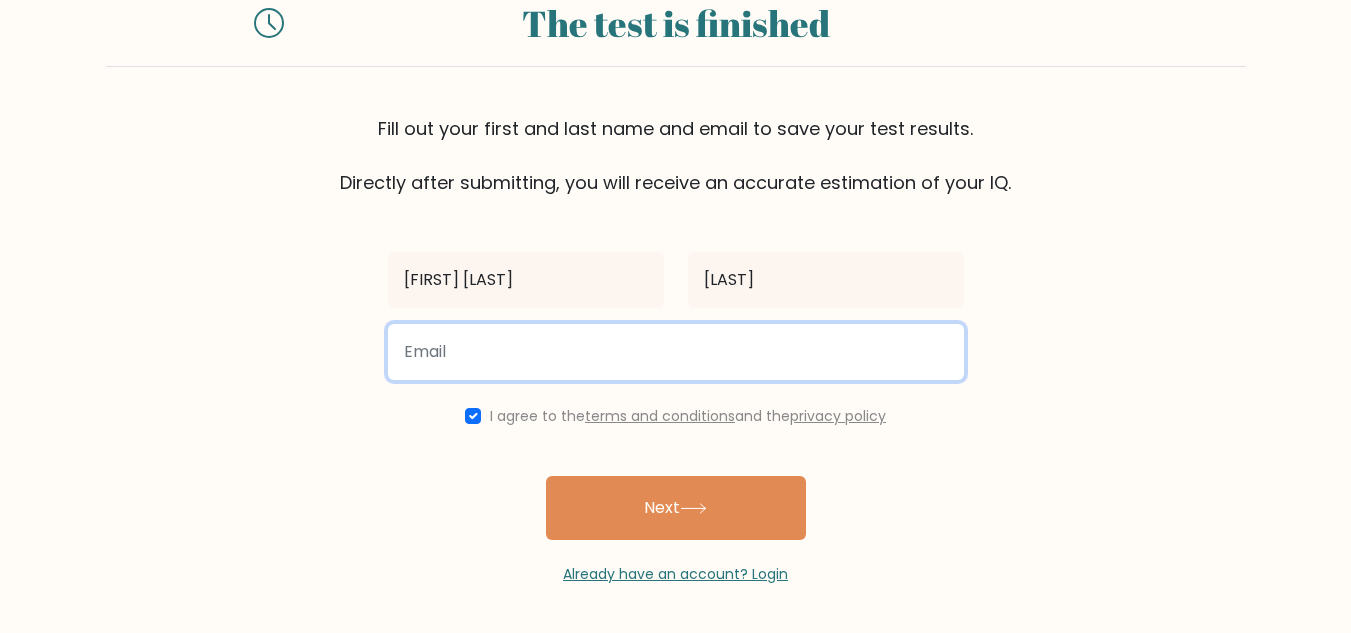 click at bounding box center (676, 352) 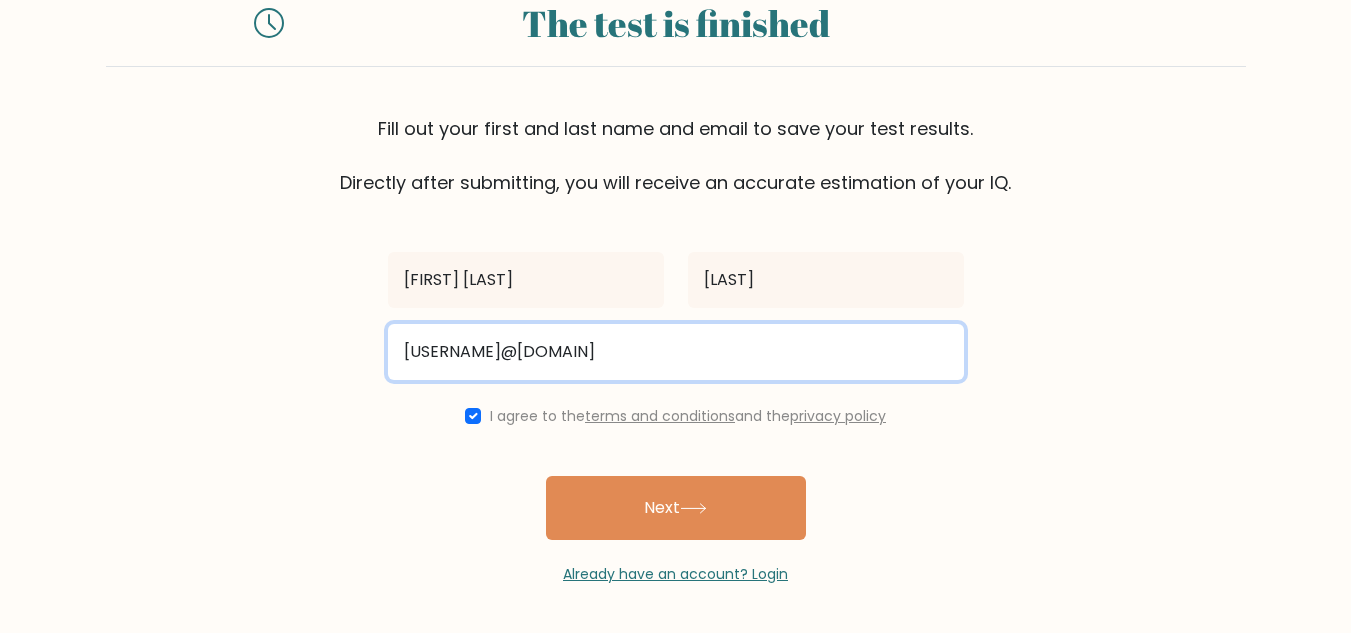 click on "mg2024ruiz@gmail.com" at bounding box center (676, 352) 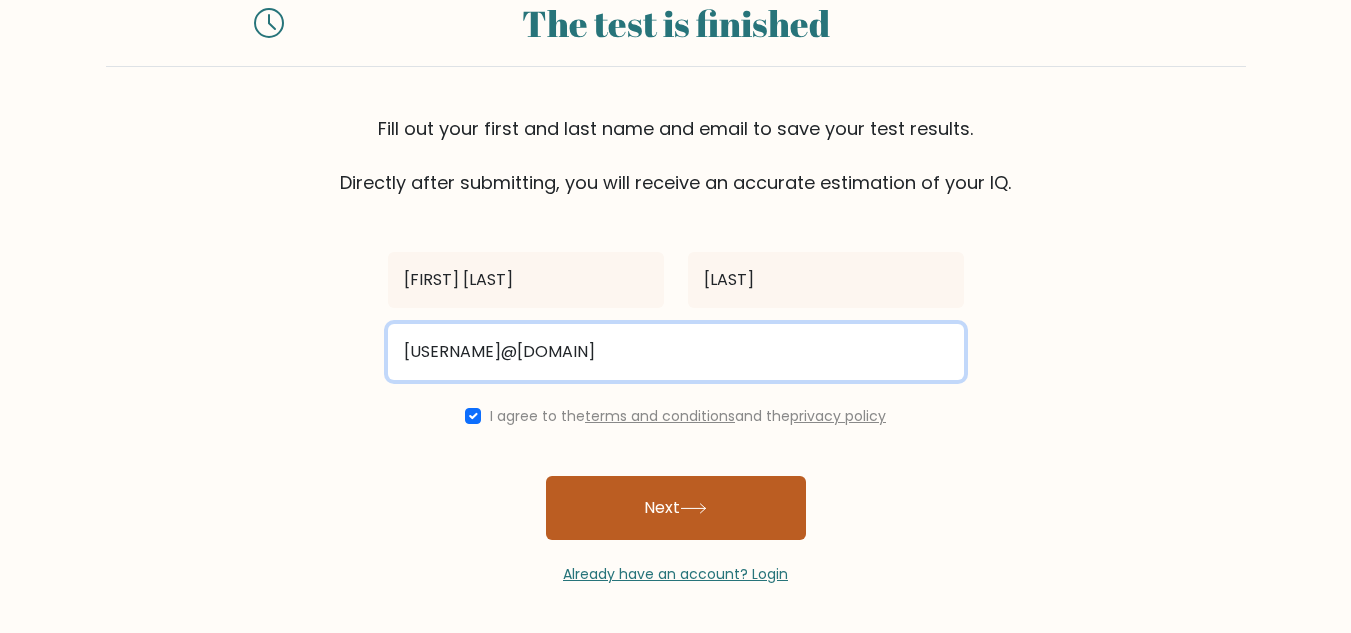 type on "mg2025ruiz@gmail.com" 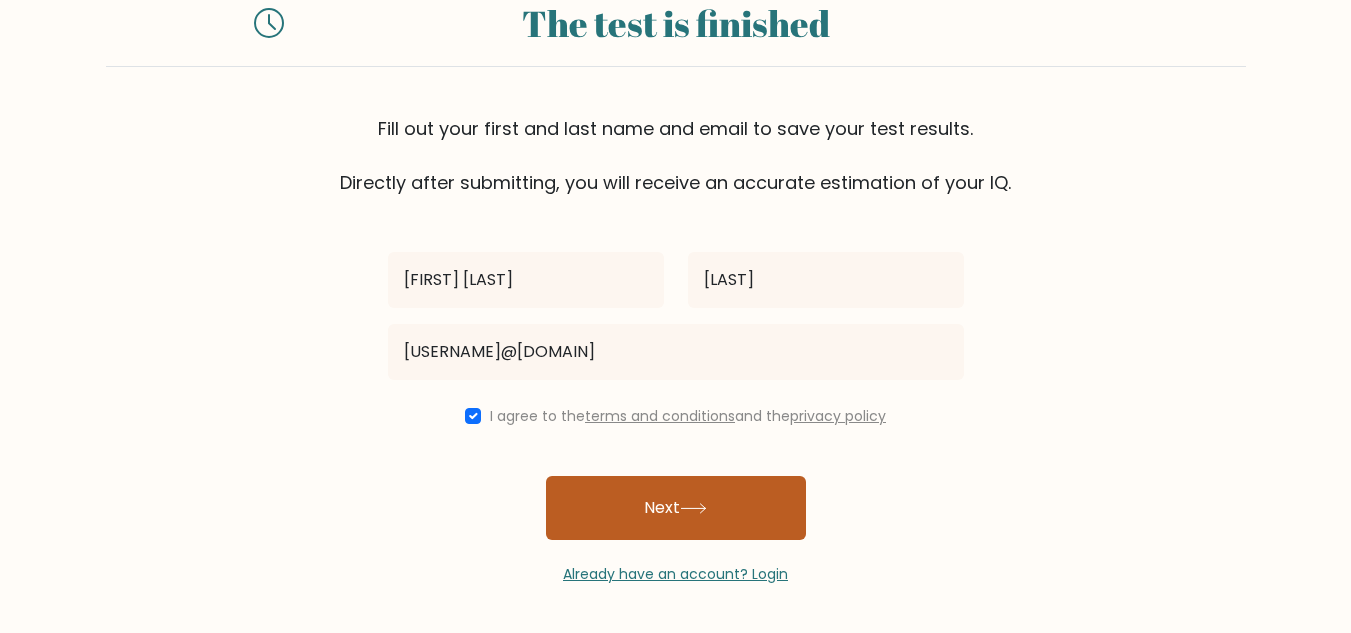 click on "Next" at bounding box center (676, 508) 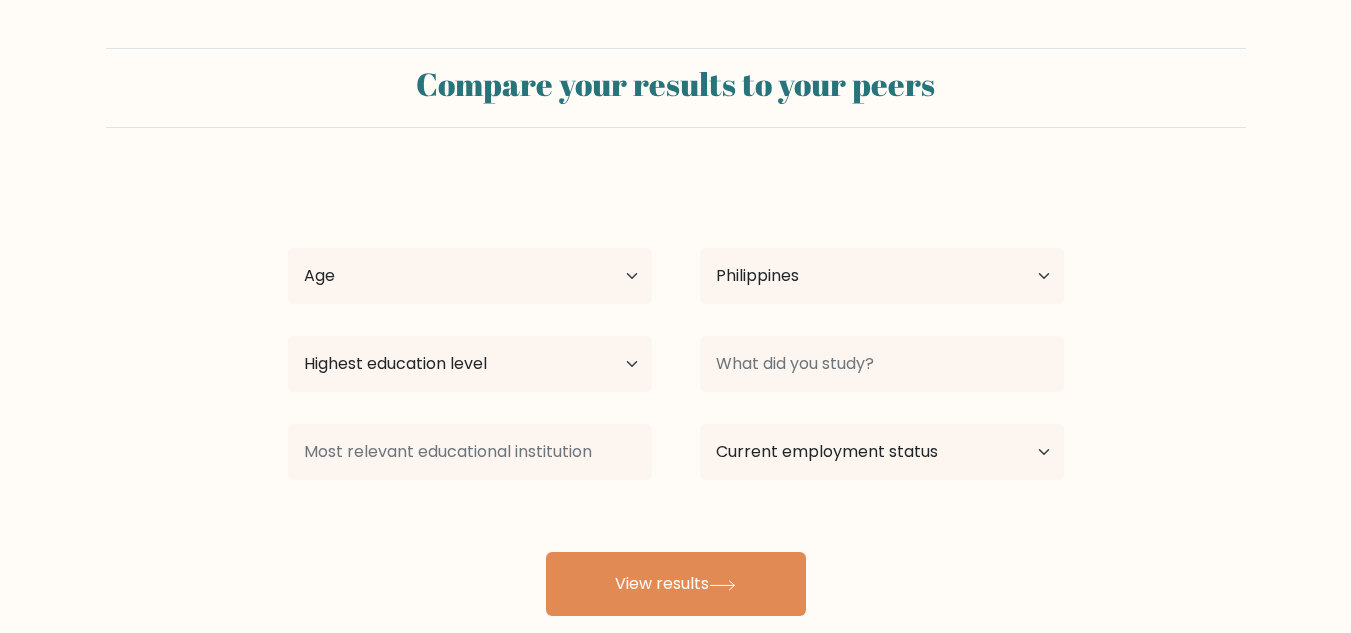 scroll, scrollTop: 0, scrollLeft: 0, axis: both 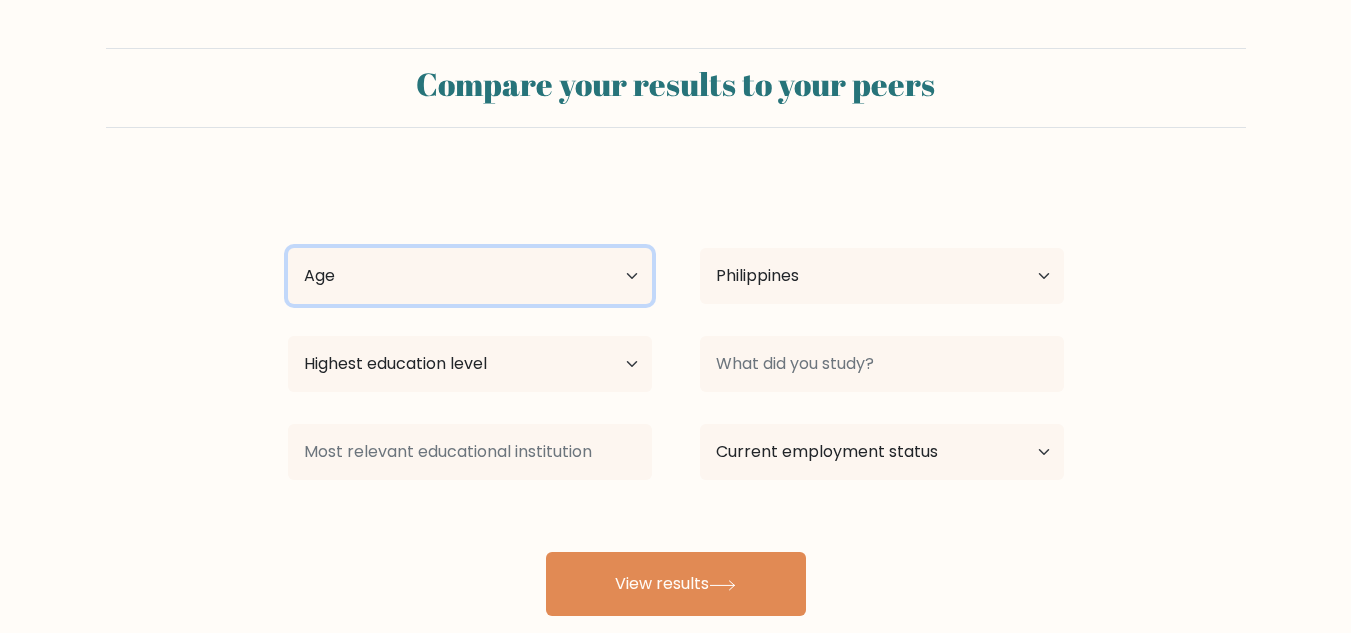 click on "Age
Under 18 years old
18-24 years old
25-34 years old
35-44 years old
45-54 years old
55-64 years old
65 years old and above" at bounding box center [470, 276] 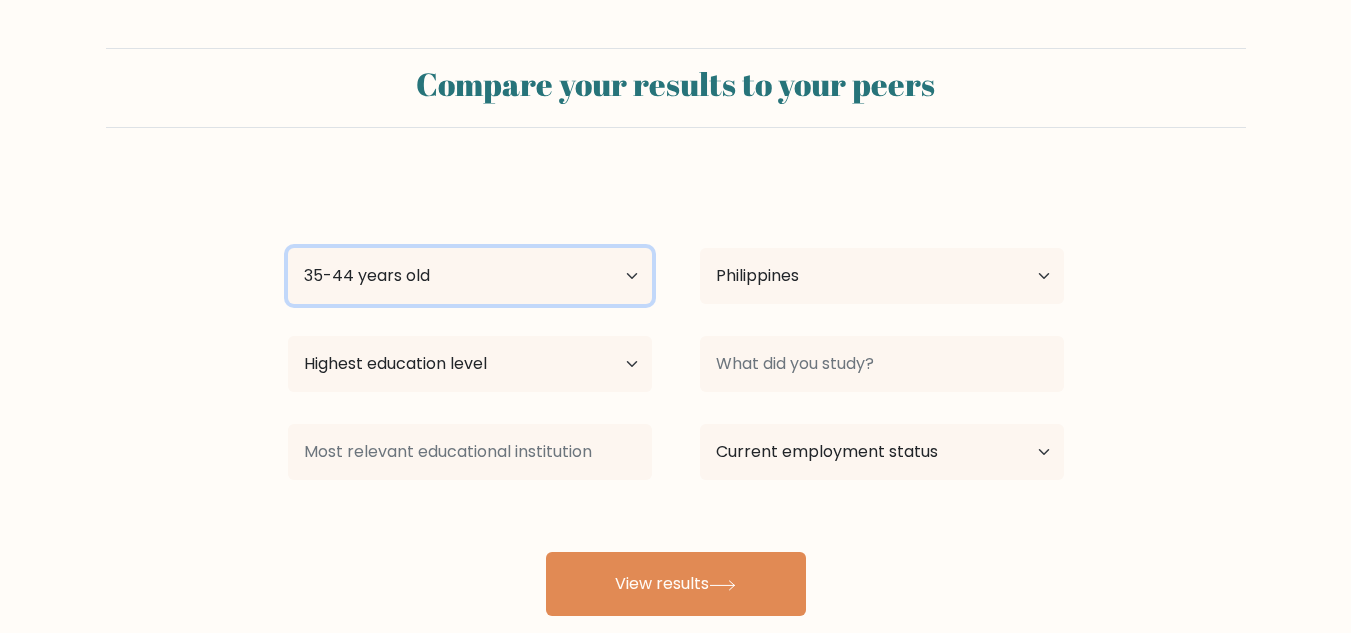 click on "Age
Under 18 years old
18-24 years old
25-34 years old
35-44 years old
45-54 years old
55-64 years old
65 years old and above" at bounding box center [470, 276] 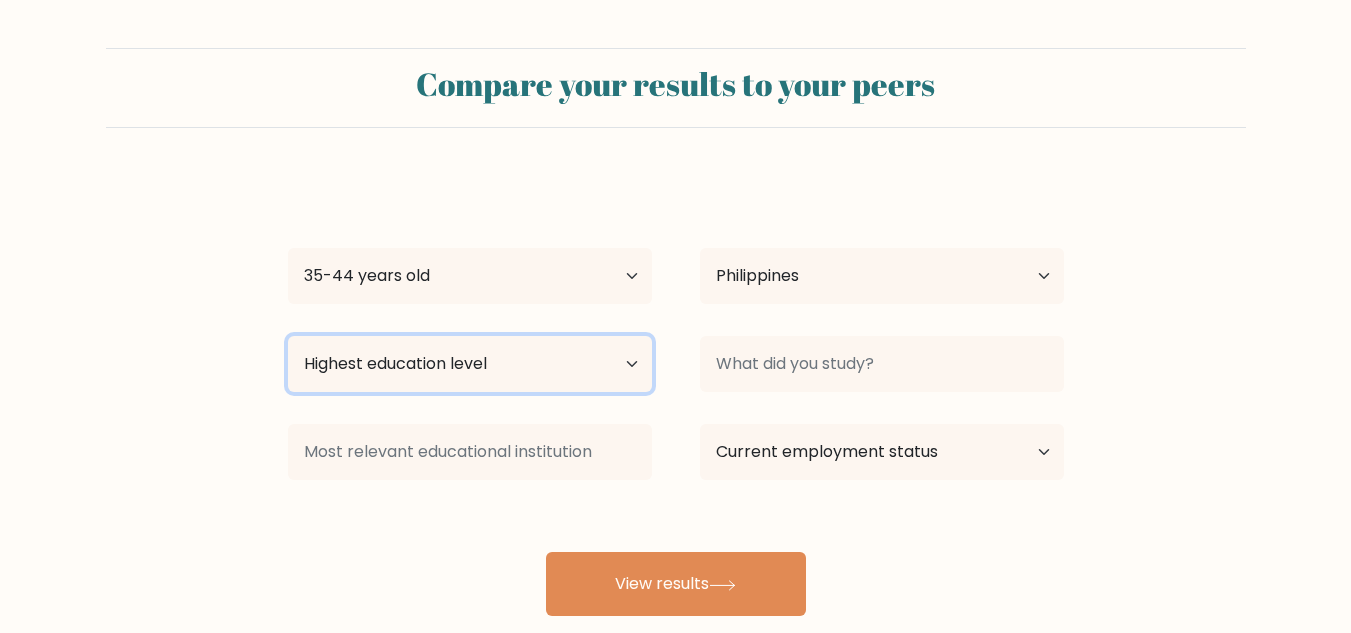 click on "Highest education level
No schooling
Primary
Lower Secondary
Upper Secondary
Occupation Specific
Bachelor's degree
Master's degree
Doctoral degree" at bounding box center [470, 364] 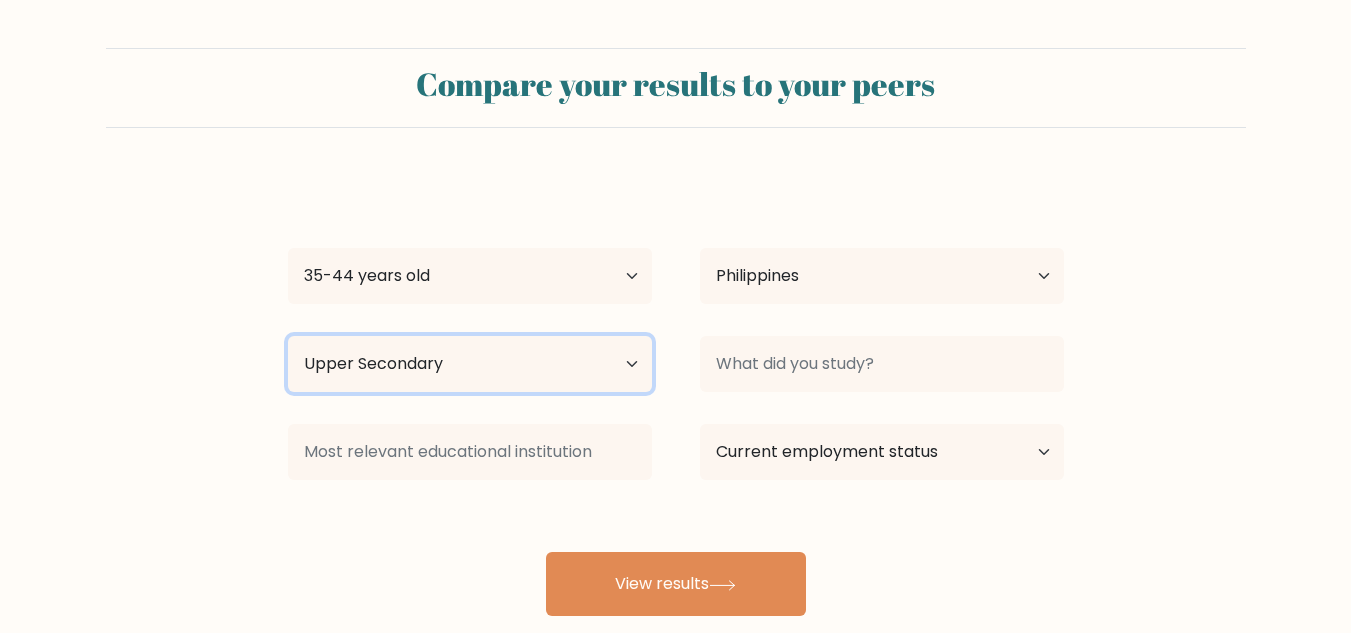 click on "Highest education level
No schooling
Primary
Lower Secondary
Upper Secondary
Occupation Specific
Bachelor's degree
Master's degree
Doctoral degree" at bounding box center [470, 364] 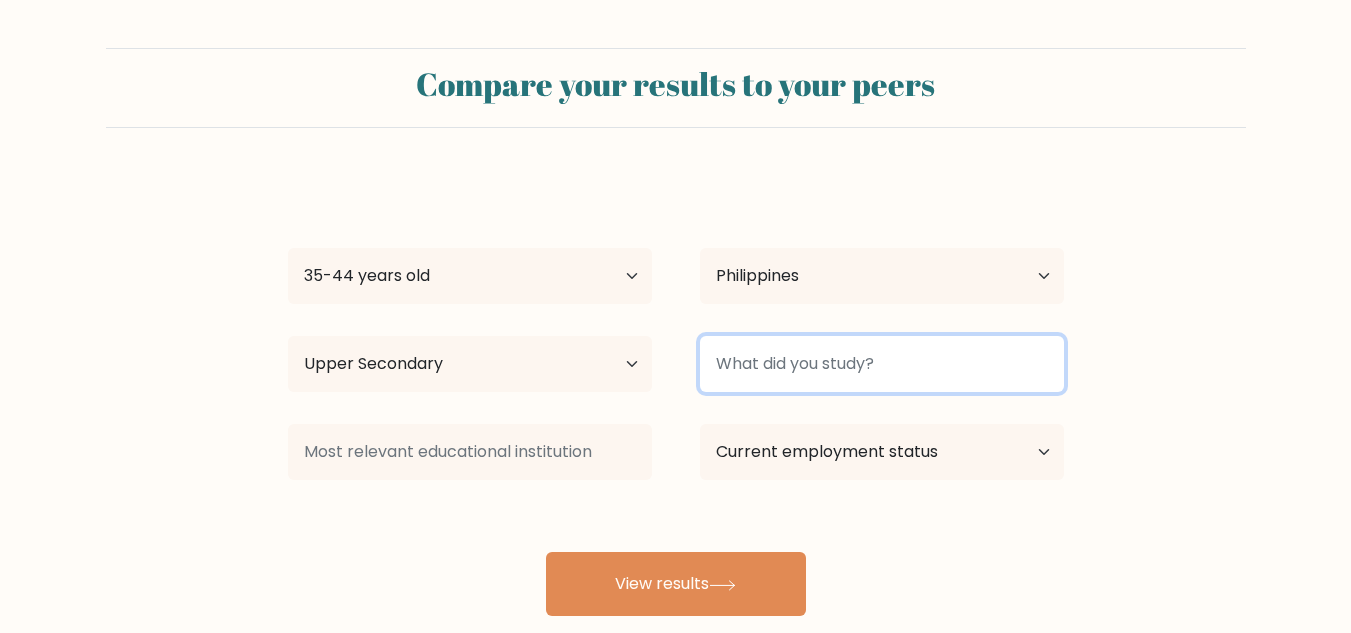 click at bounding box center (882, 364) 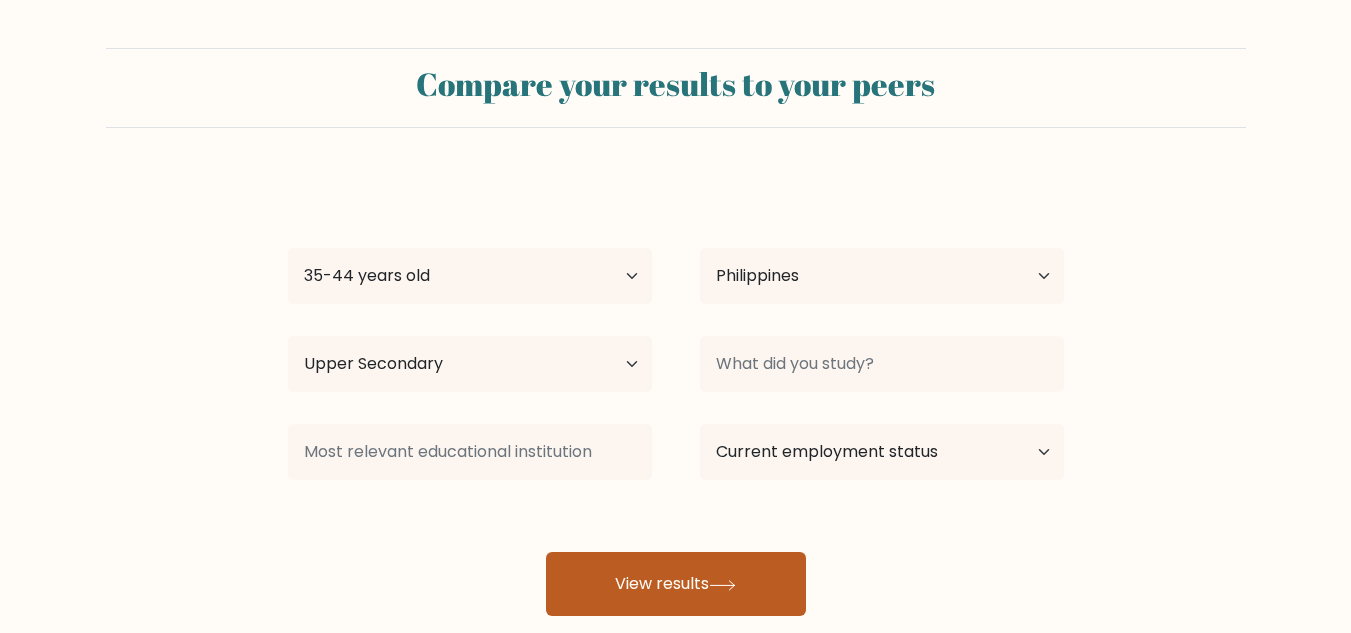 click on "View results" at bounding box center [676, 584] 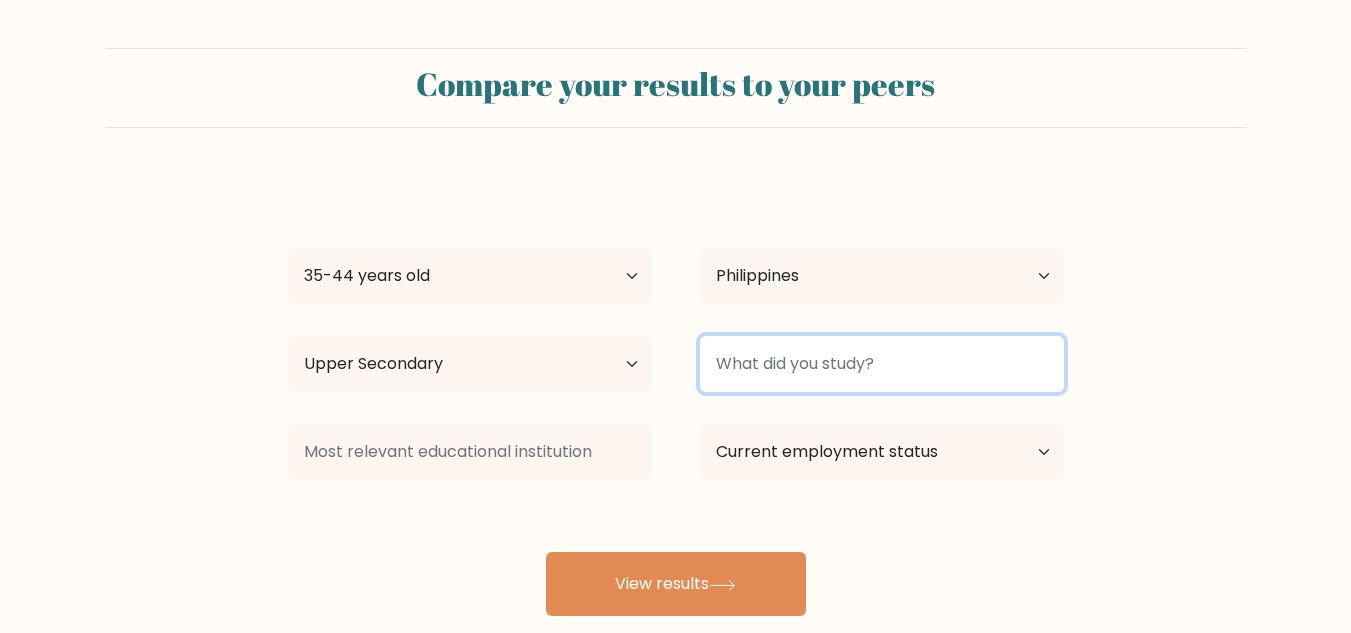 click at bounding box center [882, 364] 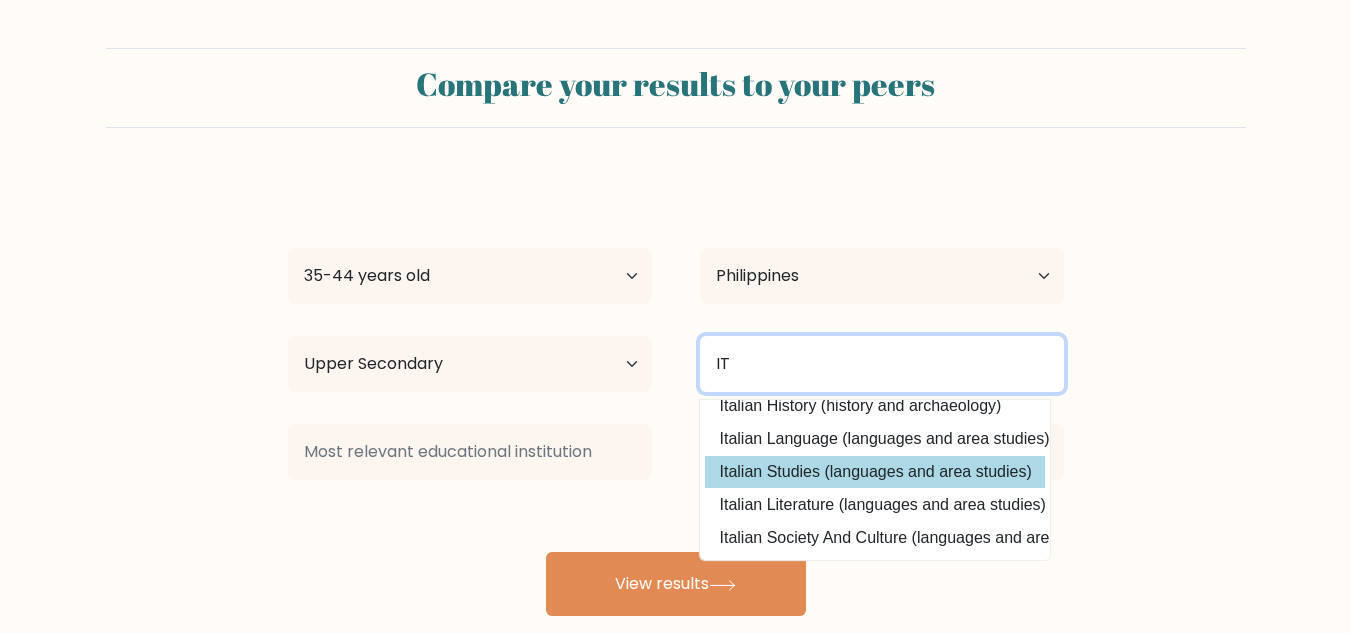 scroll, scrollTop: 30, scrollLeft: 0, axis: vertical 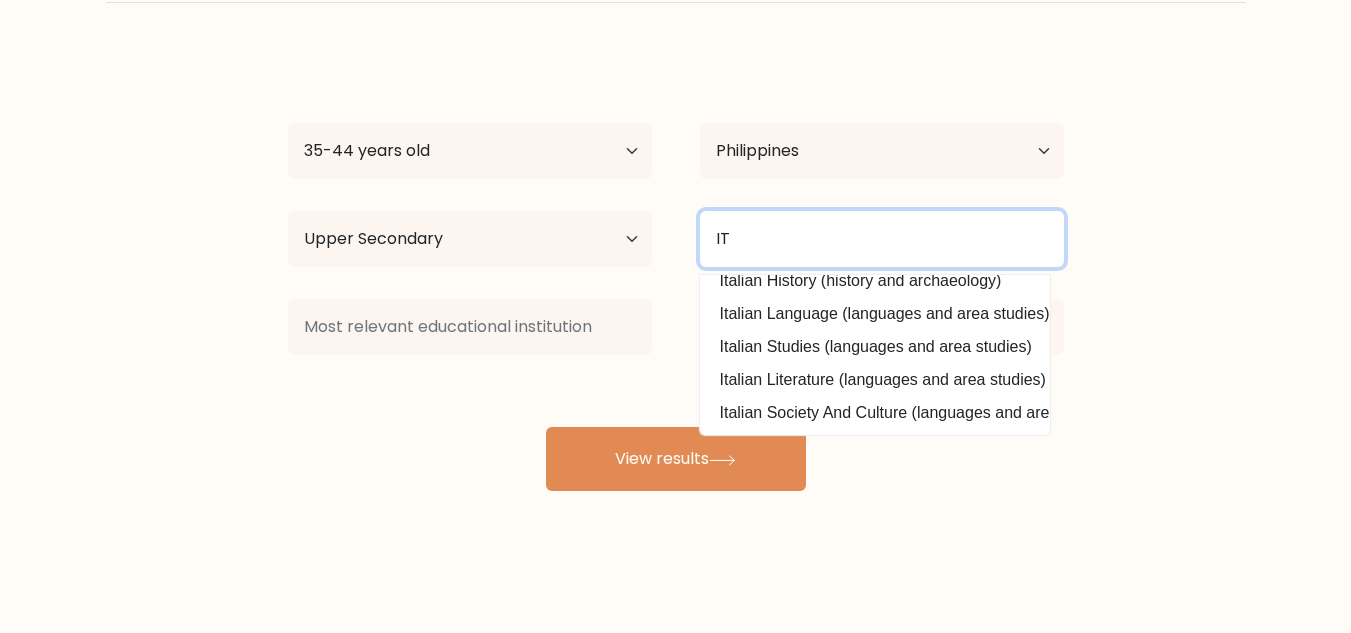 drag, startPoint x: 794, startPoint y: 244, endPoint x: 695, endPoint y: 226, distance: 100.62306 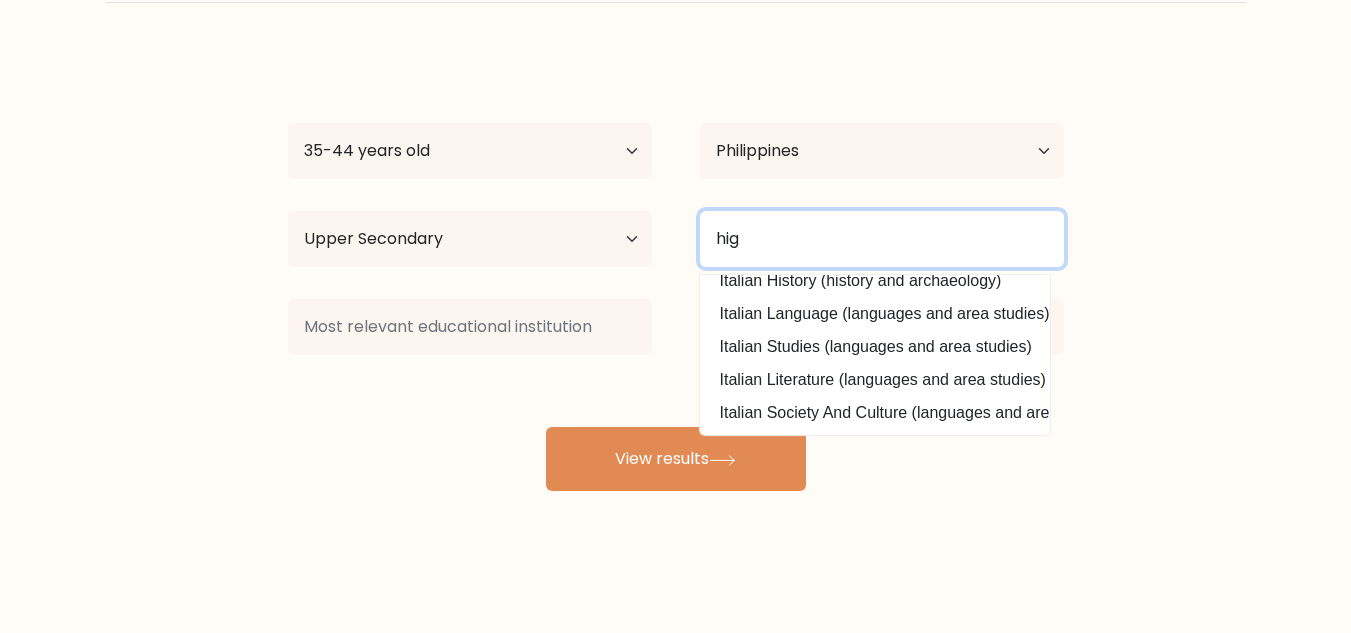 scroll, scrollTop: 0, scrollLeft: 0, axis: both 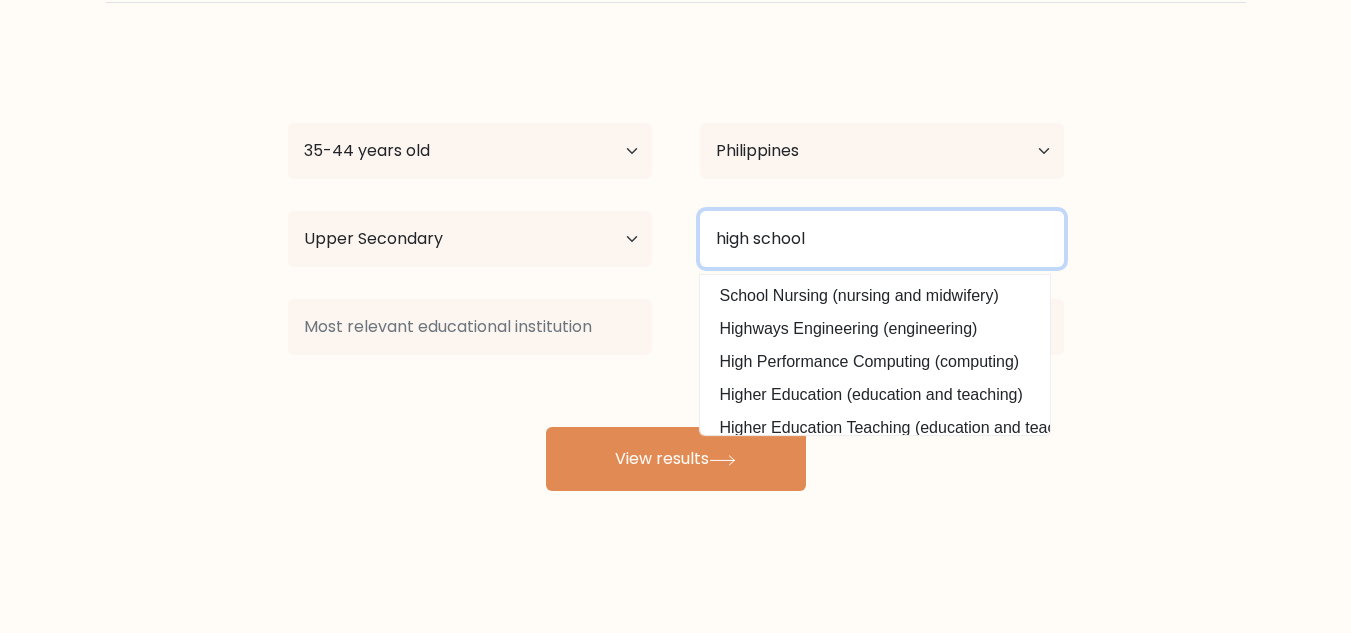 type on "high school" 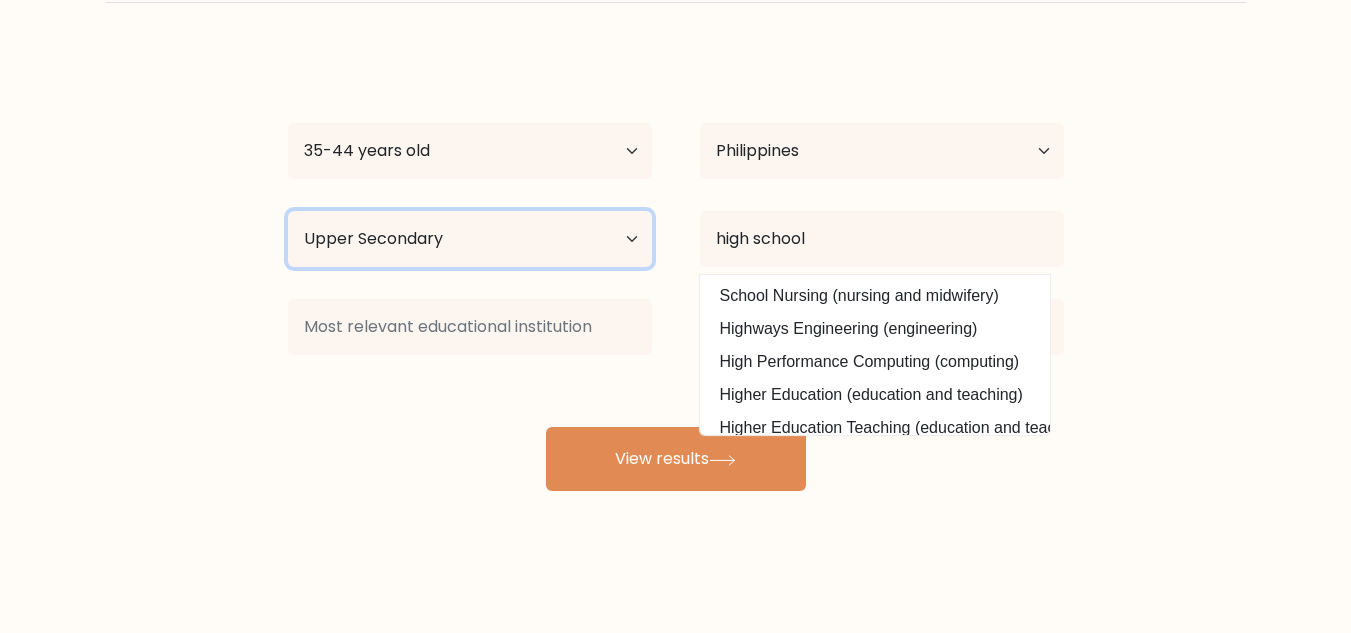 click on "Highest education level
No schooling
Primary
Lower Secondary
Upper Secondary
Occupation Specific
Bachelor's degree
Master's degree
Doctoral degree" at bounding box center (470, 239) 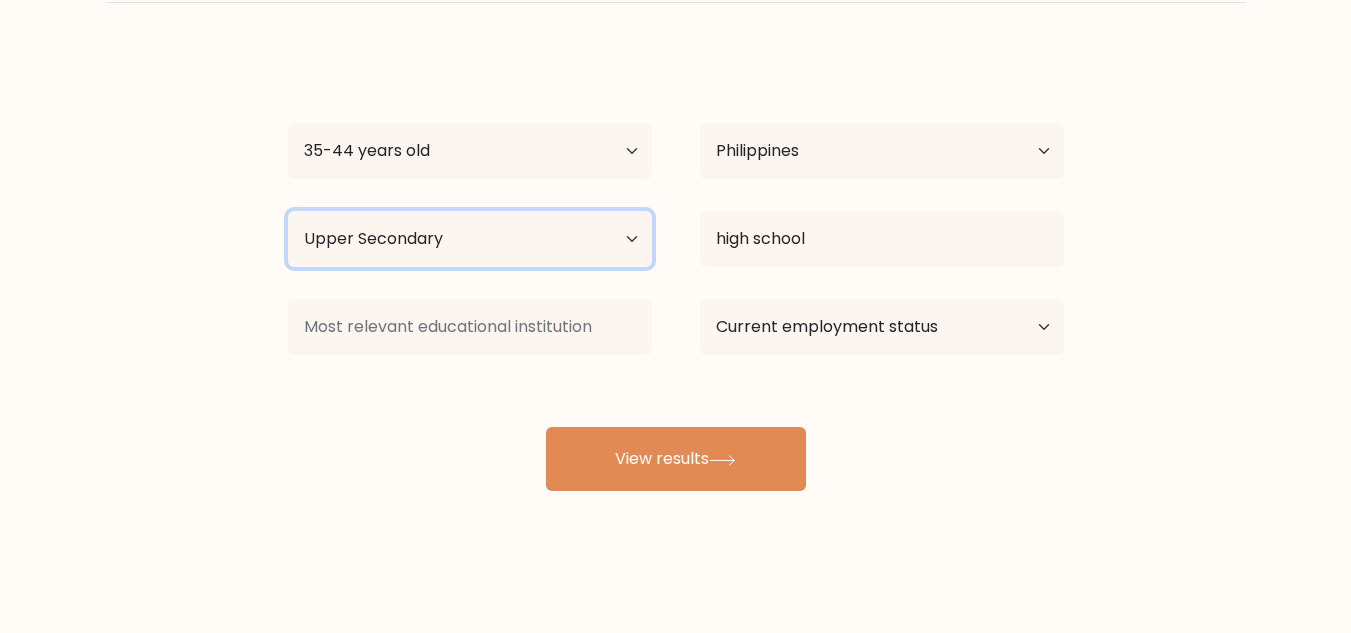 select on "no_schooling" 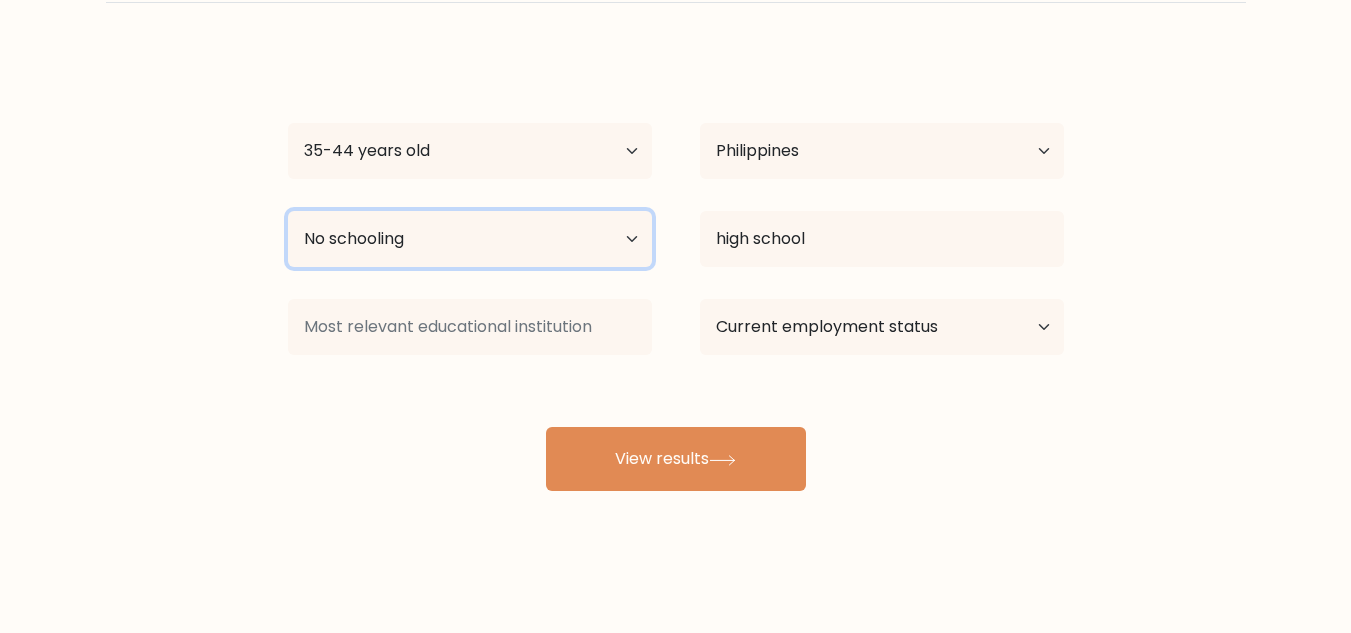 click on "Highest education level
No schooling
Primary
Lower Secondary
Upper Secondary
Occupation Specific
Bachelor's degree
Master's degree
Doctoral degree" at bounding box center [470, 239] 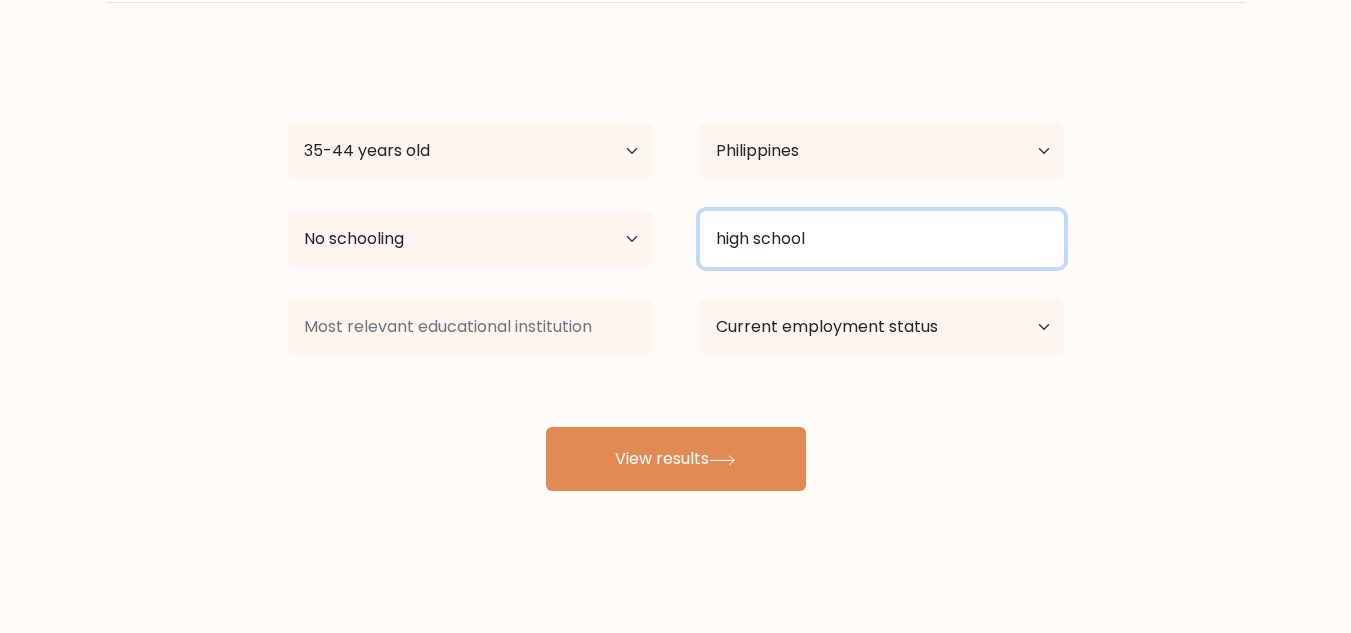 click on "high school" at bounding box center (882, 239) 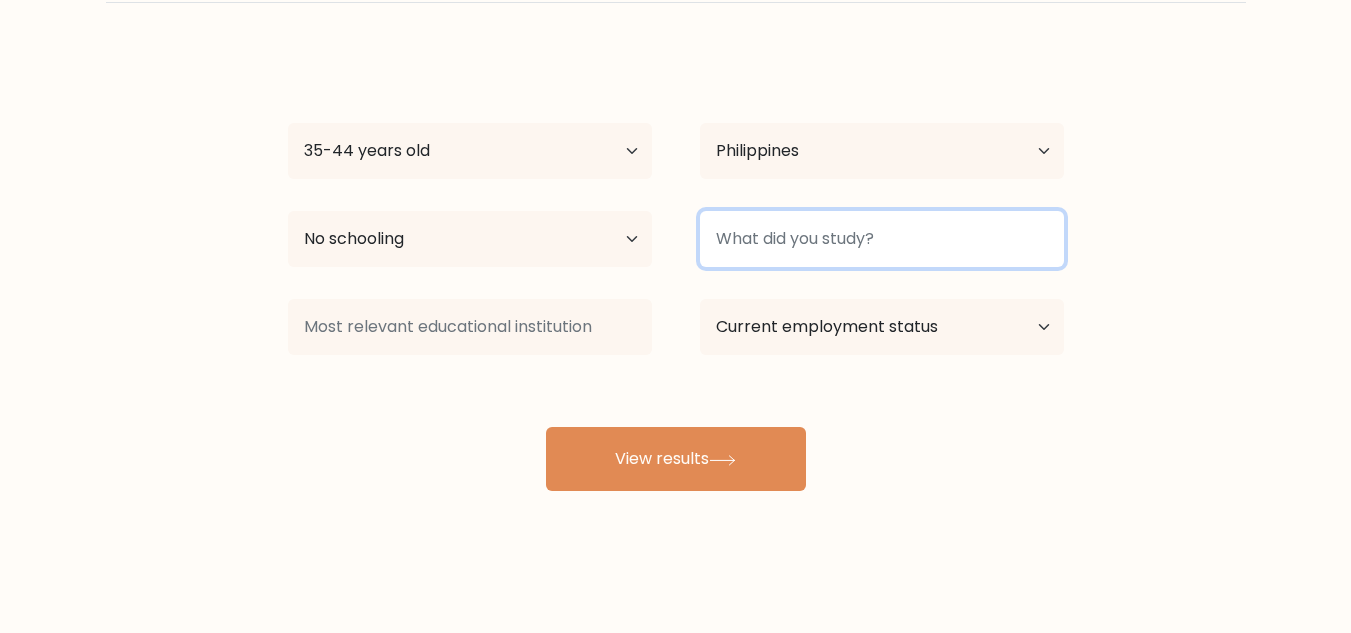 click at bounding box center (882, 239) 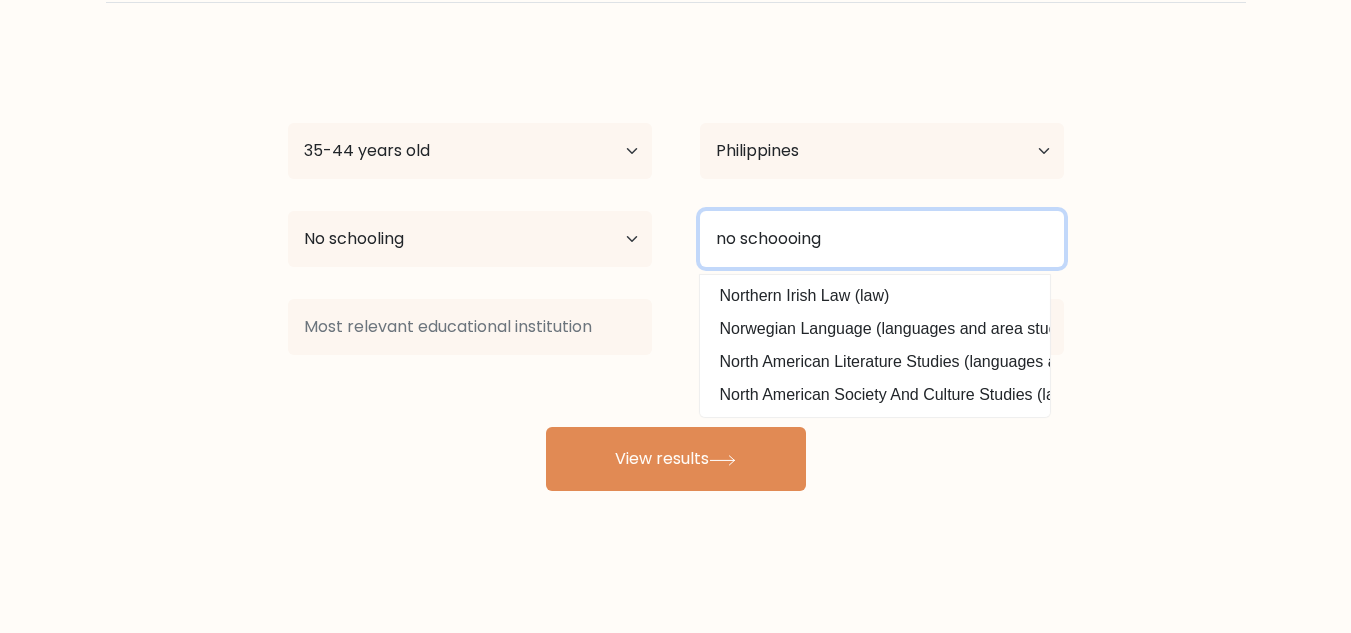 drag, startPoint x: 886, startPoint y: 247, endPoint x: 701, endPoint y: 242, distance: 185.06755 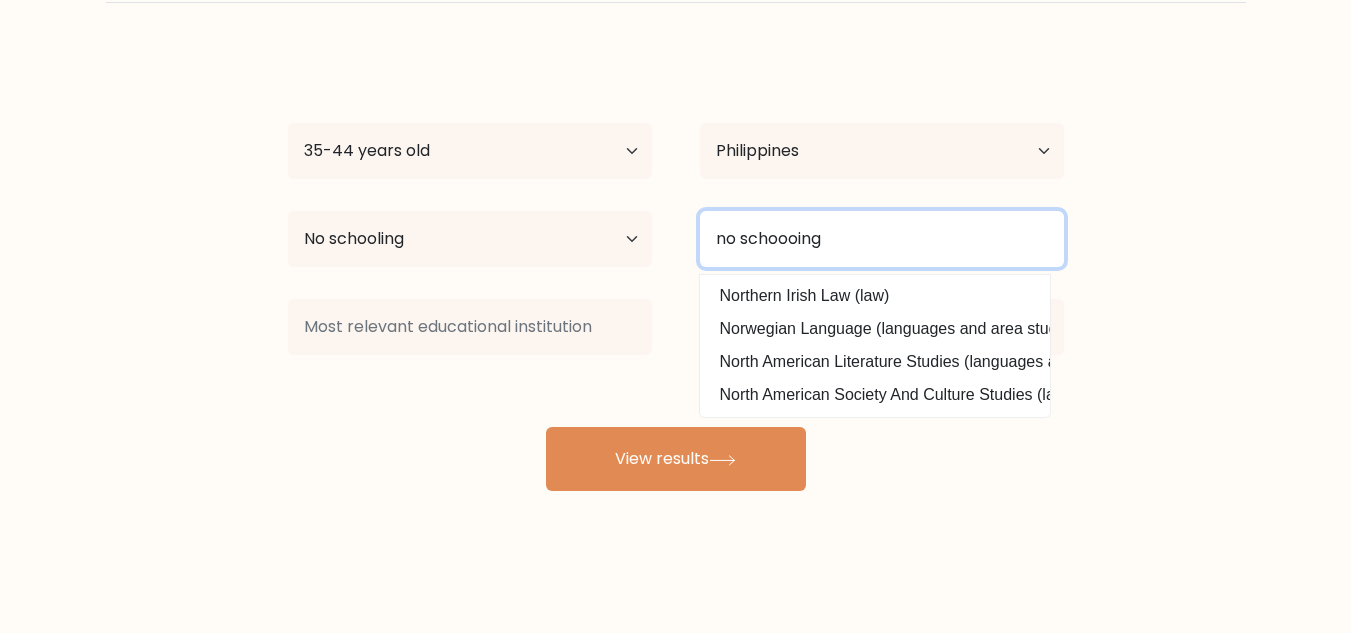 type on "no schoooing" 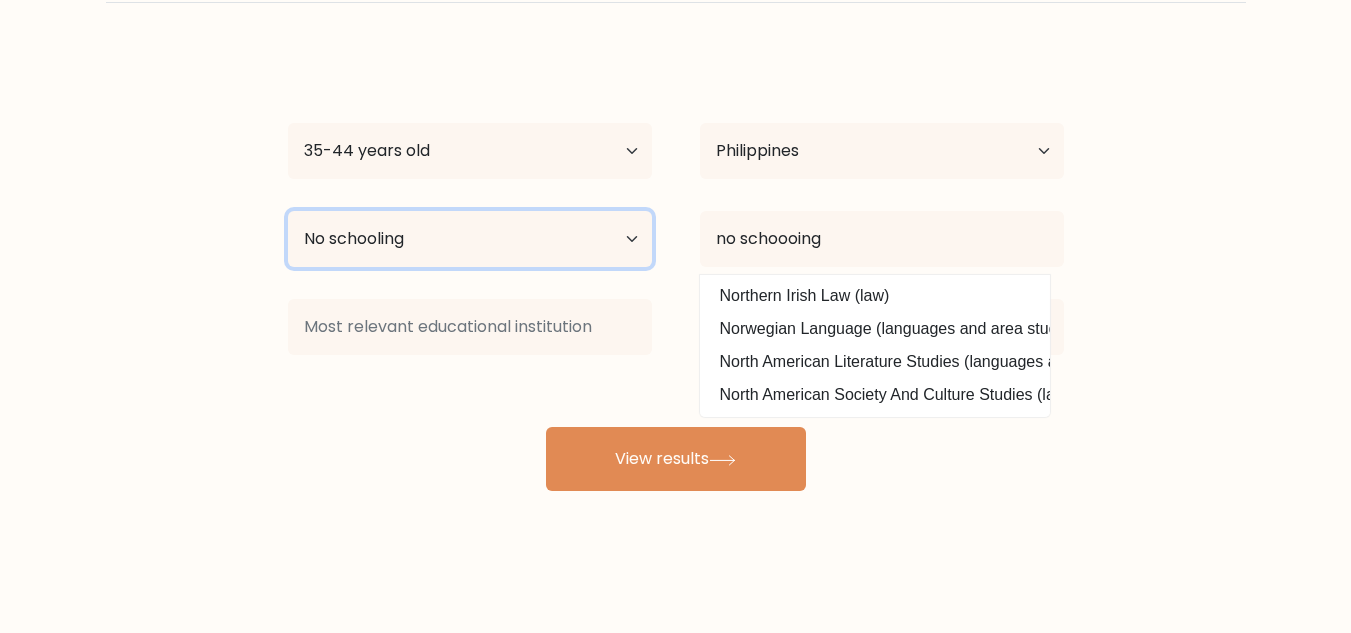 click on "Highest education level
No schooling
Primary
Lower Secondary
Upper Secondary
Occupation Specific
Bachelor's degree
Master's degree
Doctoral degree" at bounding box center (470, 239) 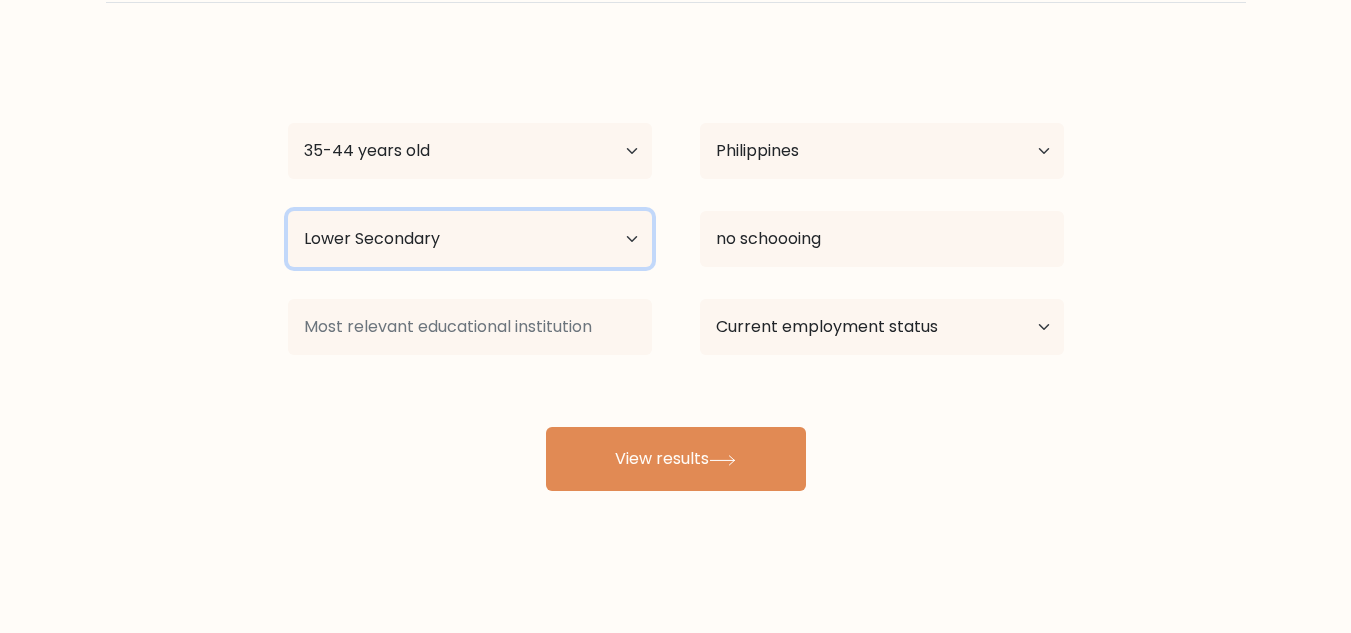 click on "Highest education level
No schooling
Primary
Lower Secondary
Upper Secondary
Occupation Specific
Bachelor's degree
Master's degree
Doctoral degree" at bounding box center [470, 239] 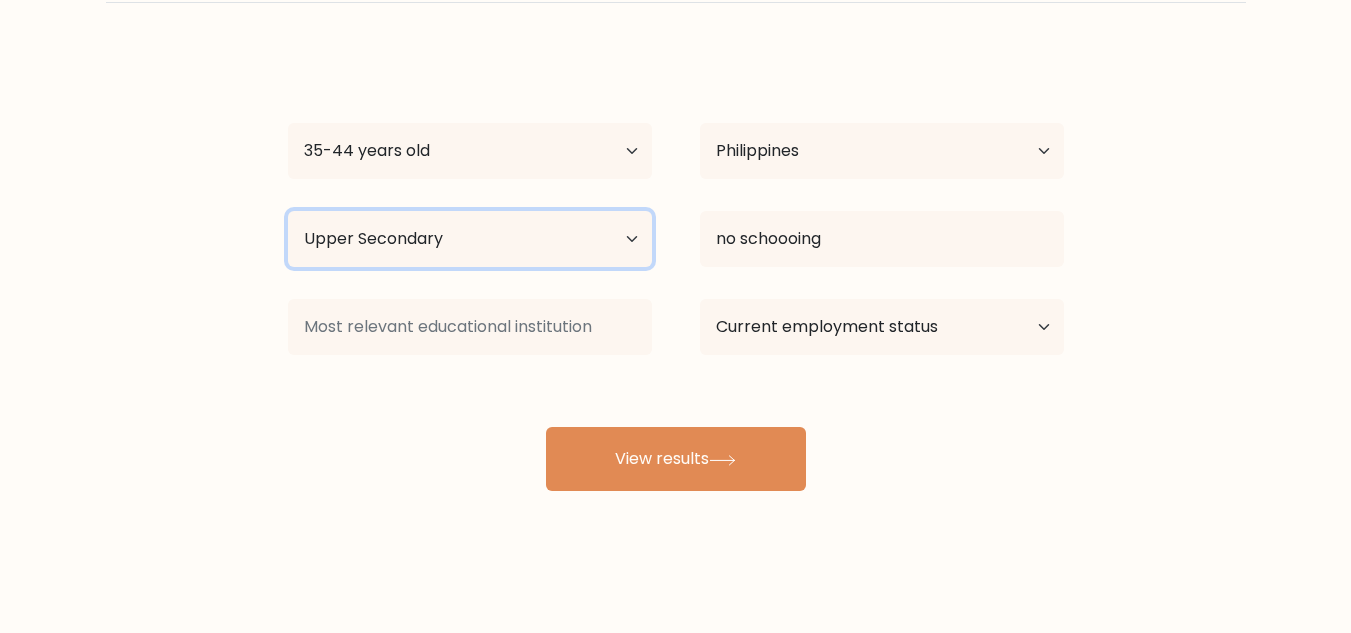 click on "Highest education level
No schooling
Primary
Lower Secondary
Upper Secondary
Occupation Specific
Bachelor's degree
Master's degree
Doctoral degree" at bounding box center (470, 239) 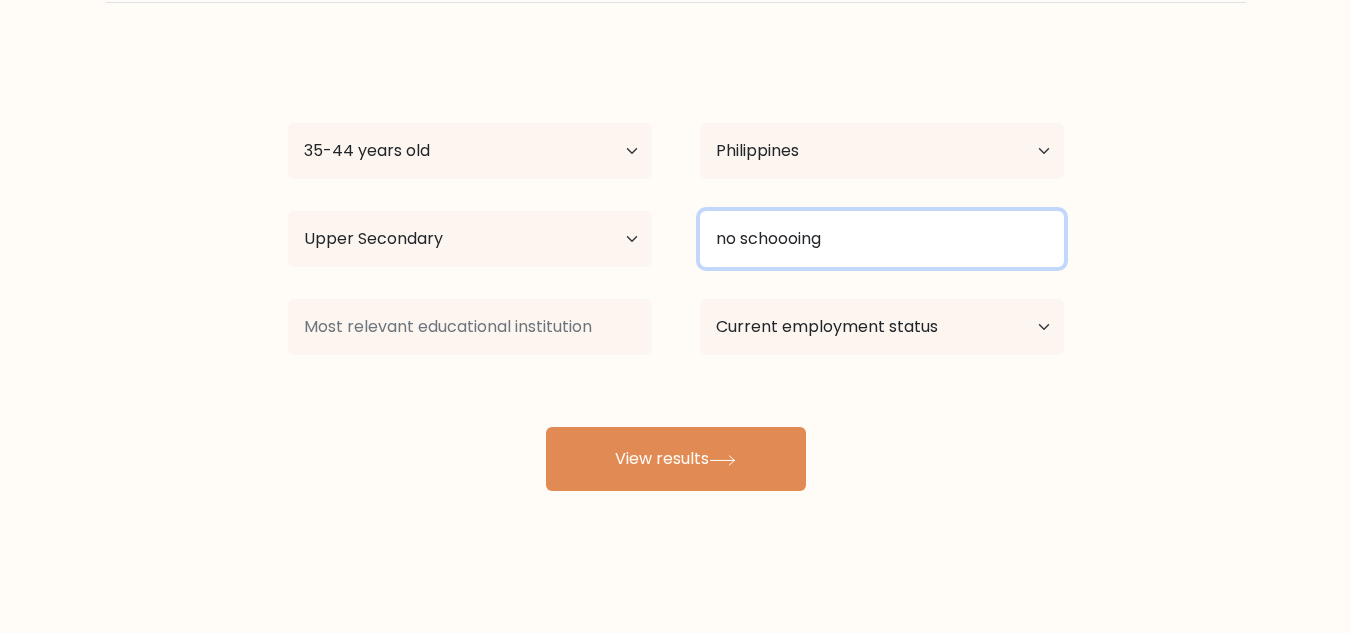 click on "no schoooing" at bounding box center (882, 239) 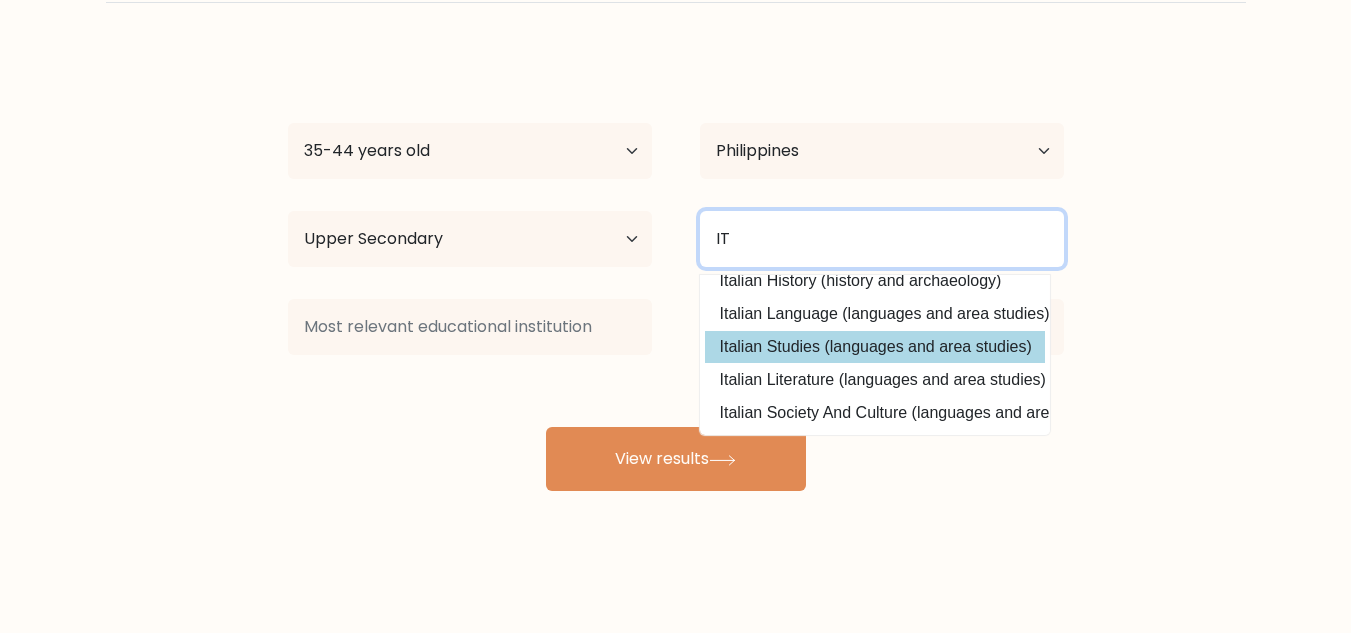 scroll, scrollTop: 30, scrollLeft: 0, axis: vertical 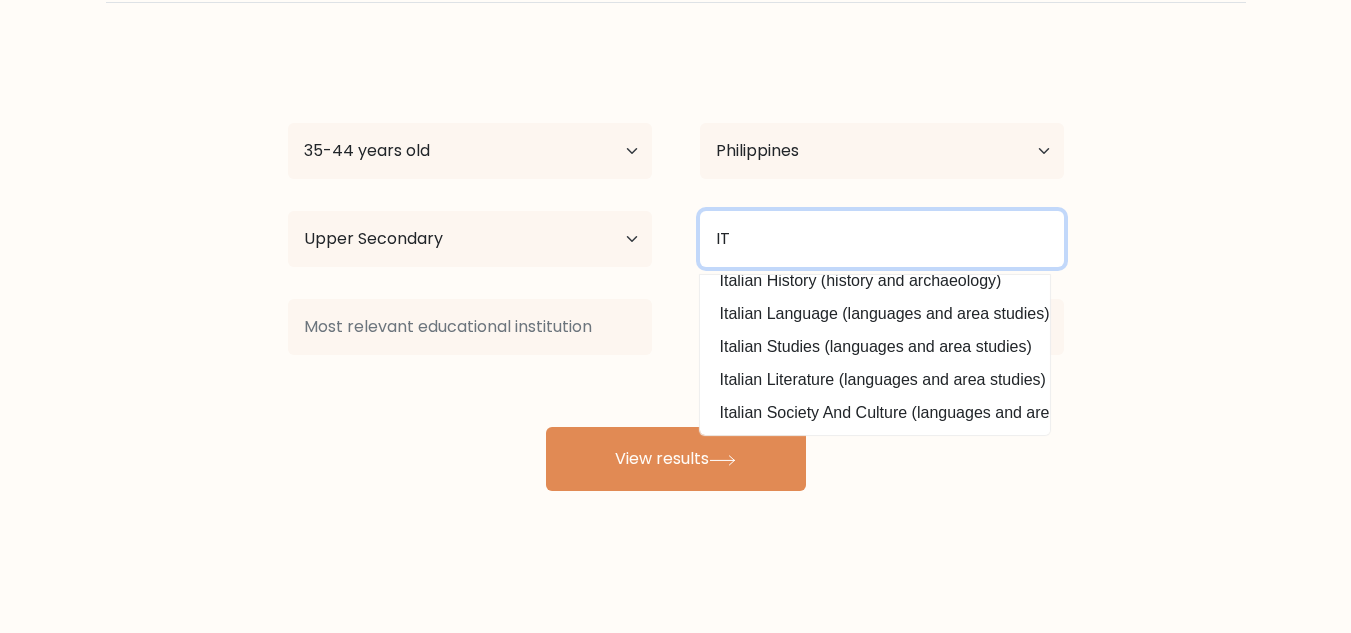 drag, startPoint x: 804, startPoint y: 231, endPoint x: 708, endPoint y: 219, distance: 96.74709 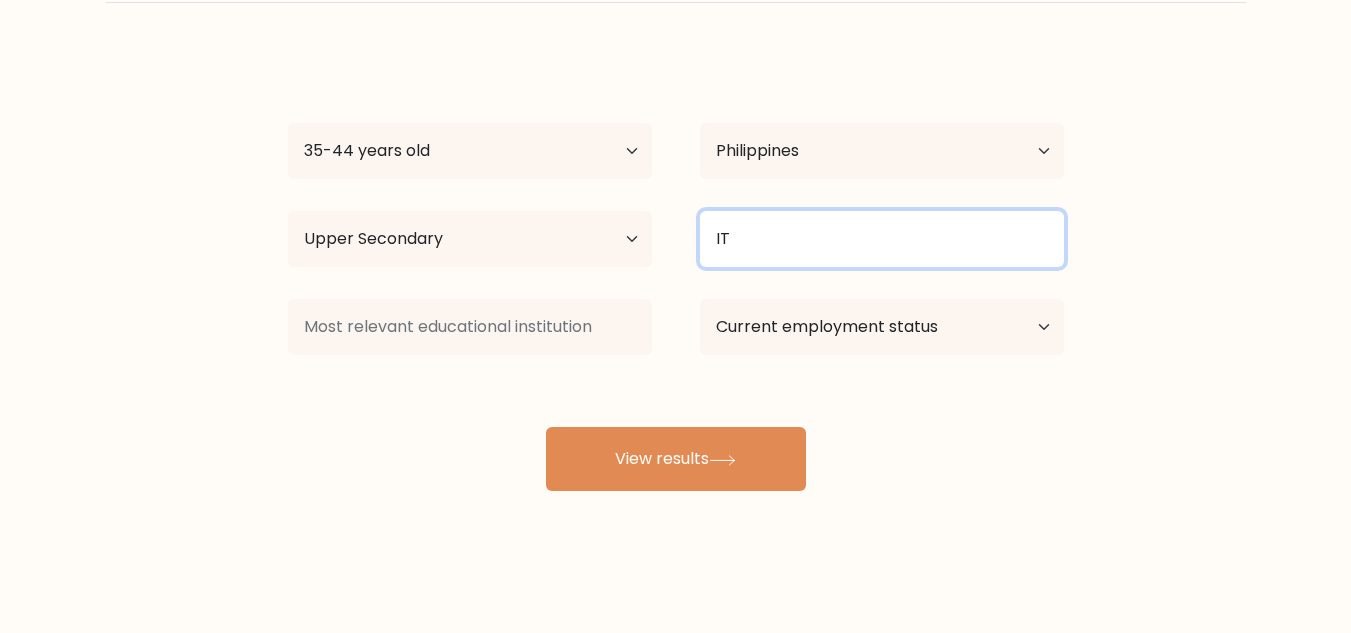 click on "IT" at bounding box center [882, 239] 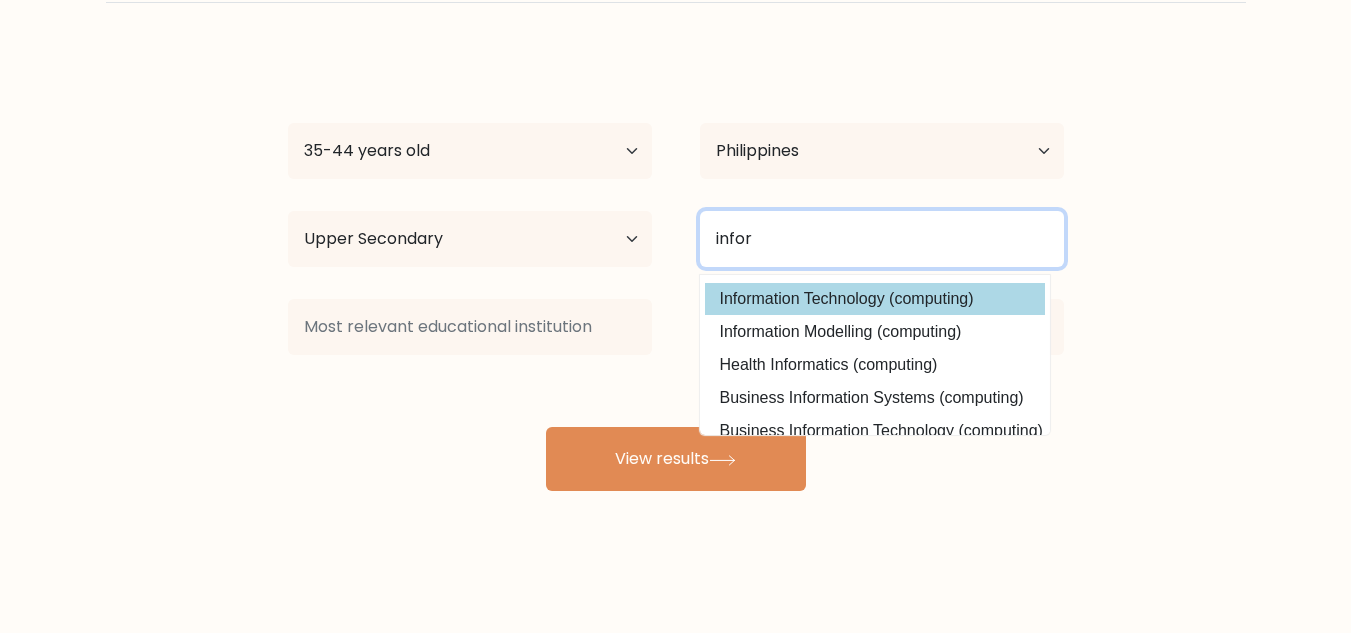 type on "infor" 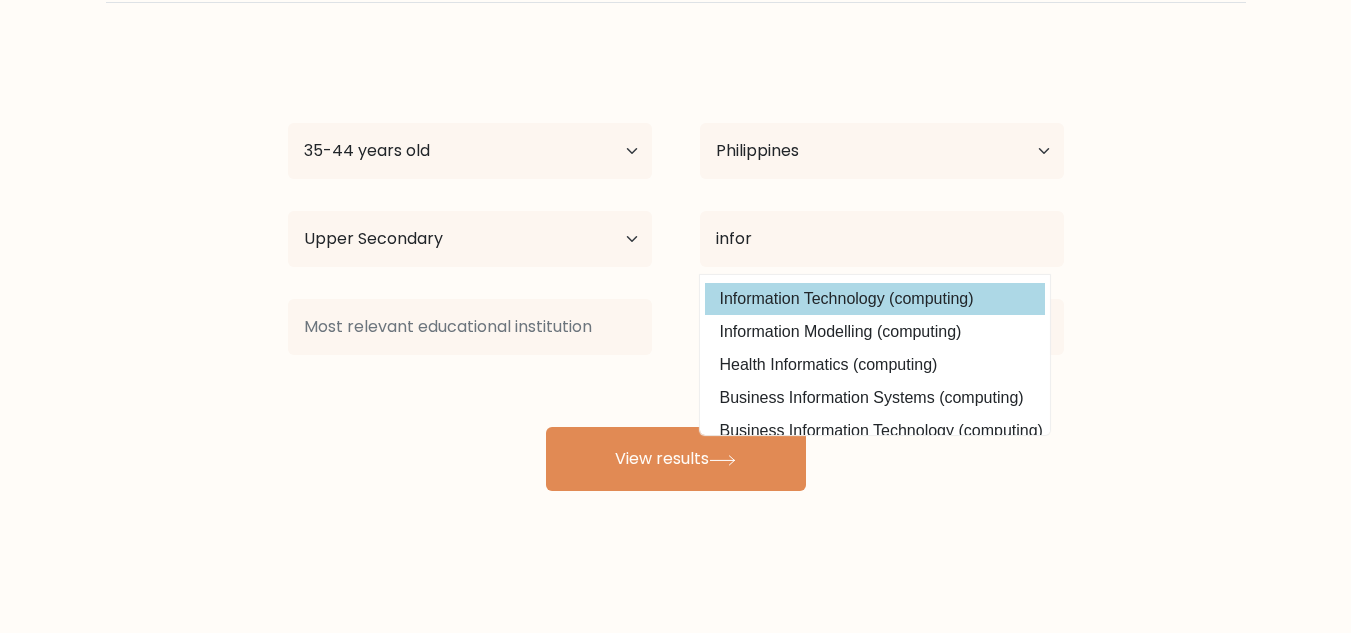 click on "Mark Gil
Ruiz
Age
Under 18 years old
18-24 years old
25-34 years old
35-44 years old
45-54 years old
55-64 years old
65 years old and above
Country
Afghanistan
Albania
Algeria
American Samoa
Andorra
Angola
Anguilla
Antarctica
Antigua and Barbuda
Argentina
Armenia
Aruba
Australia
Austria
Azerbaijan
Bahamas
Bahrain
Bangladesh
Barbados
Belarus
Belgium
Belize
Benin
Bermuda
Bhutan
Bolivia
Bonaire, Sint Eustatius and Saba
Bosnia and Herzegovina
Botswana
Bouvet Island
Brazil
Brunei" at bounding box center [676, 271] 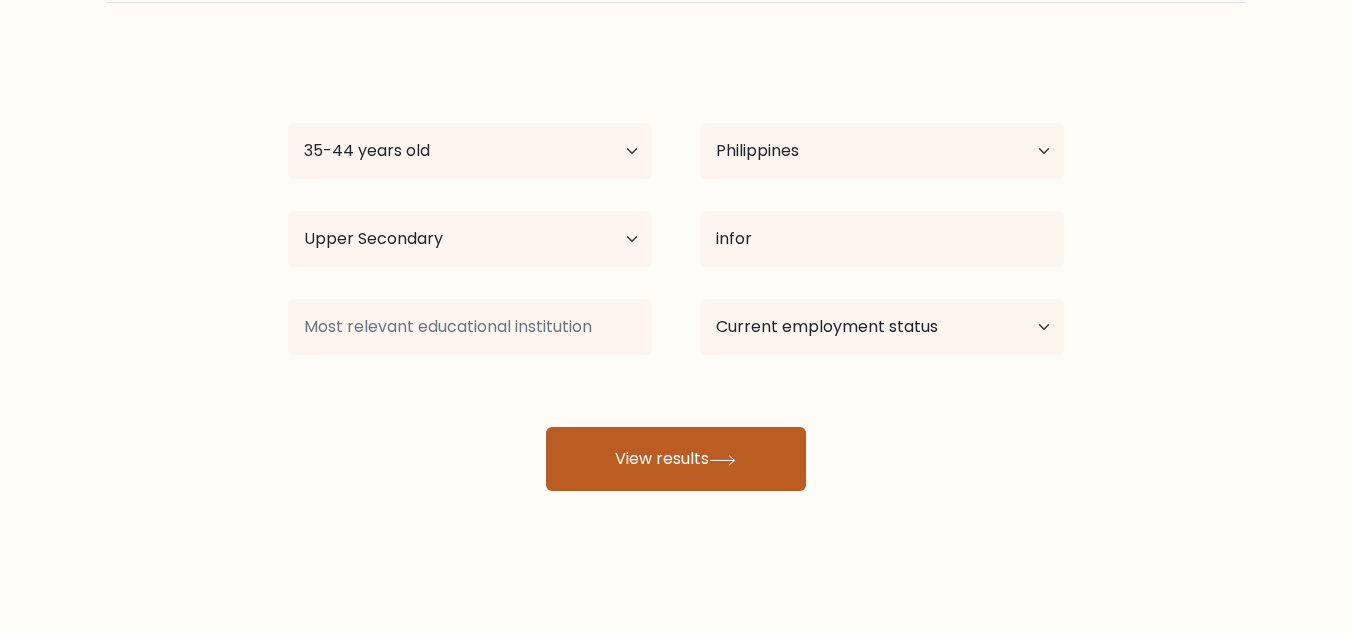 click on "View results" at bounding box center (676, 459) 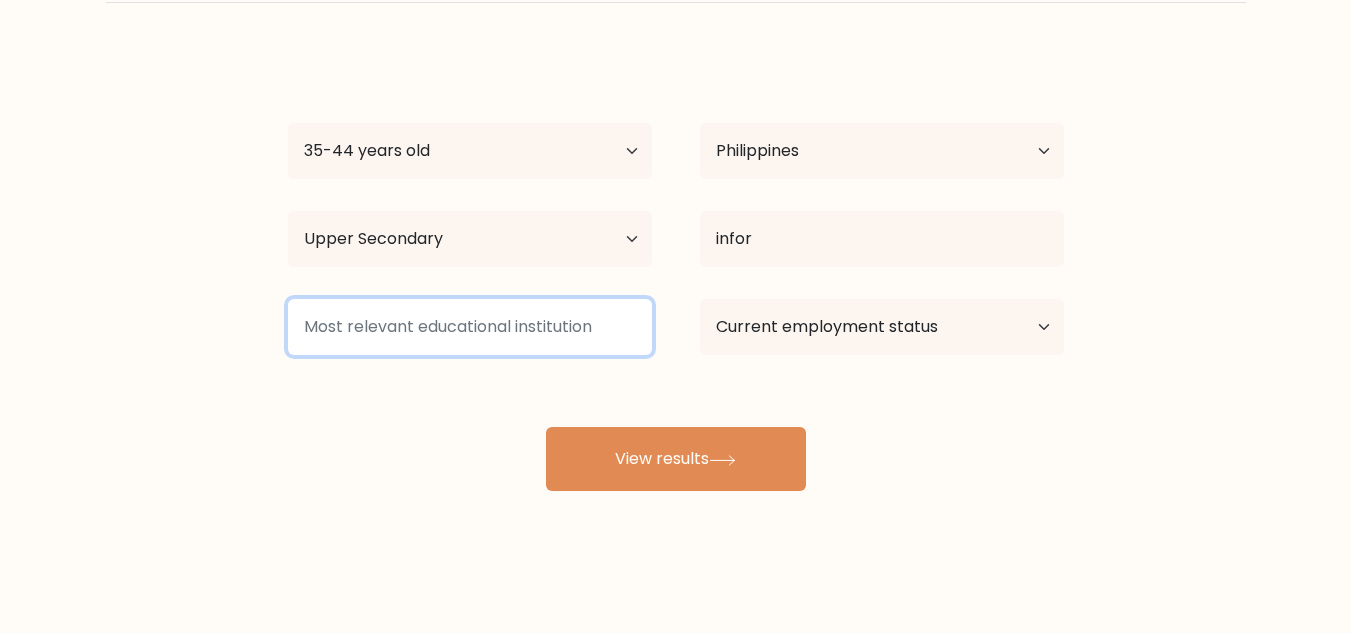 click at bounding box center (470, 327) 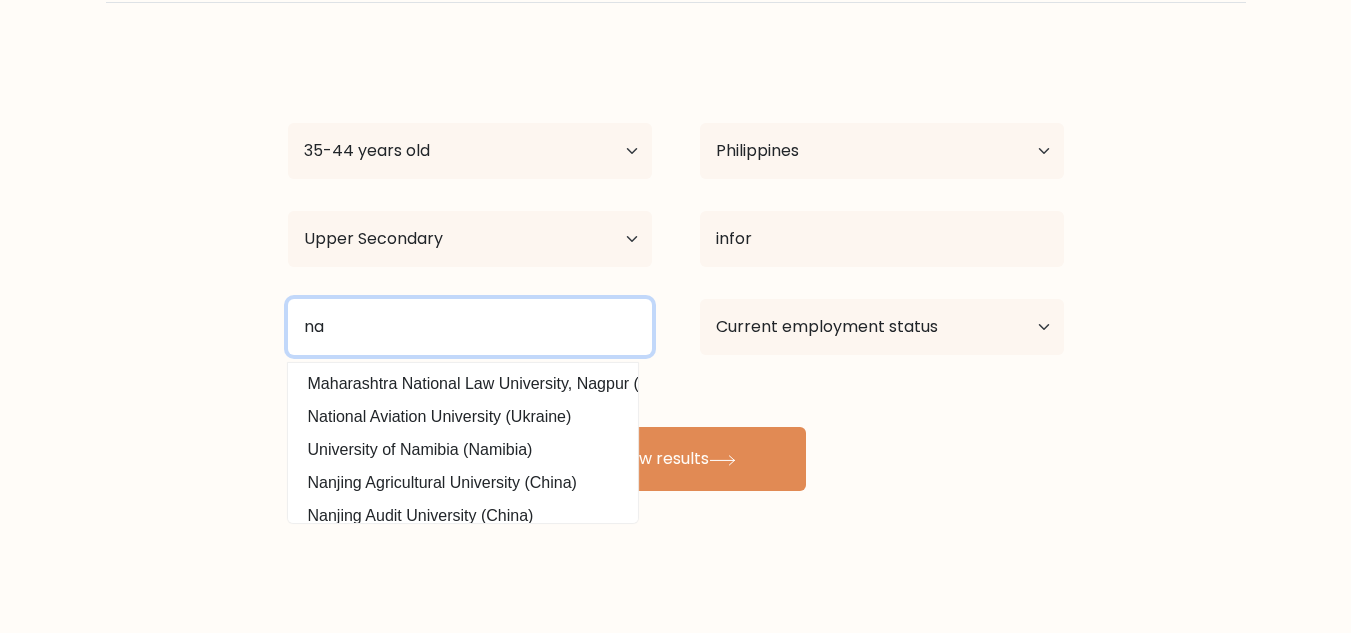 drag, startPoint x: 457, startPoint y: 326, endPoint x: 307, endPoint y: 316, distance: 150.33296 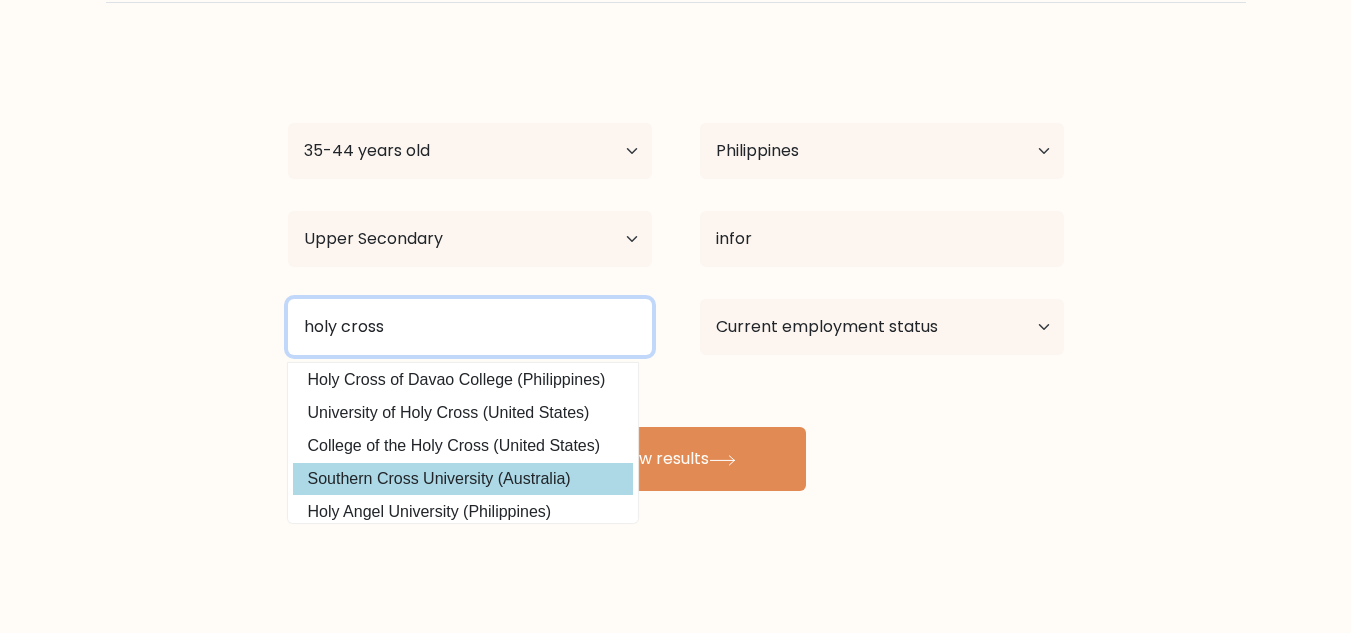 scroll, scrollTop: 100, scrollLeft: 0, axis: vertical 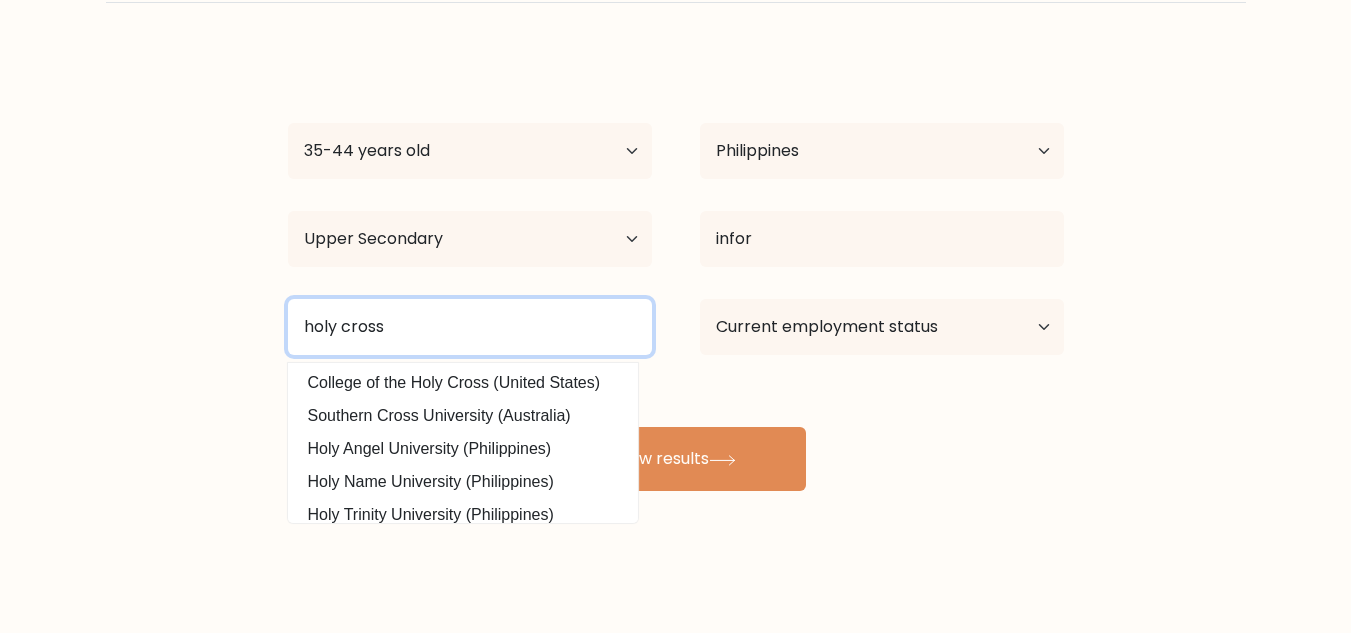 click on "holy cross" at bounding box center (470, 327) 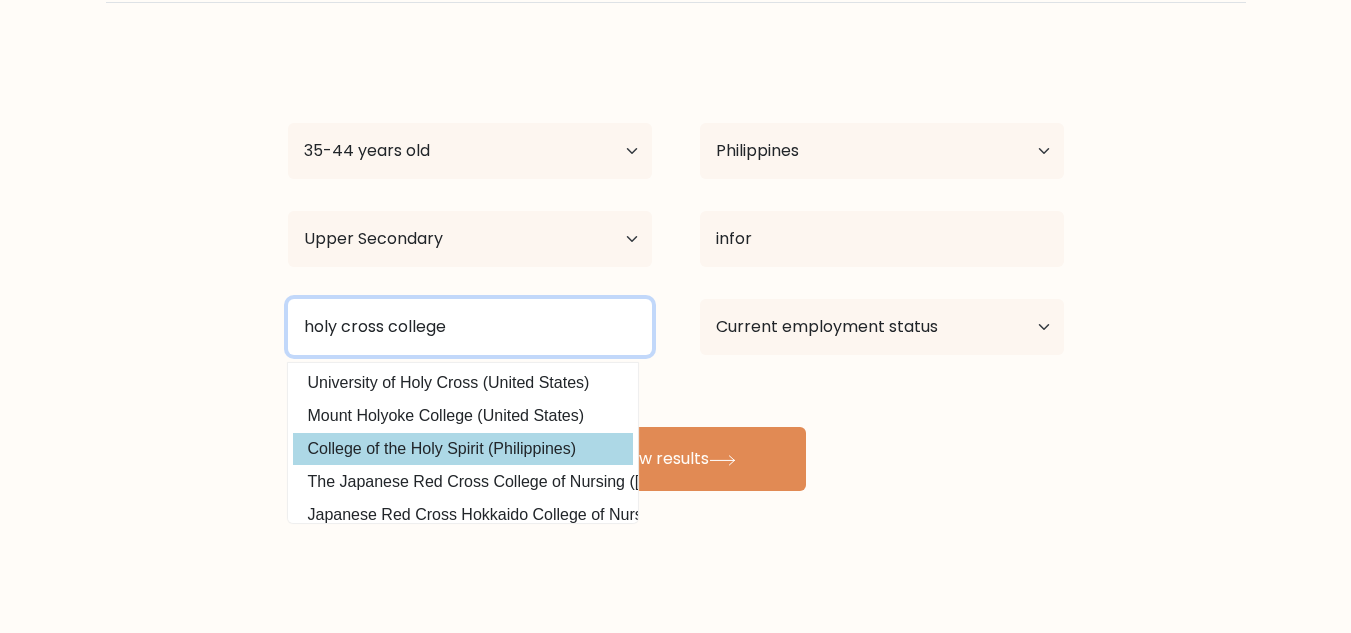 type on "holy cross college" 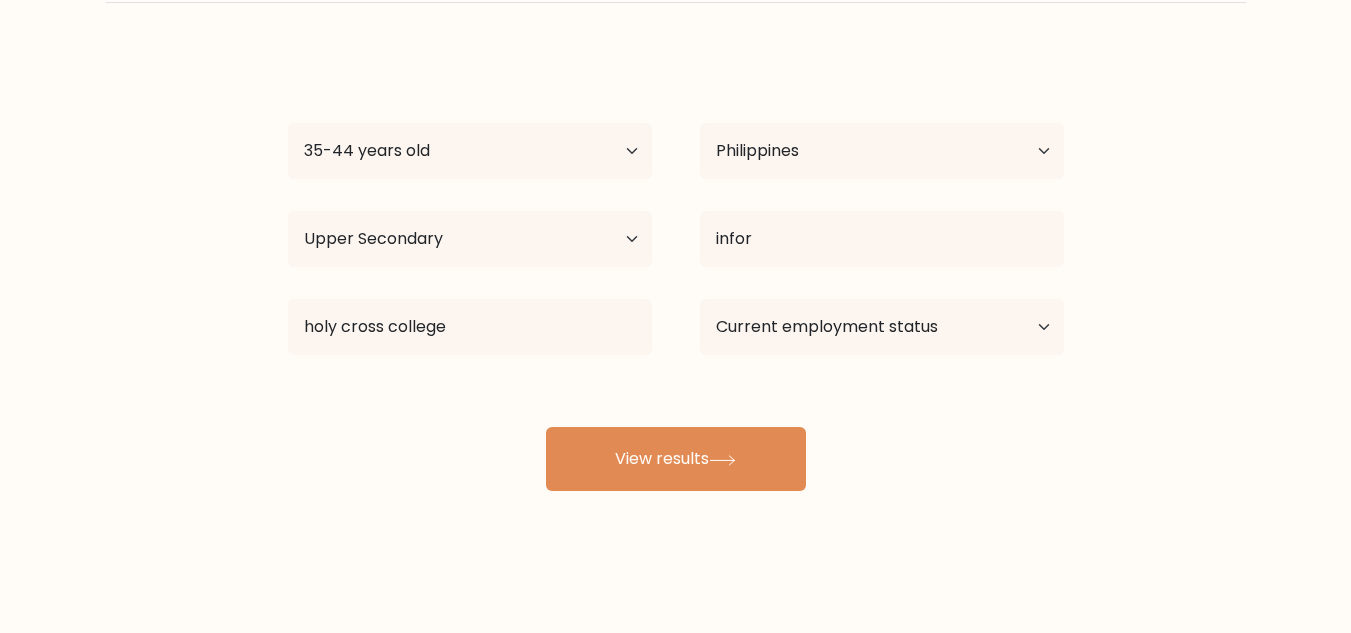 click on "Mark Gil
Ruiz
Age
Under 18 years old
18-24 years old
25-34 years old
35-44 years old
45-54 years old
55-64 years old
65 years old and above
Country
Afghanistan
Albania
Algeria
American Samoa
Andorra
Angola
Anguilla
Antarctica
Antigua and Barbuda
Argentina
Armenia
Aruba
Australia
Austria
Azerbaijan
Bahamas
Bahrain
Bangladesh
Barbados
Belarus
Belgium
Belize
Benin
Bermuda
Bhutan
Bolivia
Bonaire, Sint Eustatius and Saba
Bosnia and Herzegovina
Botswana
Bouvet Island
Brazil
Brunei" at bounding box center (676, 271) 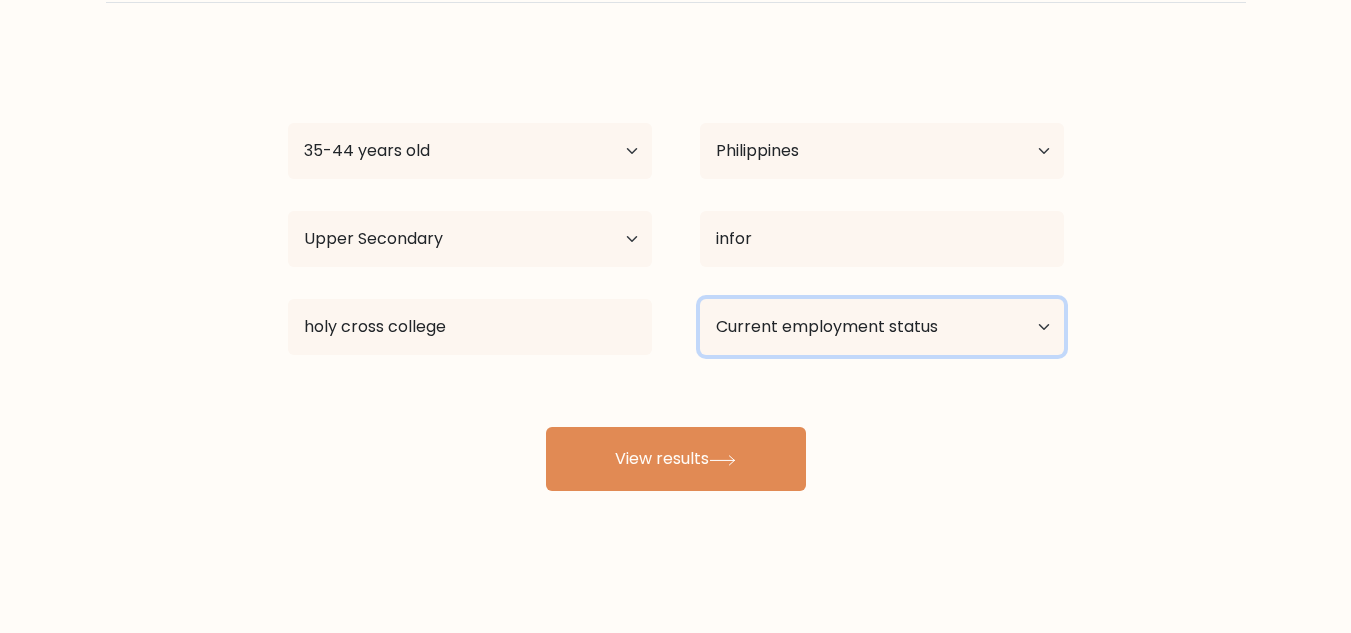 click on "Current employment status
Employed
Student
Retired
Other / prefer not to answer" at bounding box center [882, 327] 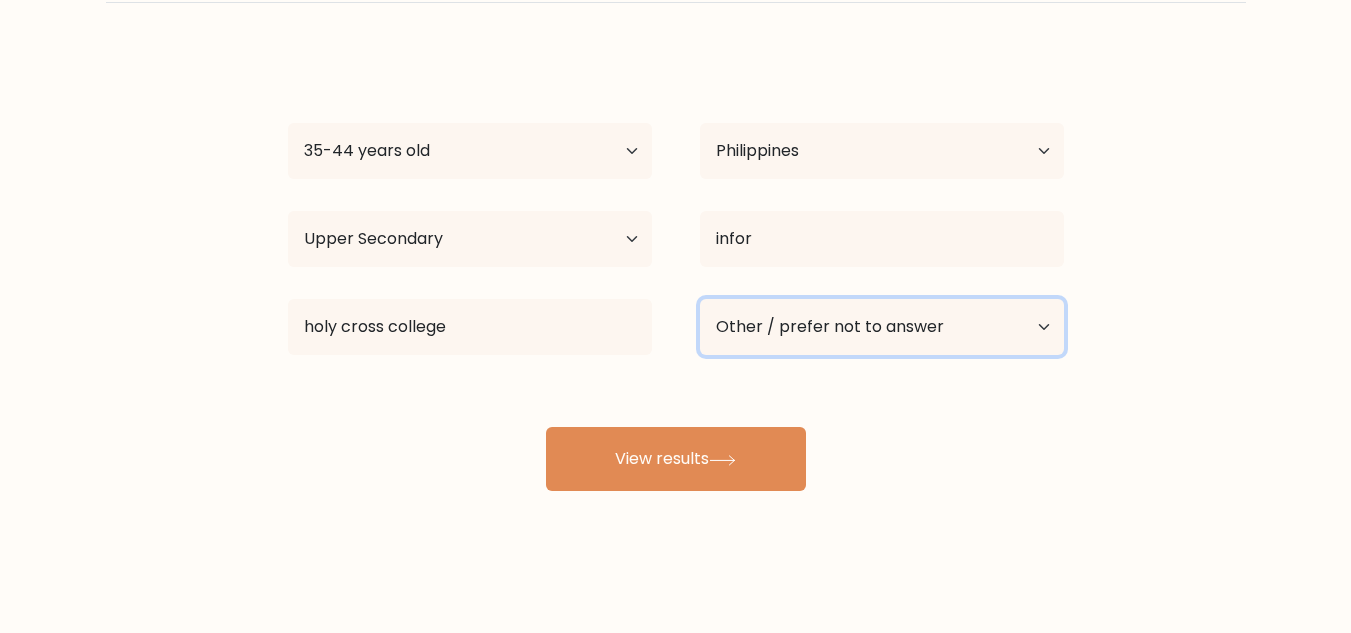 click on "Current employment status
Employed
Student
Retired
Other / prefer not to answer" at bounding box center [882, 327] 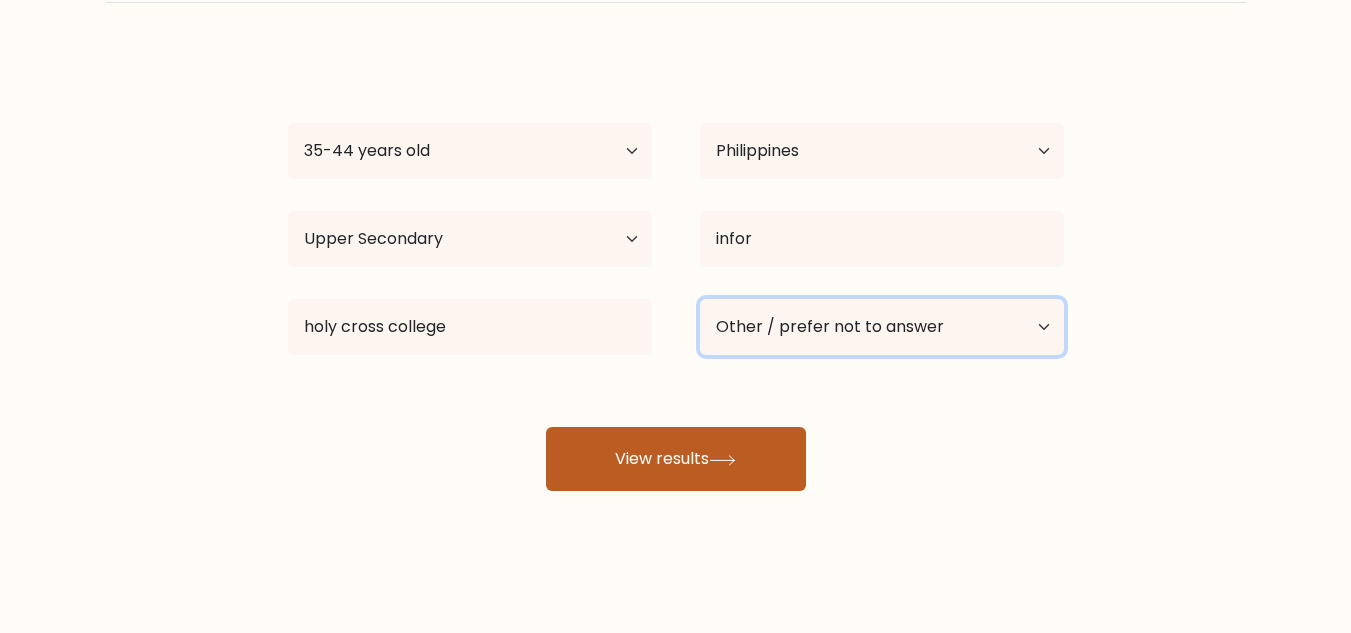 click on "Current employment status
Employed
Student
Retired
Other / prefer not to answer" at bounding box center [882, 327] 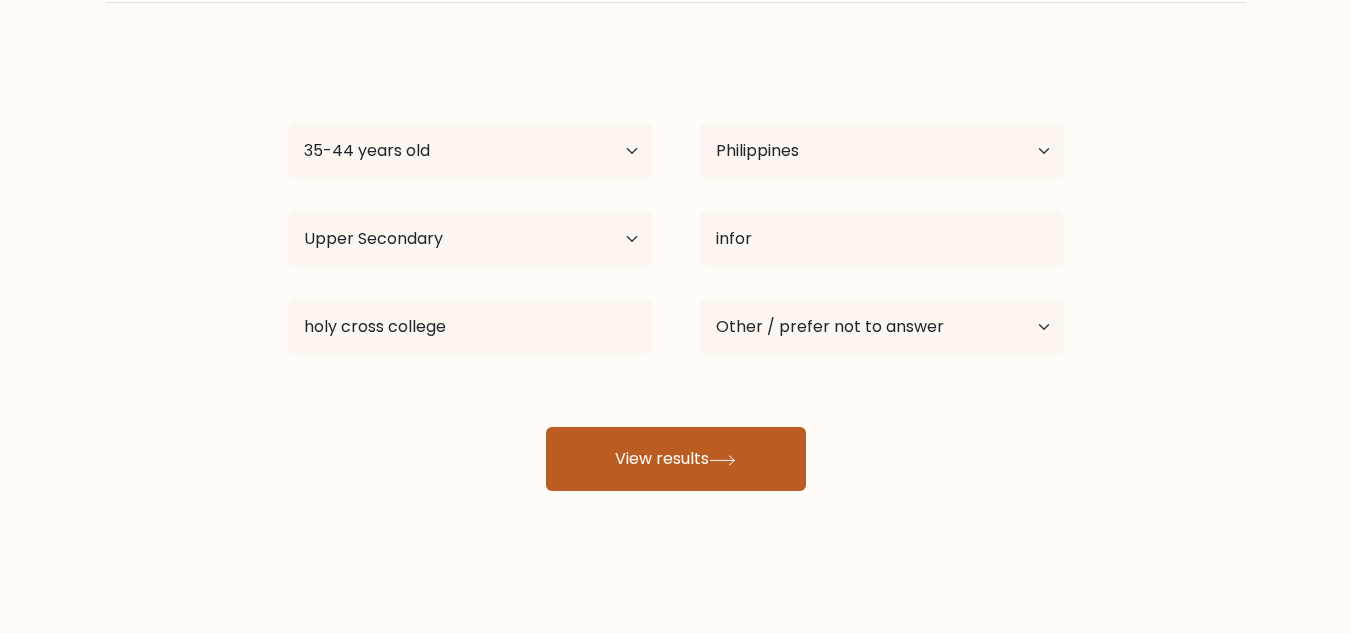 click on "View results" at bounding box center (676, 459) 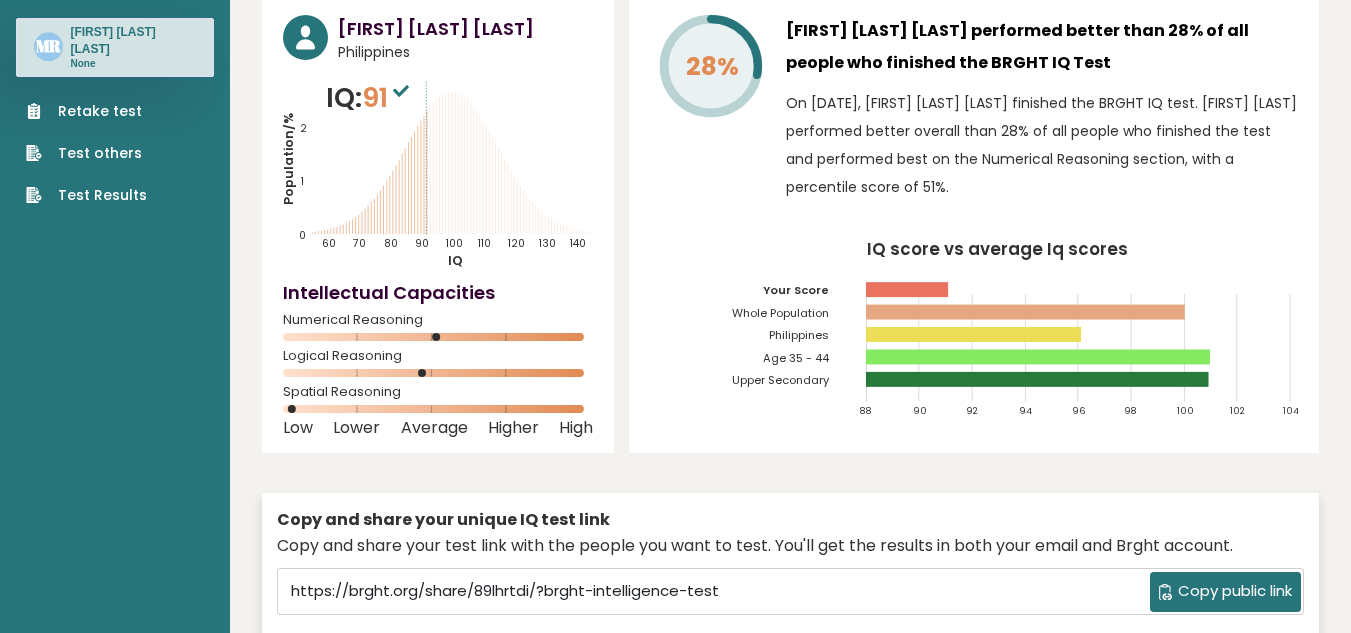 scroll, scrollTop: 0, scrollLeft: 0, axis: both 